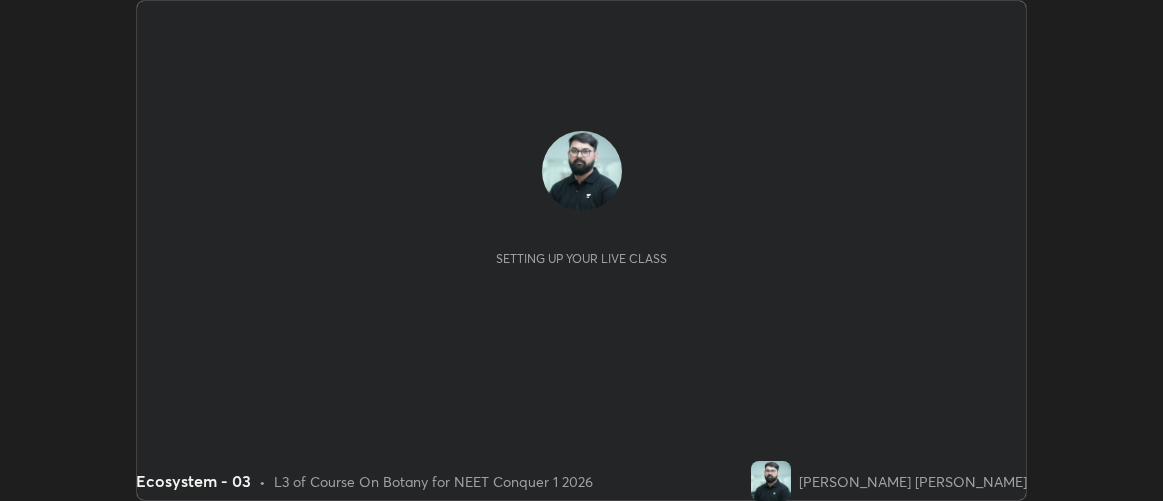 scroll, scrollTop: 0, scrollLeft: 0, axis: both 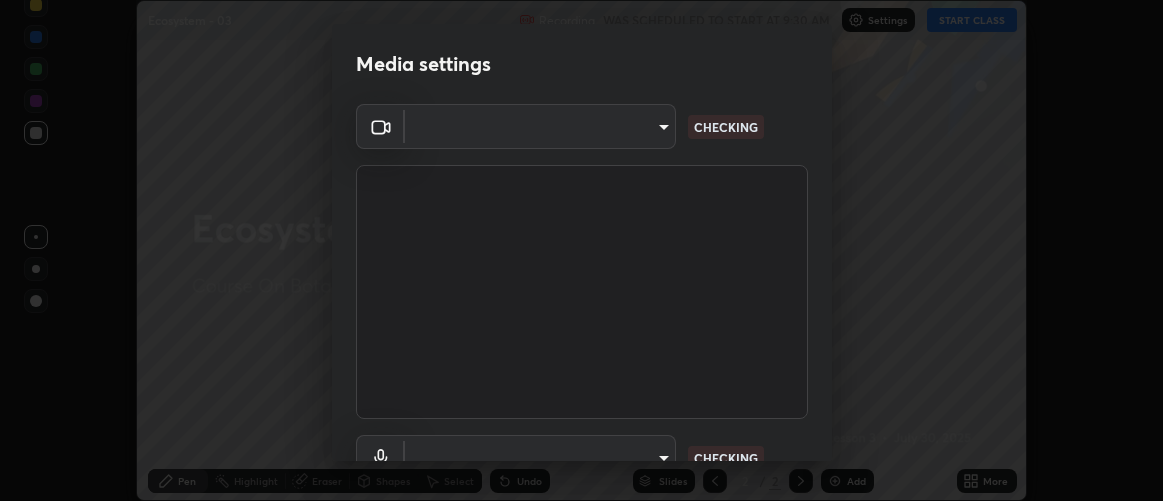 type on "d9b519daceb8a772394af6ea8e45353be5bbf62d8cb1cf3345c472de64055974" 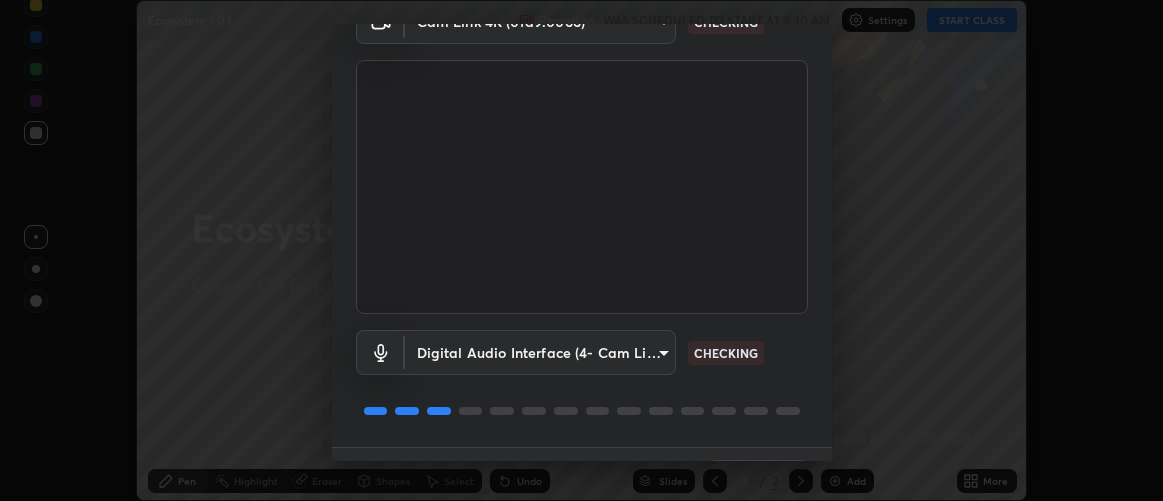 scroll, scrollTop: 154, scrollLeft: 0, axis: vertical 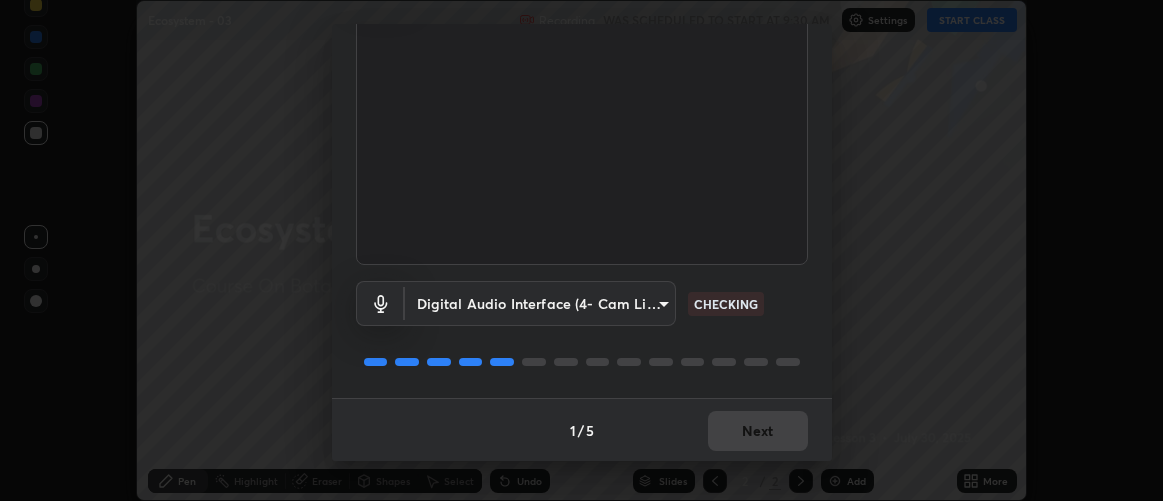 click on "Erase all Ecosystem - 03 Recording WAS SCHEDULED TO START AT  9:30 AM Settings START CLASS Setting up your live class Ecosystem - 03 • L3 of Course On Botany for NEET Conquer 1 2026 [PERSON_NAME] [PERSON_NAME] Pen Highlight Eraser Shapes Select Undo Slides 2 / 2 Add More No doubts shared Encourage your learners to ask a doubt for better clarity Report an issue Reason for reporting Buffering Chat not working Audio - Video sync issue Educator video quality low ​ Attach an image Report Media settings Cam Link 4K (0fd9:0066) d9b519daceb8a772394af6ea8e45353be5bbf62d8cb1cf3345c472de64055974 CHECKING Digital Audio Interface (4- Cam Link 4K) 0c1d6f4920dca52653f3d052c8a51fa5a6a0e005ead25fe7dac60ff8bbe121cd CHECKING 1 / 5 Next" at bounding box center (581, 250) 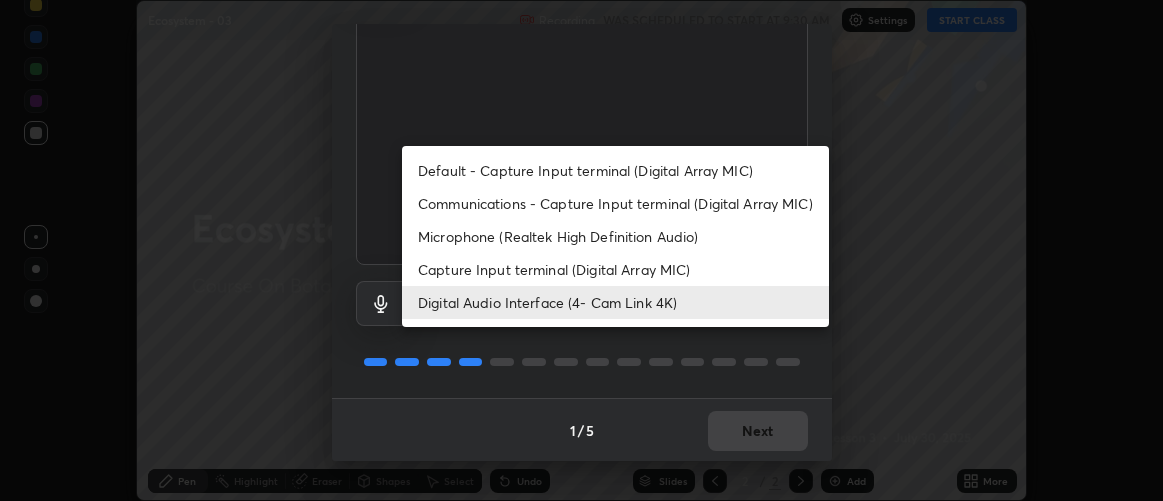 click on "Capture Input terminal (Digital Array MIC)" at bounding box center [615, 269] 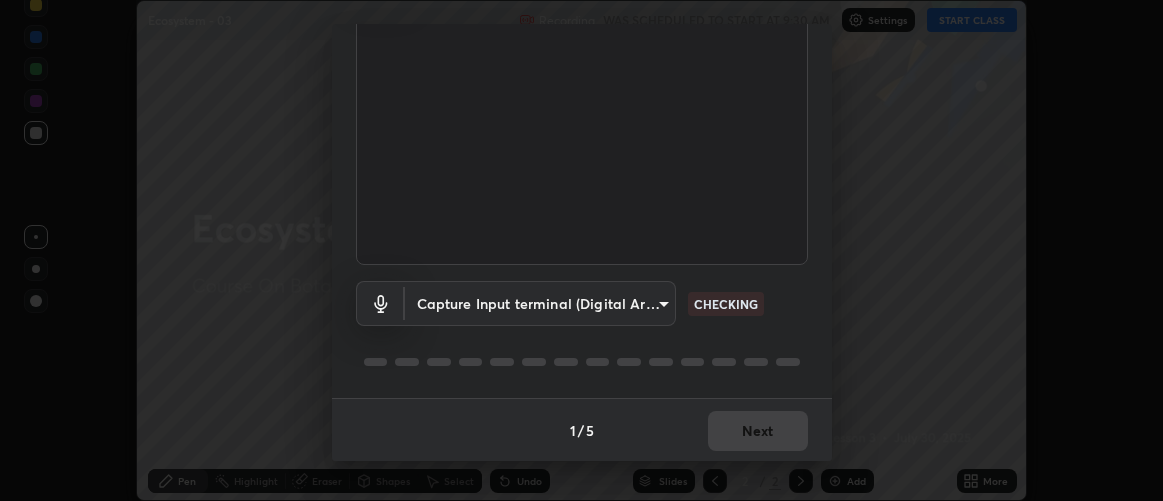 click on "Erase all Ecosystem - 03 Recording WAS SCHEDULED TO START AT  9:30 AM Settings START CLASS Setting up your live class Ecosystem - 03 • L3 of Course On Botany for NEET Conquer 1 2026 [PERSON_NAME] [PERSON_NAME] Pen Highlight Eraser Shapes Select Undo Slides 2 / 2 Add More No doubts shared Encourage your learners to ask a doubt for better clarity Report an issue Reason for reporting Buffering Chat not working Audio - Video sync issue Educator video quality low ​ Attach an image Report Media settings Cam Link 4K (0fd9:0066) d9b519daceb8a772394af6ea8e45353be5bbf62d8cb1cf3345c472de64055974 CHECKING Capture Input terminal (Digital Array MIC) 9157b0f189386d64e27d2c92c135a798e4b8f4758743ed9c0d116253c987514b CHECKING 1 / 5 Next Default - Capture Input terminal (Digital Array MIC) Communications - Capture Input terminal (Digital Array MIC) Microphone (Realtek High Definition Audio) Capture Input terminal (Digital Array MIC) Digital Audio Interface (4- Cam Link 4K)" at bounding box center (581, 250) 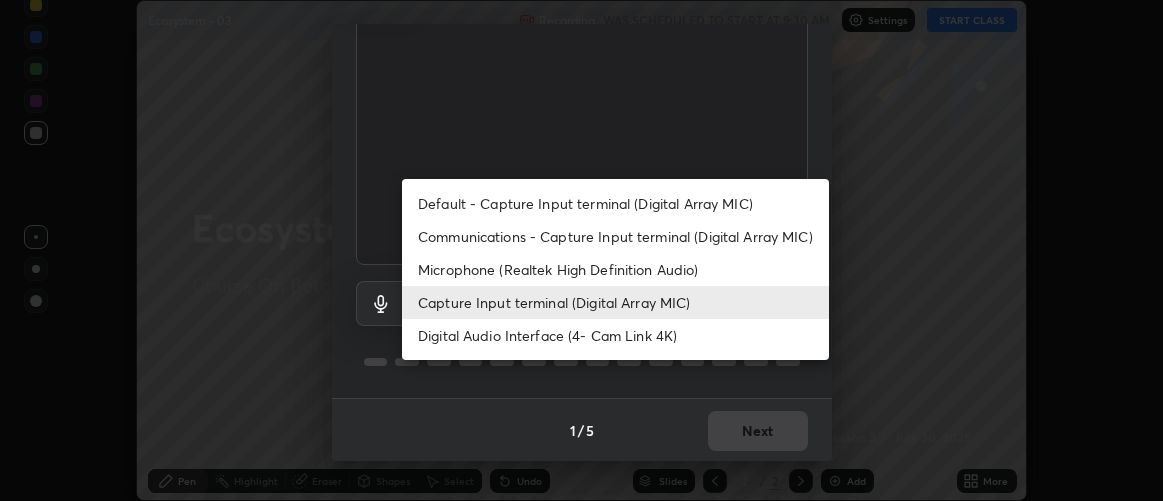 click on "Digital Audio Interface (4- Cam Link 4K)" at bounding box center [615, 335] 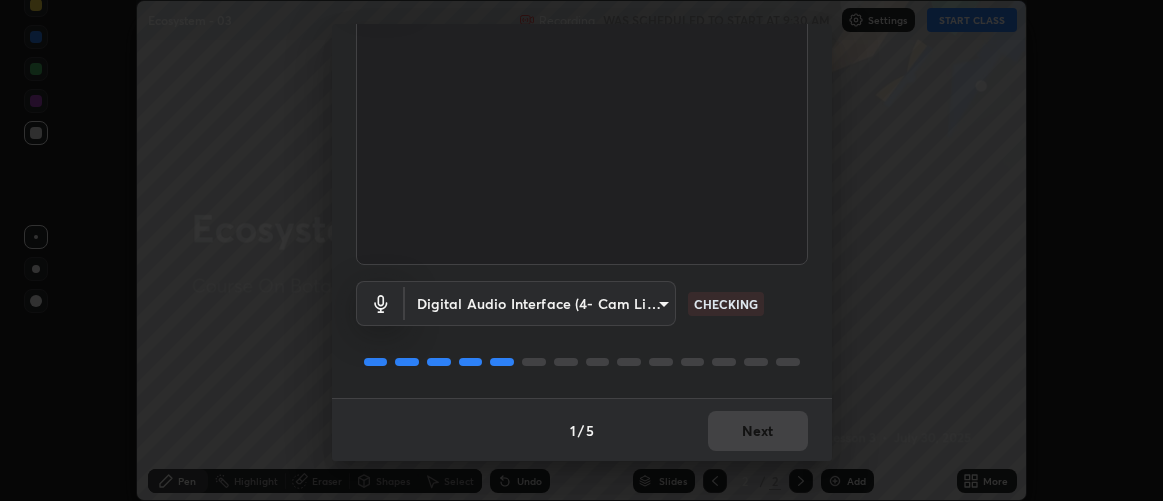 click on "1 / 5 Next" at bounding box center [582, 430] 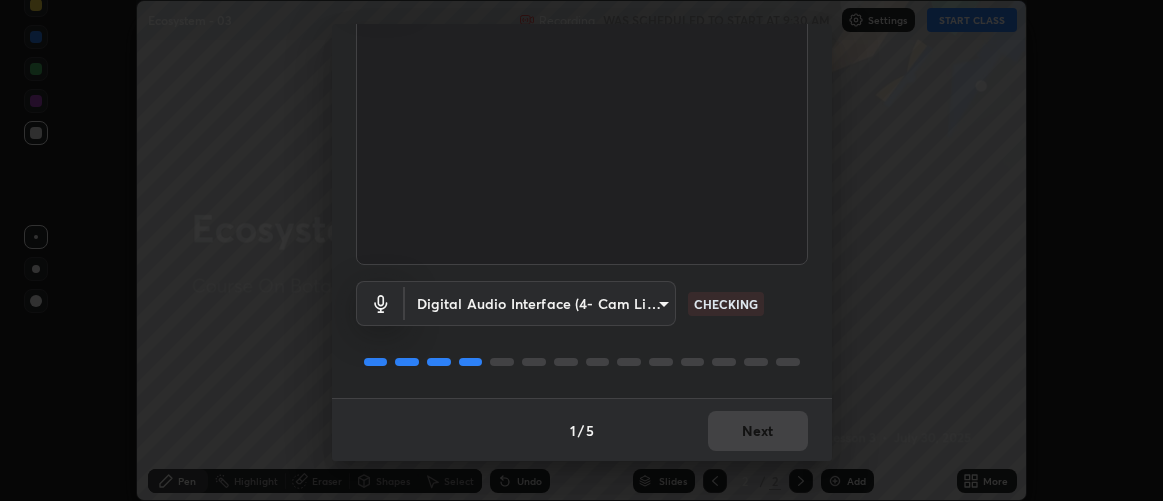 click on "1 / 5 Next" at bounding box center [582, 430] 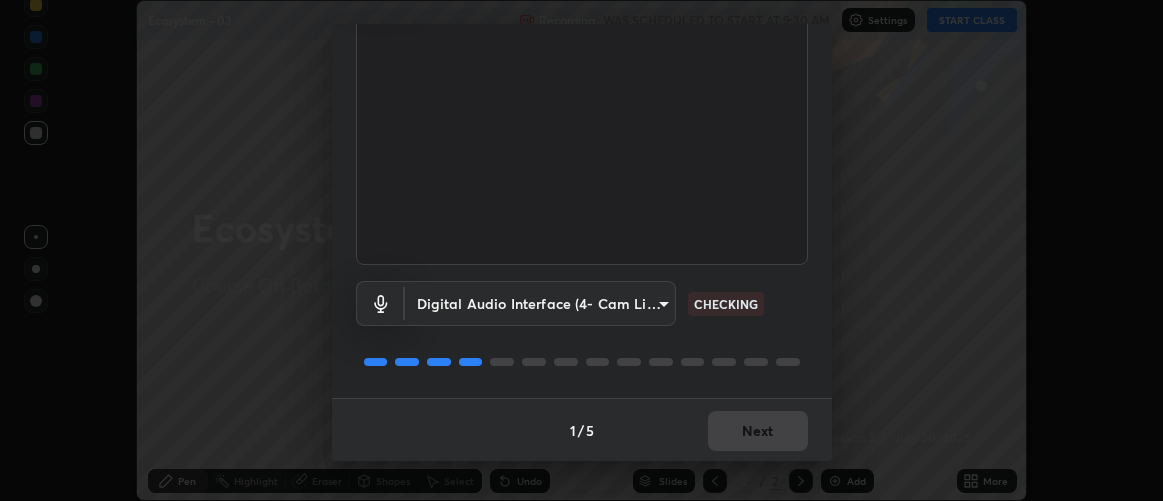click on "Next" at bounding box center [758, 431] 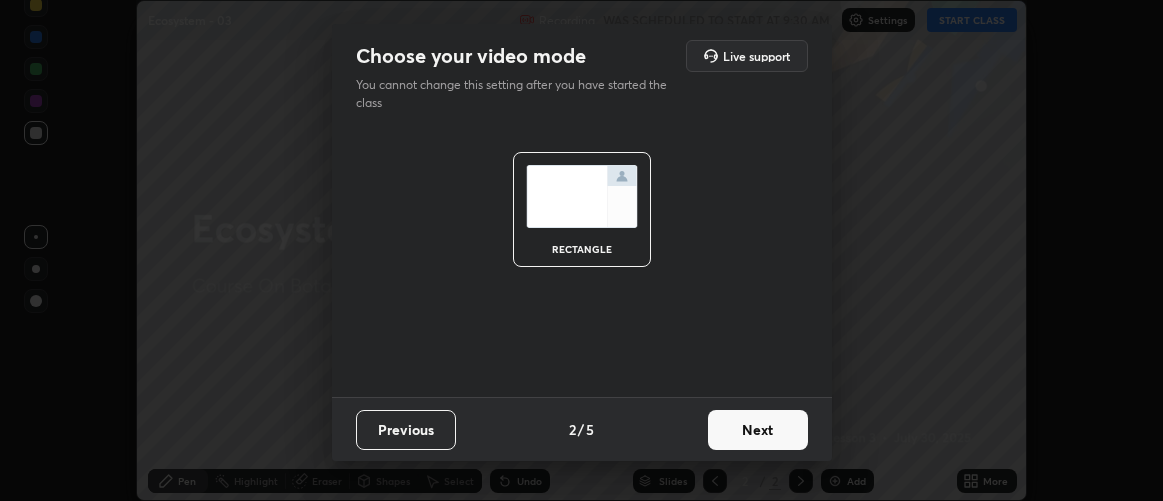 scroll, scrollTop: 0, scrollLeft: 0, axis: both 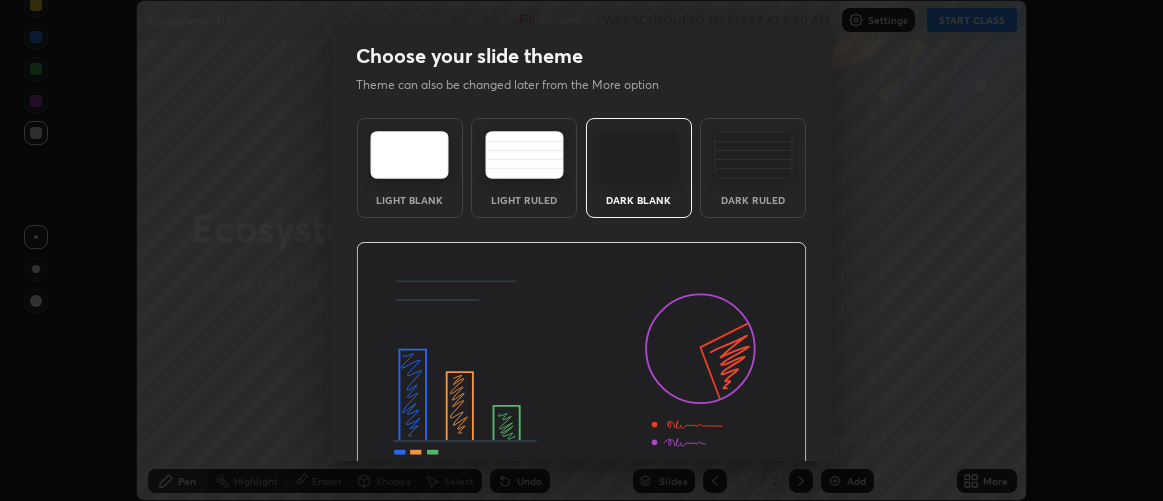 click at bounding box center (581, 369) 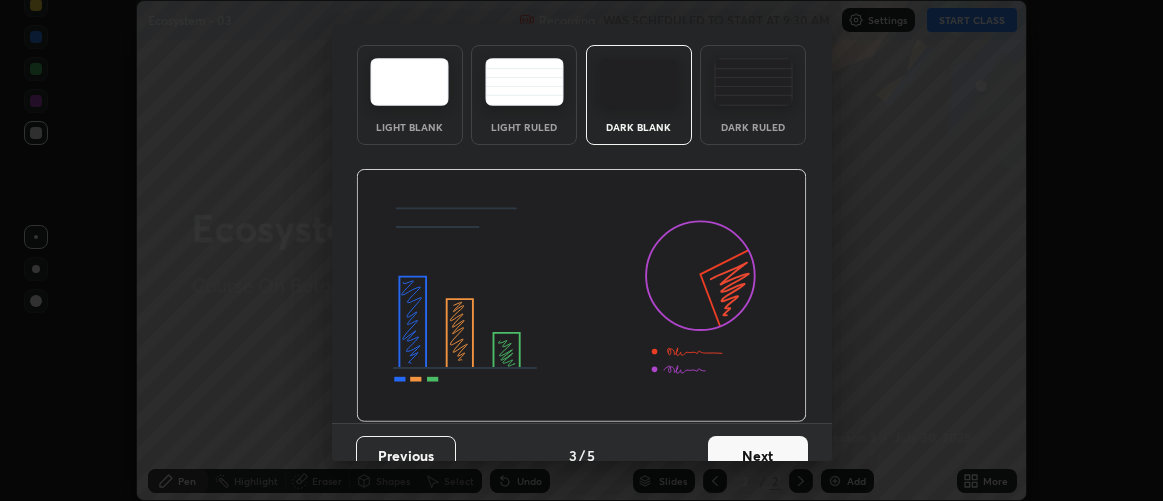 scroll, scrollTop: 98, scrollLeft: 0, axis: vertical 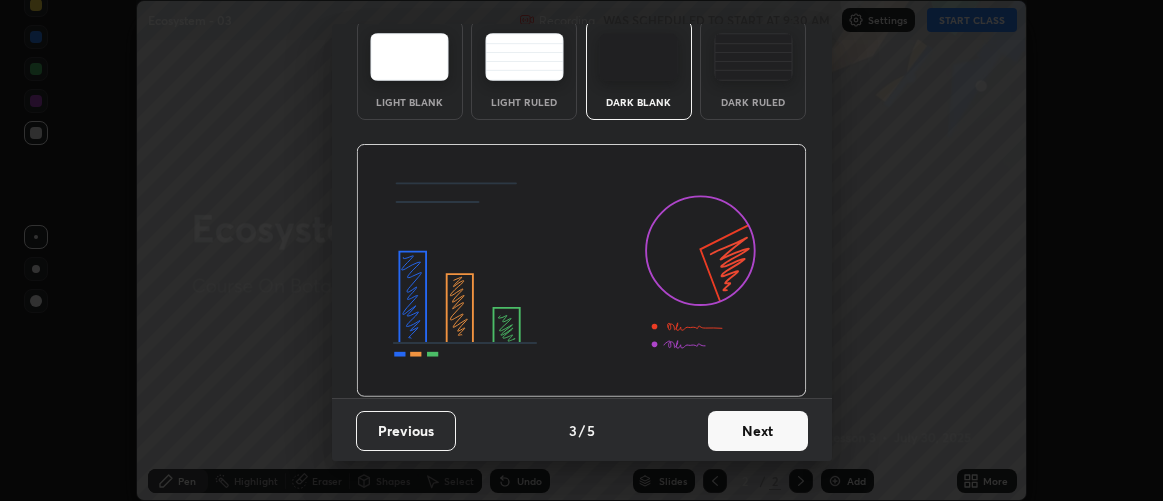 click on "Next" at bounding box center [758, 431] 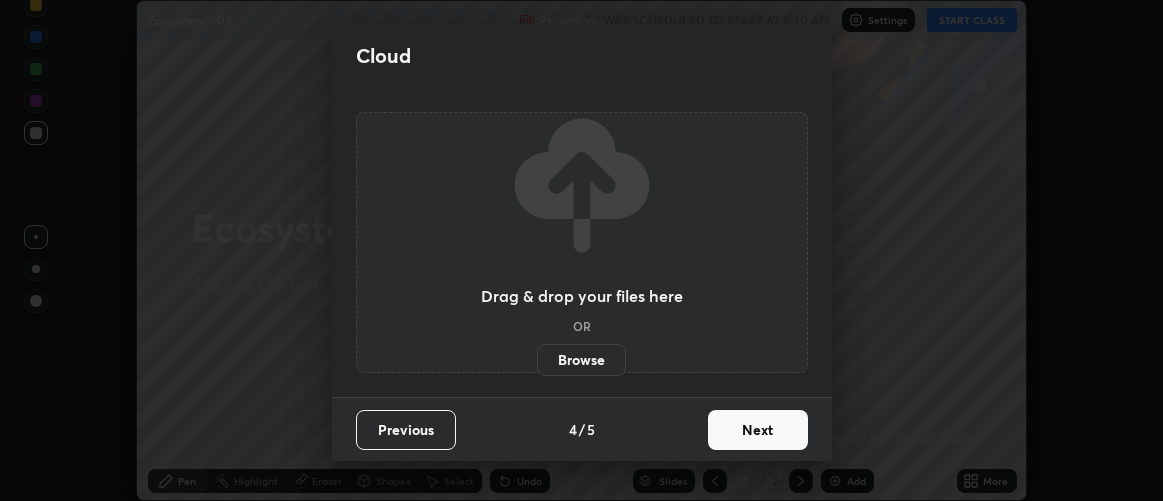 scroll, scrollTop: 0, scrollLeft: 0, axis: both 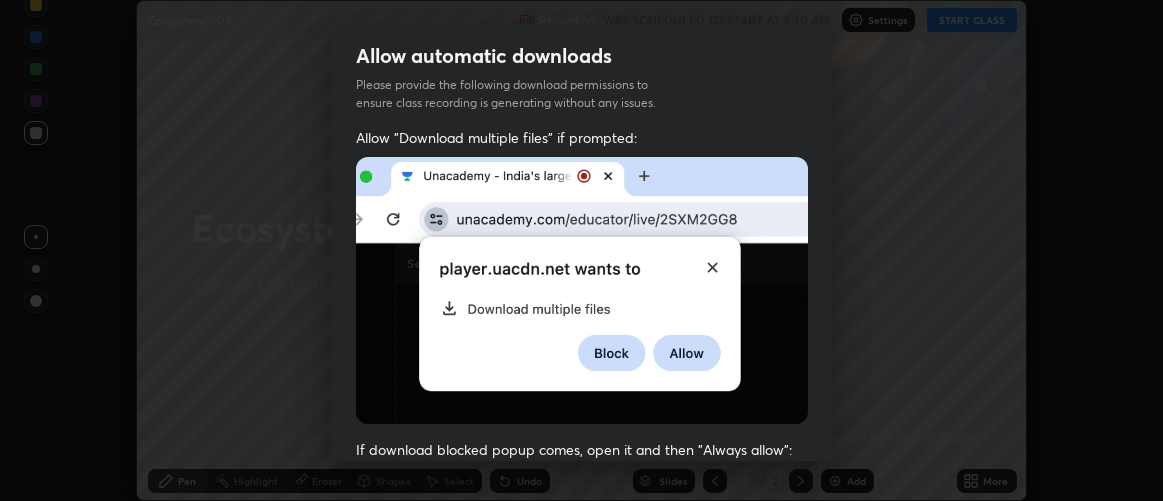 click on "Allow "Download multiple files" if prompted: If download blocked popup comes, open it and then "Always allow": I agree that if I don't provide required permissions, class recording will not be generated" at bounding box center (582, 549) 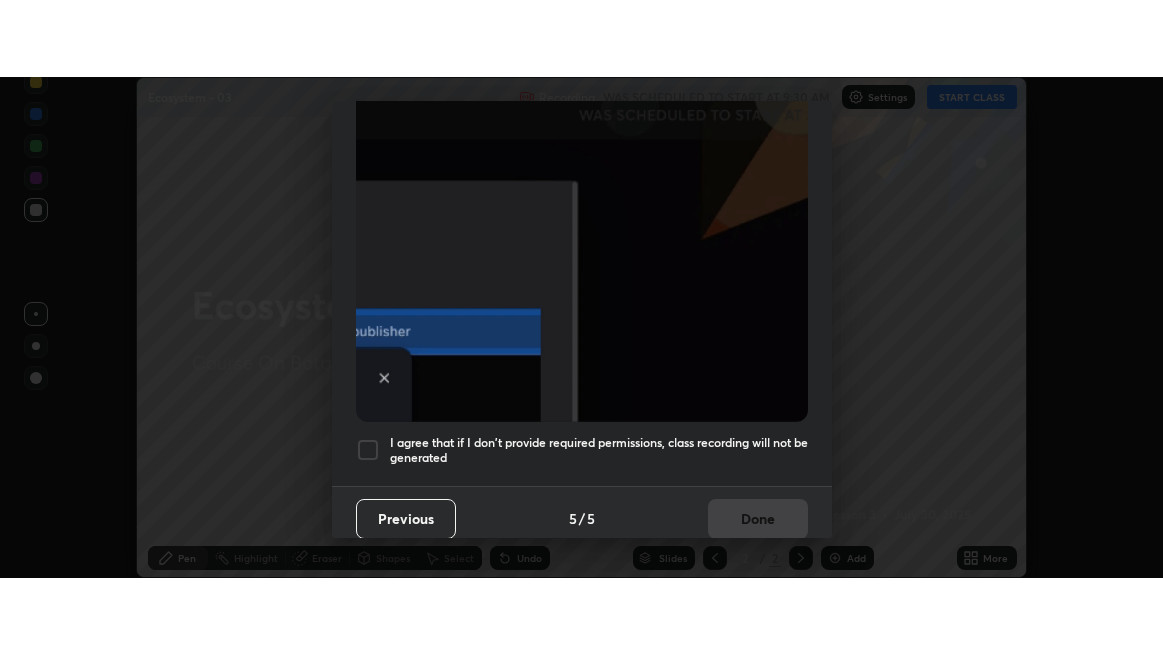 scroll, scrollTop: 563, scrollLeft: 0, axis: vertical 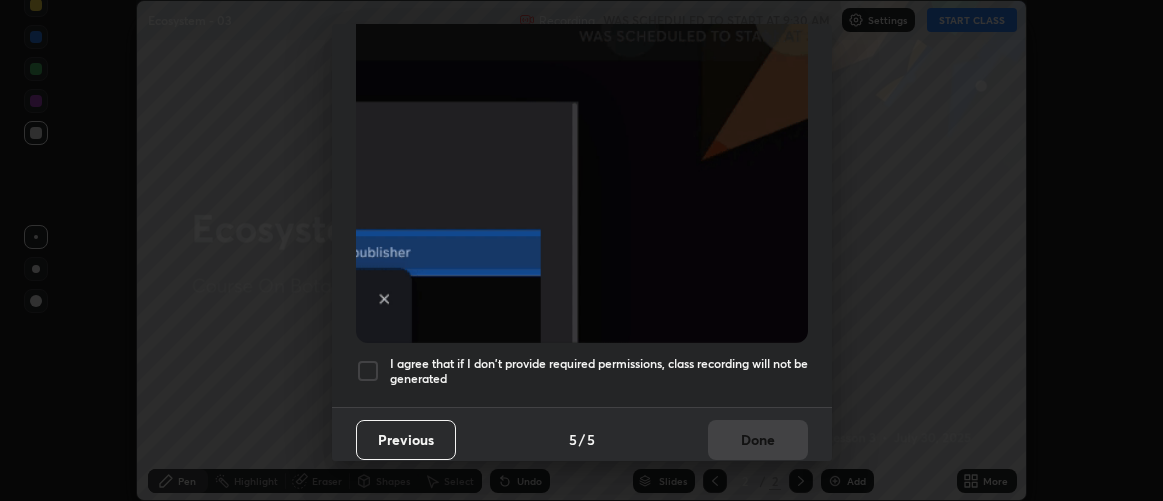click on "I agree that if I don't provide required permissions, class recording will not be generated" at bounding box center [599, 371] 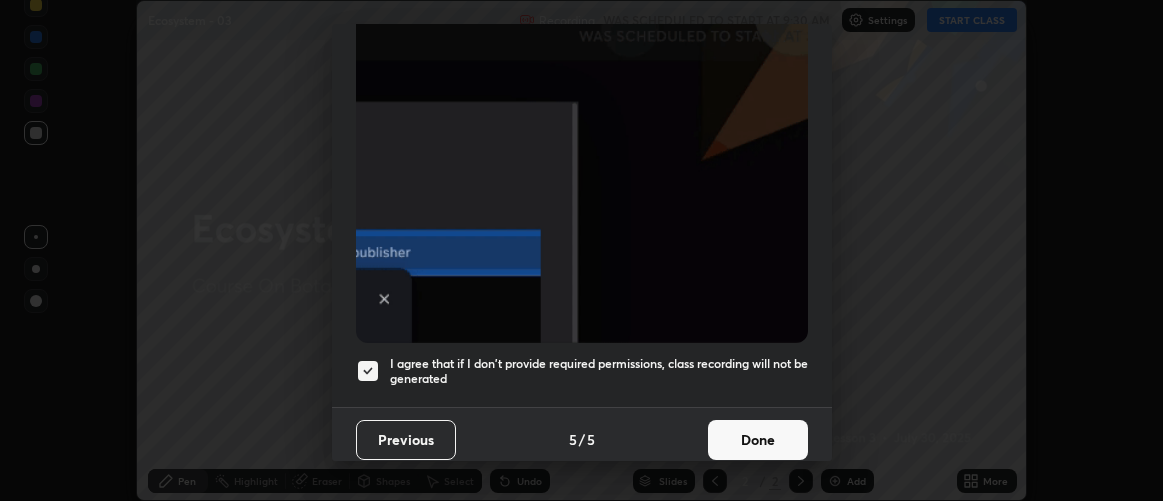 click on "Done" at bounding box center (758, 440) 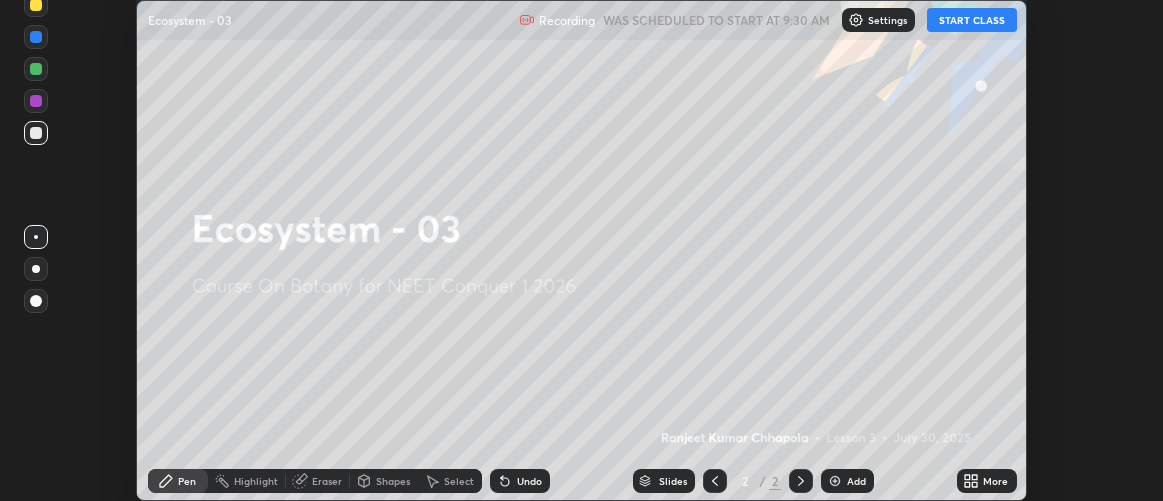 click 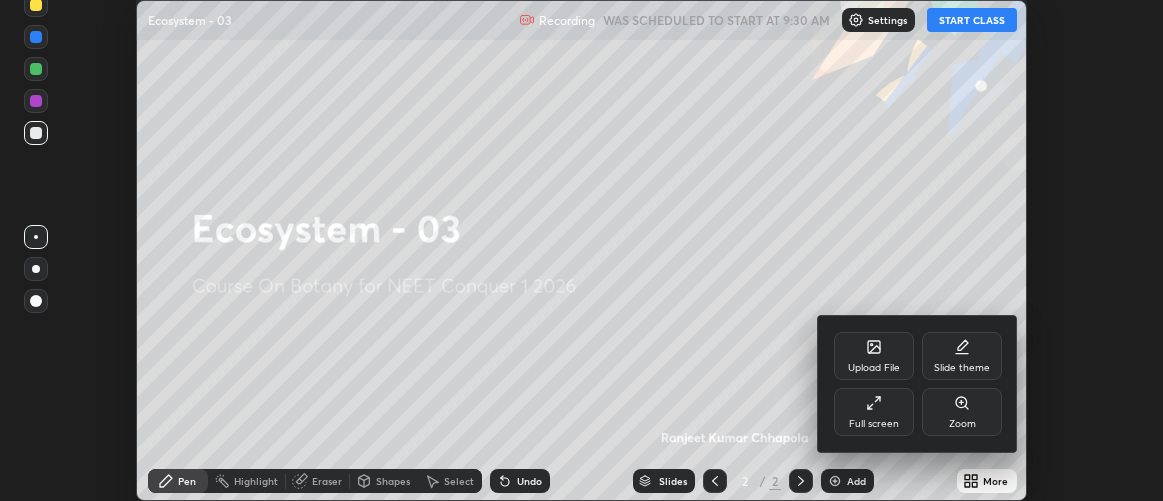 click 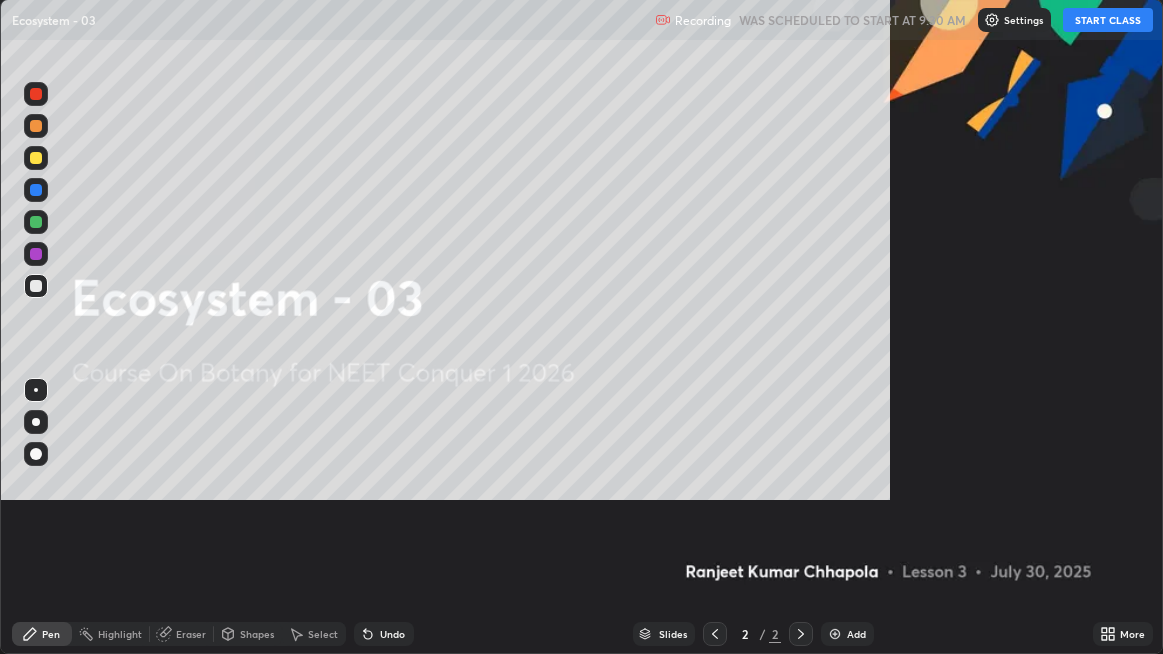 scroll, scrollTop: 99345, scrollLeft: 98836, axis: both 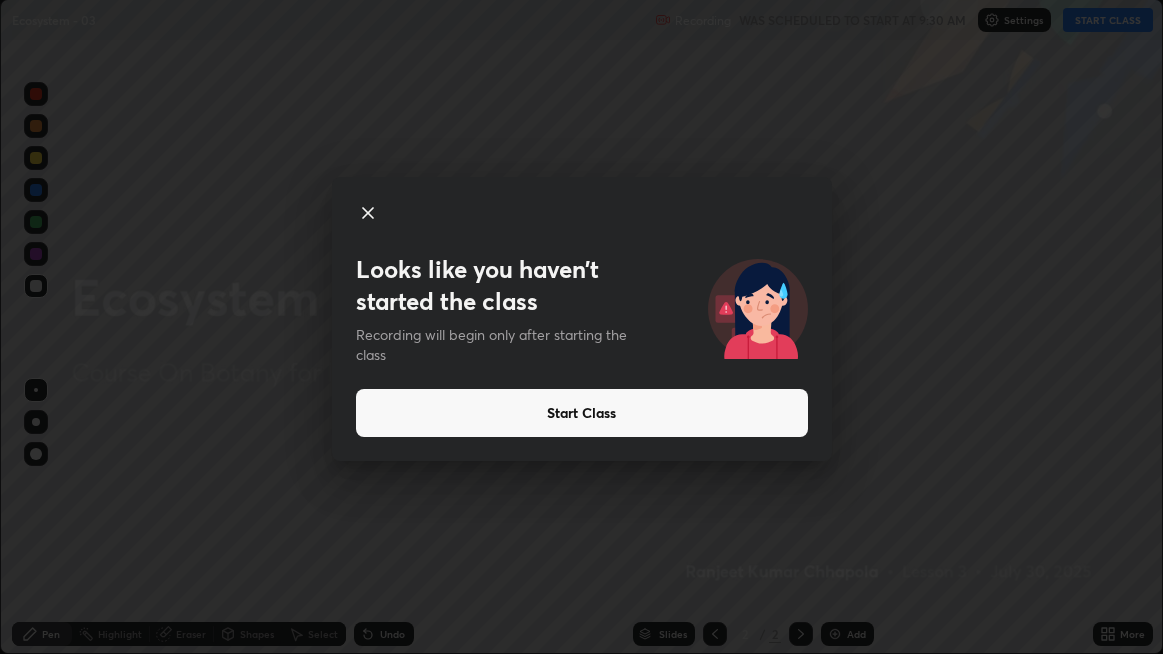 click on "Start Class" at bounding box center (582, 413) 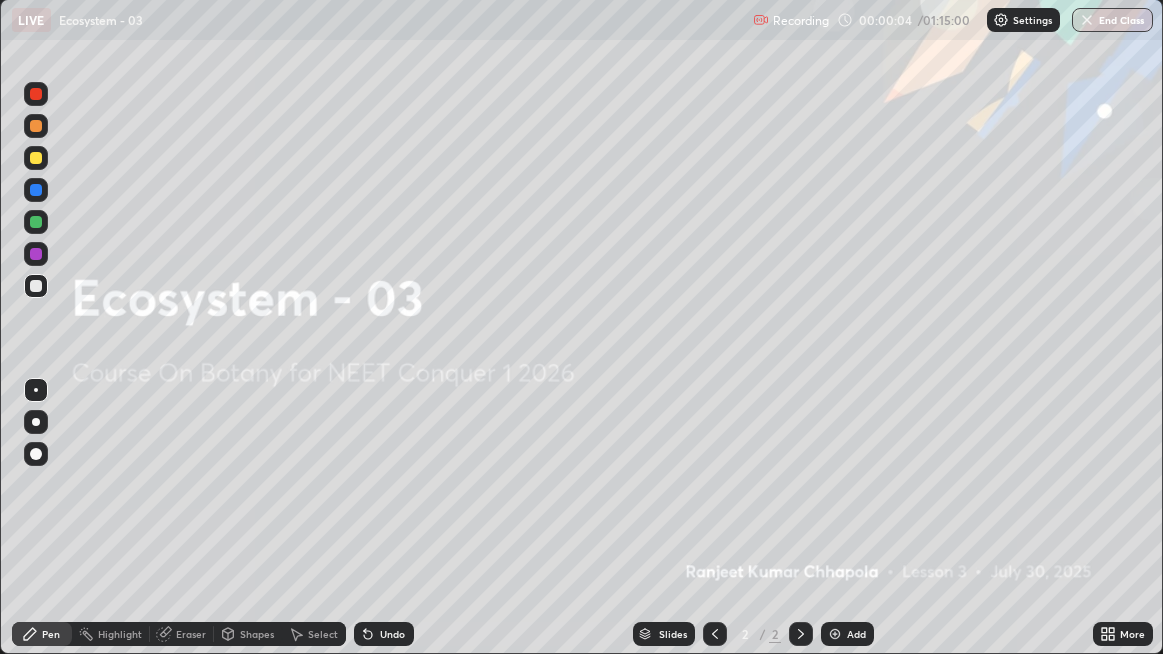 click 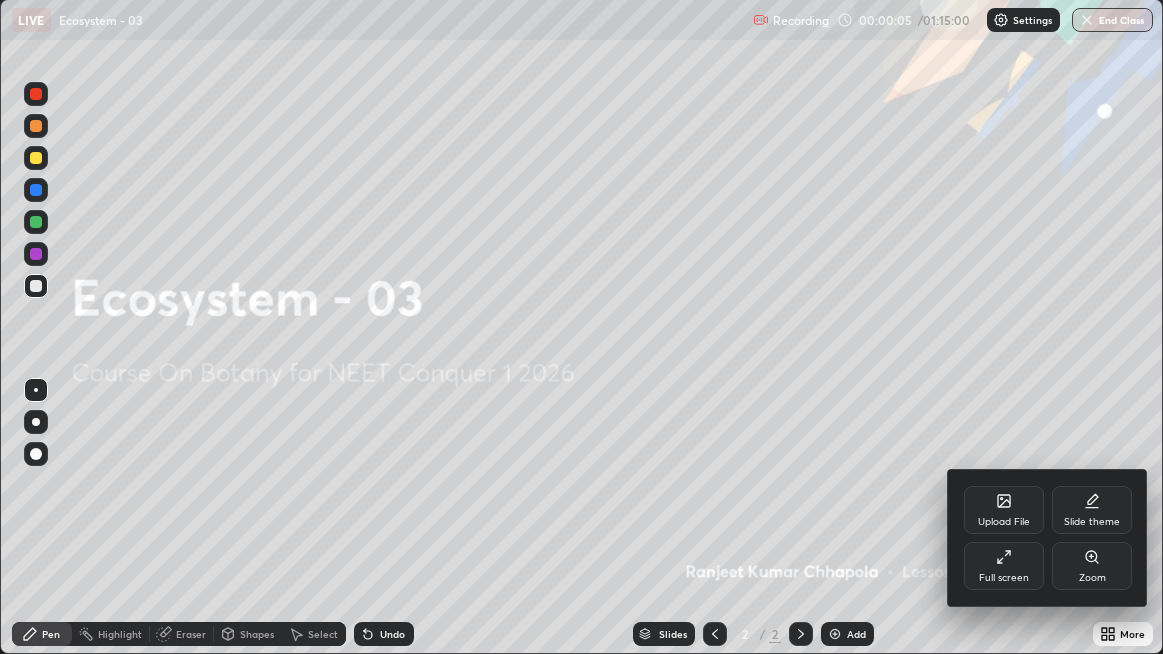 click on "Upload File" at bounding box center (1004, 522) 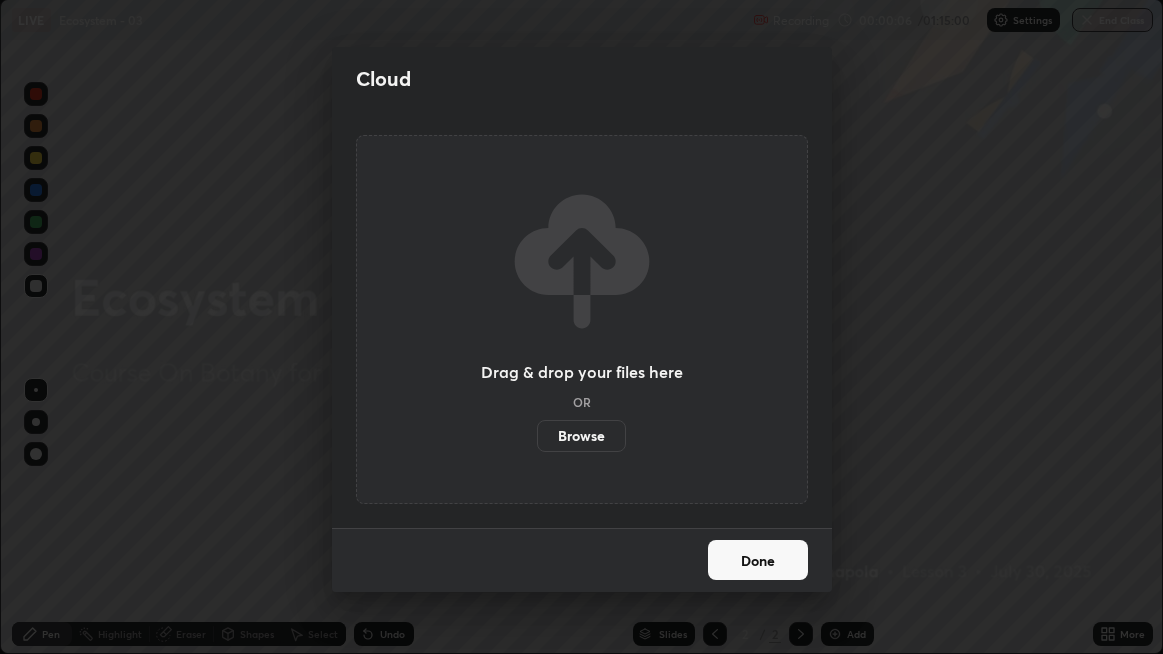 click on "Browse" at bounding box center (581, 436) 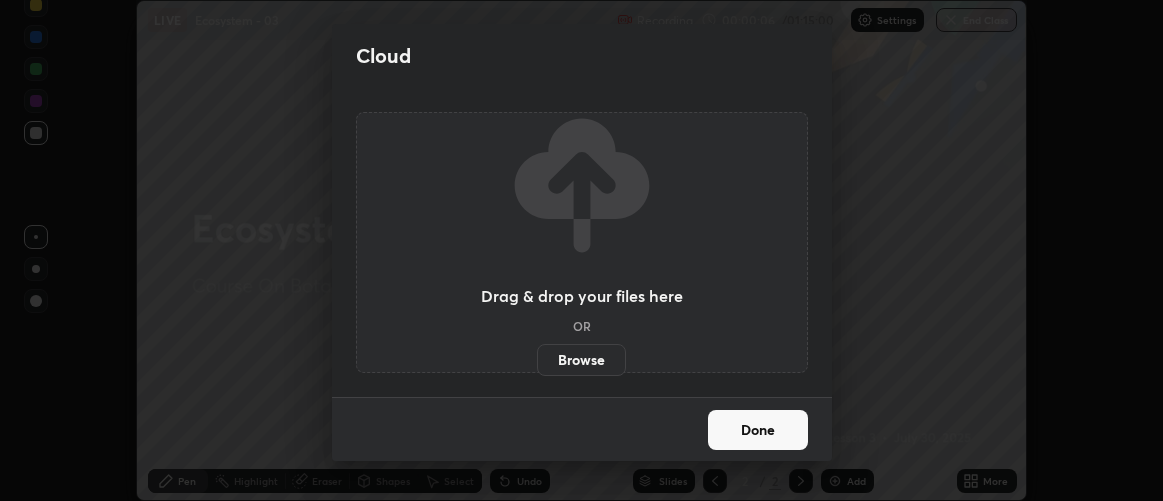 scroll, scrollTop: 500, scrollLeft: 1163, axis: both 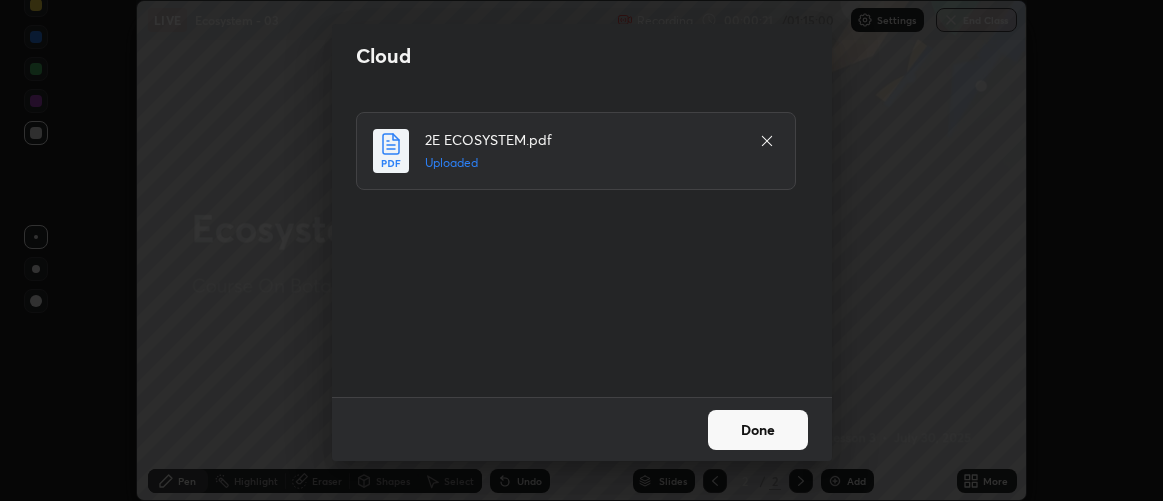 click on "Done" at bounding box center (758, 430) 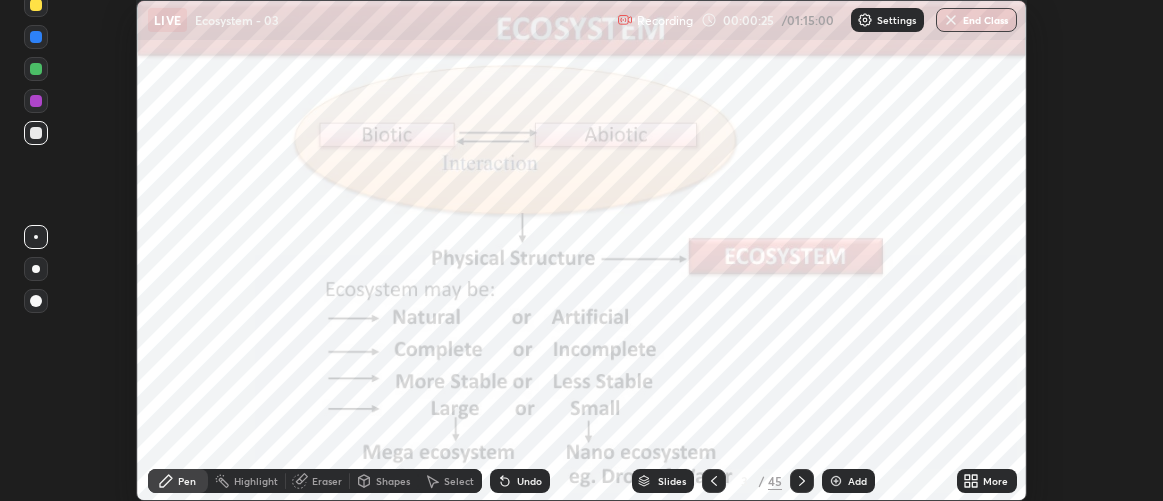 click 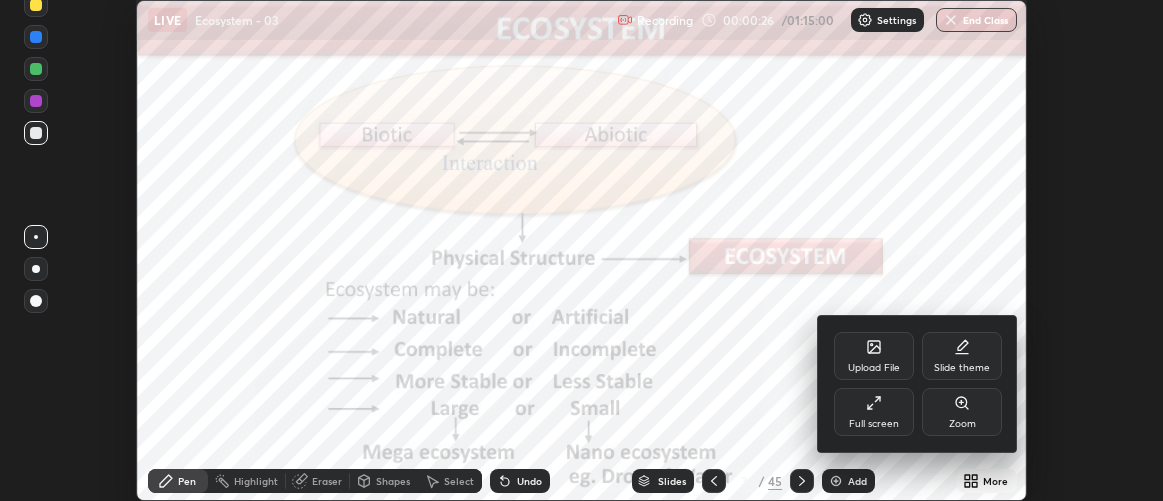 click on "Full screen" at bounding box center [874, 412] 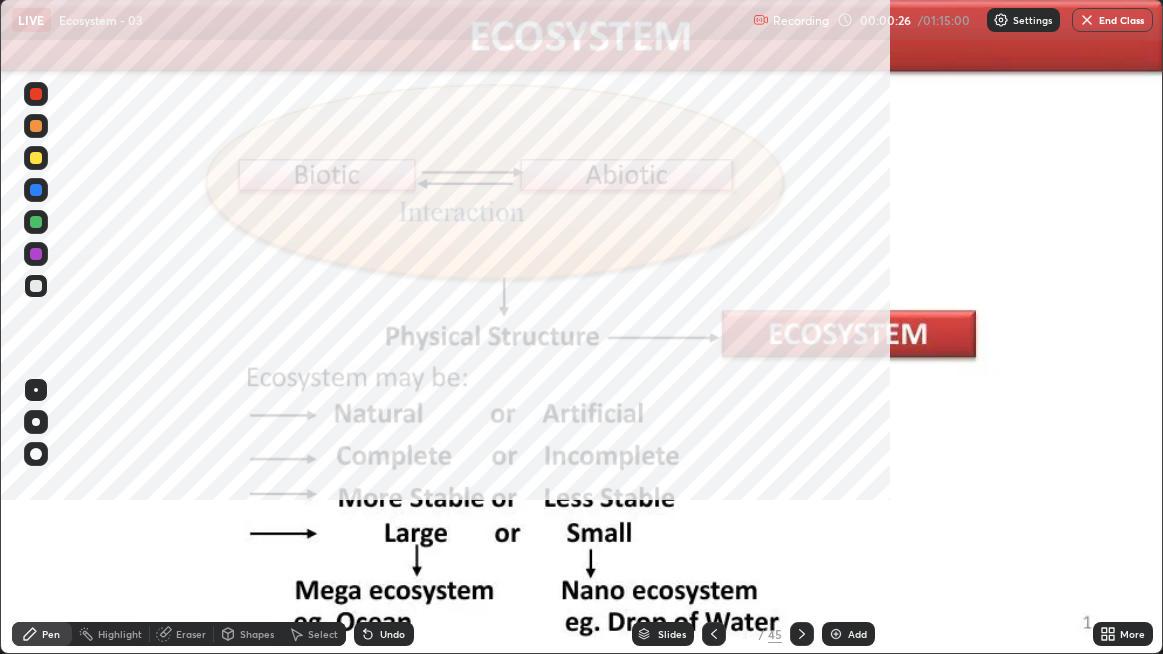 scroll, scrollTop: 99345, scrollLeft: 98836, axis: both 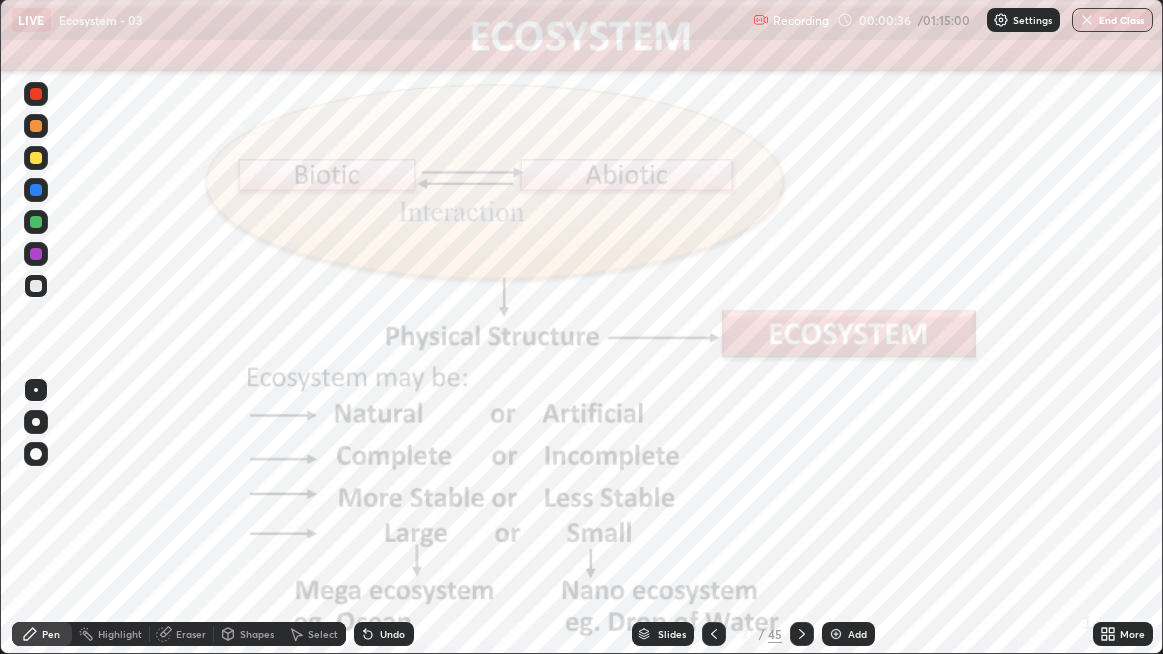 click on "Slides" at bounding box center (672, 634) 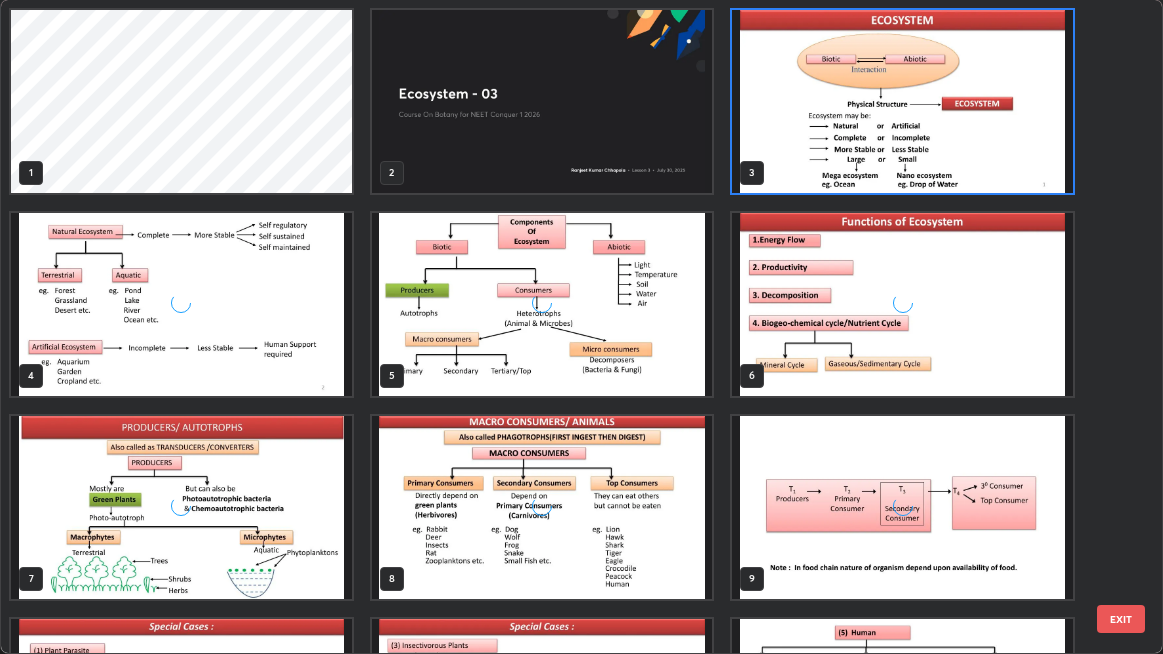 scroll, scrollTop: 6, scrollLeft: 11, axis: both 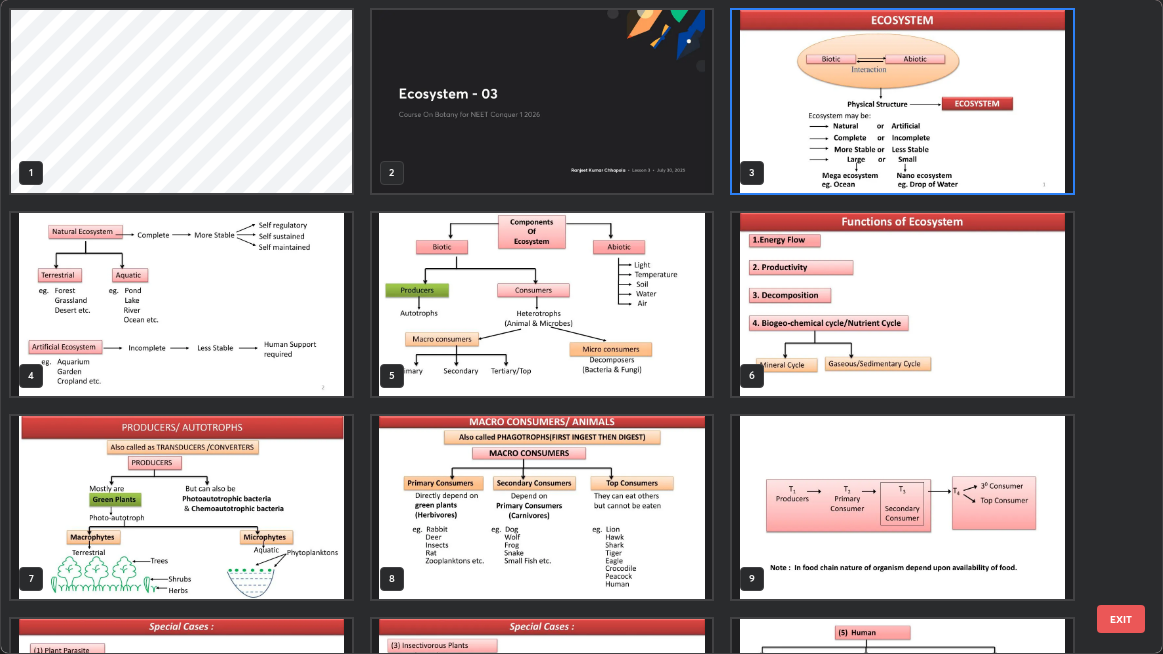 click at bounding box center [542, 507] 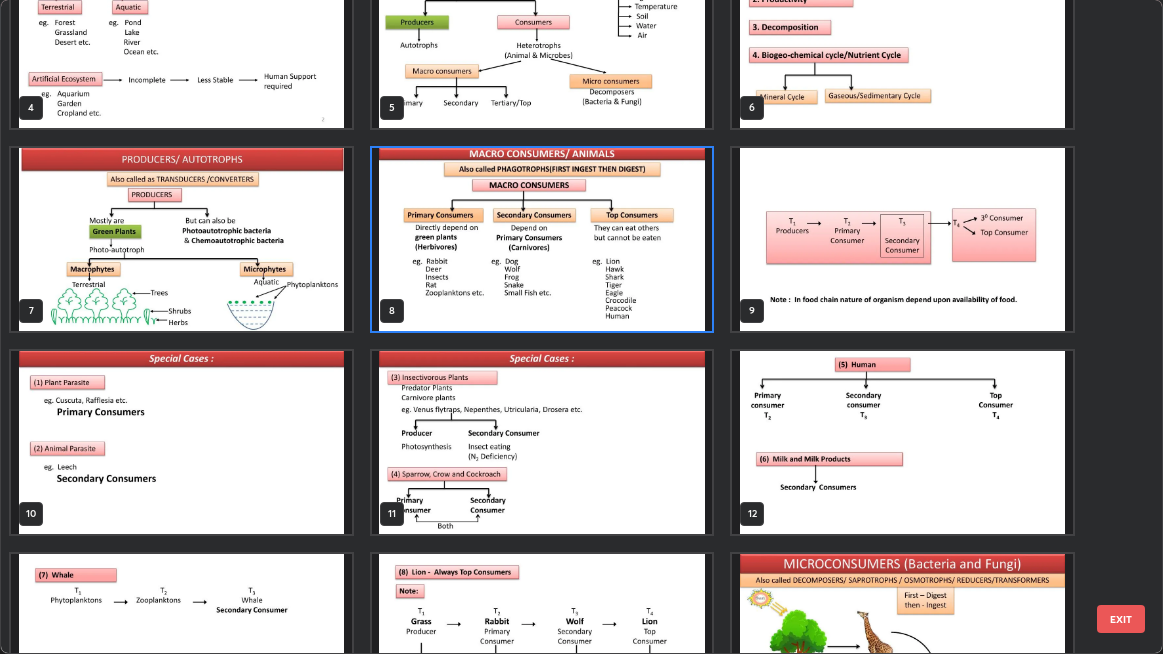 scroll, scrollTop: 265, scrollLeft: 0, axis: vertical 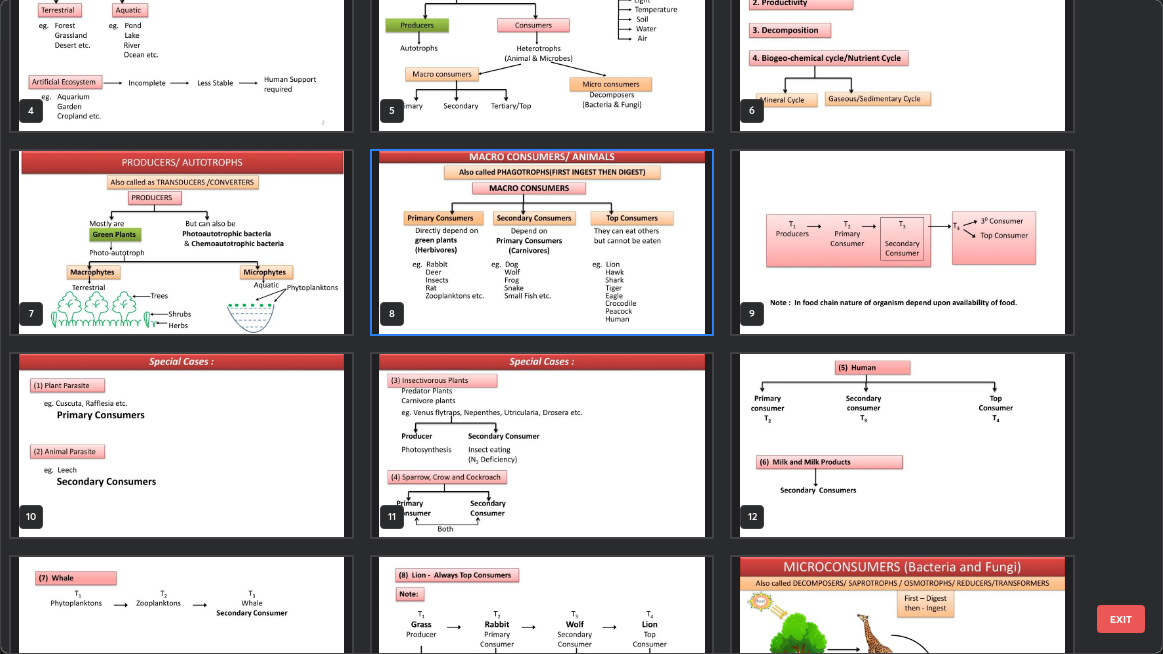 click at bounding box center (542, 445) 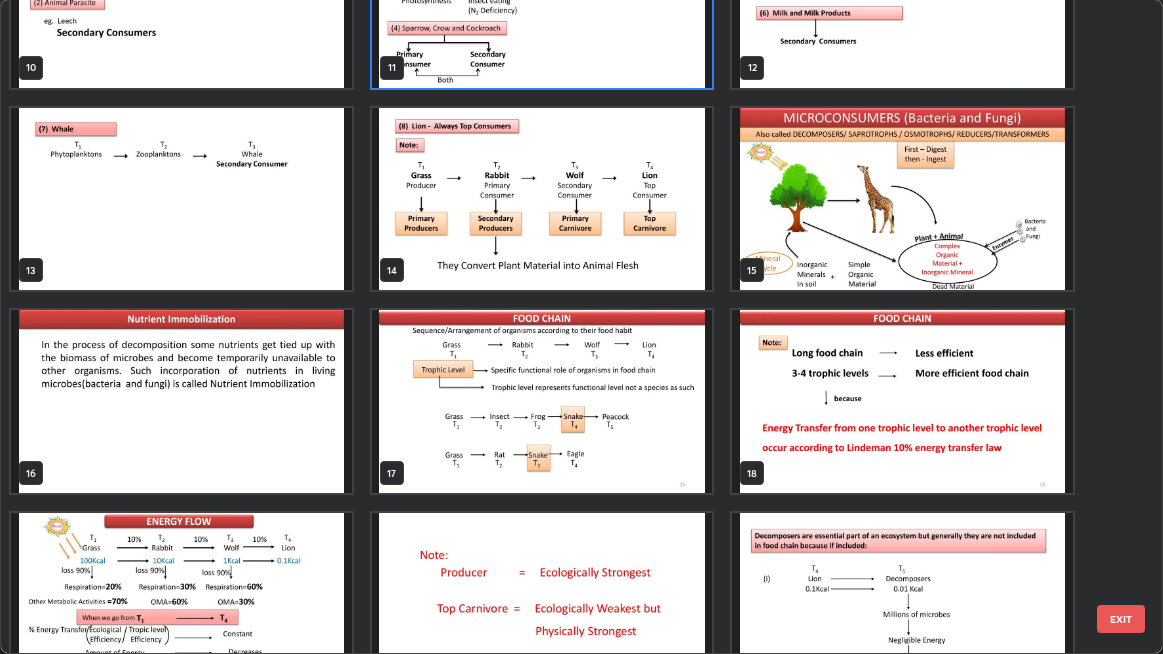 scroll, scrollTop: 721, scrollLeft: 0, axis: vertical 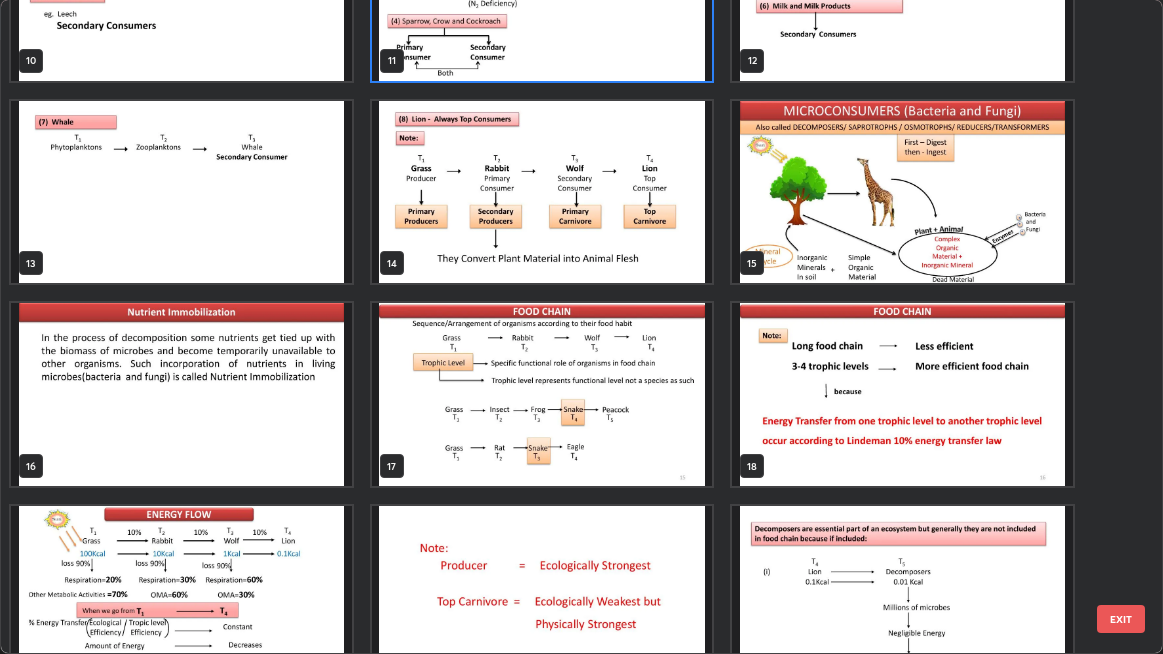 click at bounding box center [542, 395] 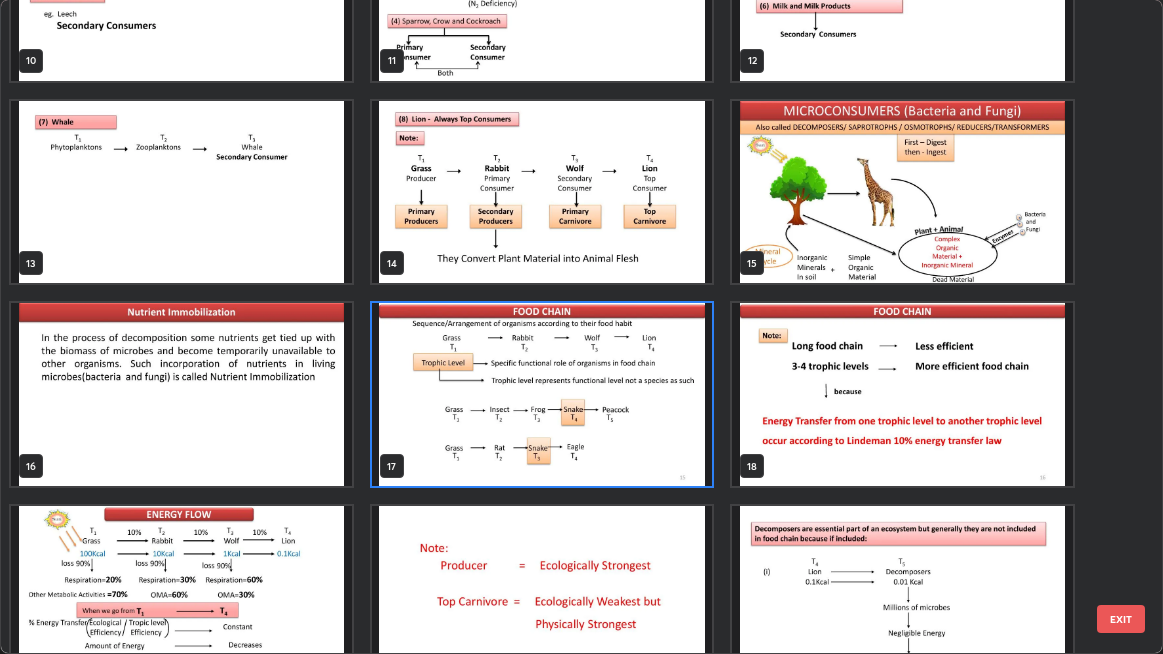 click at bounding box center (542, 395) 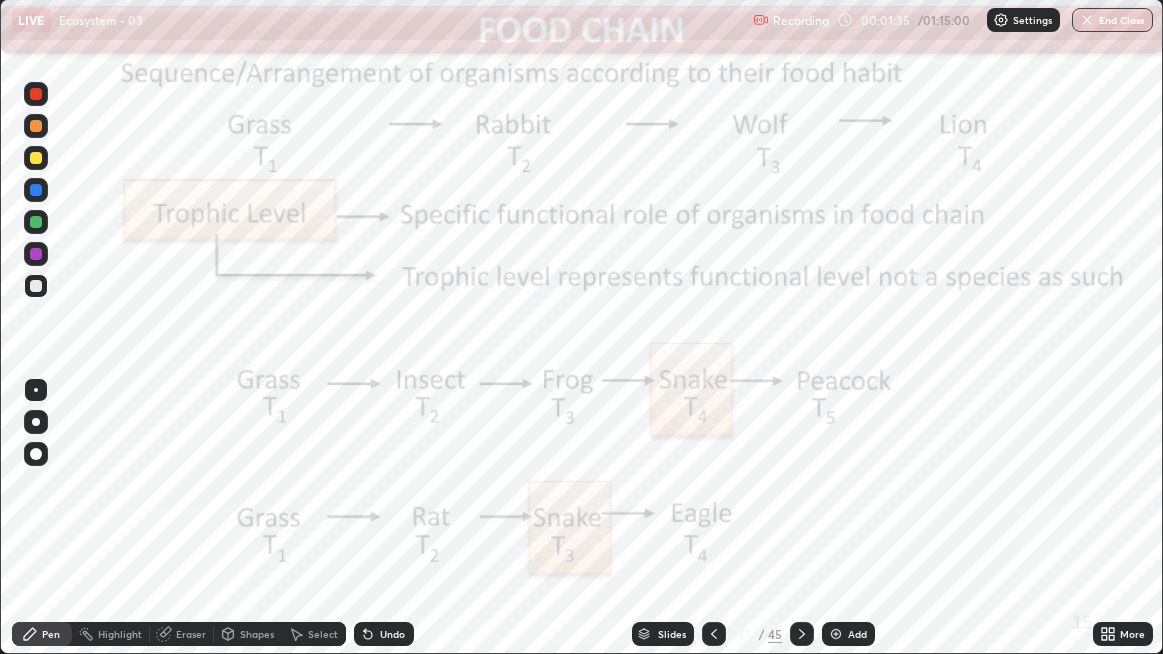 click on "Slides" at bounding box center (672, 634) 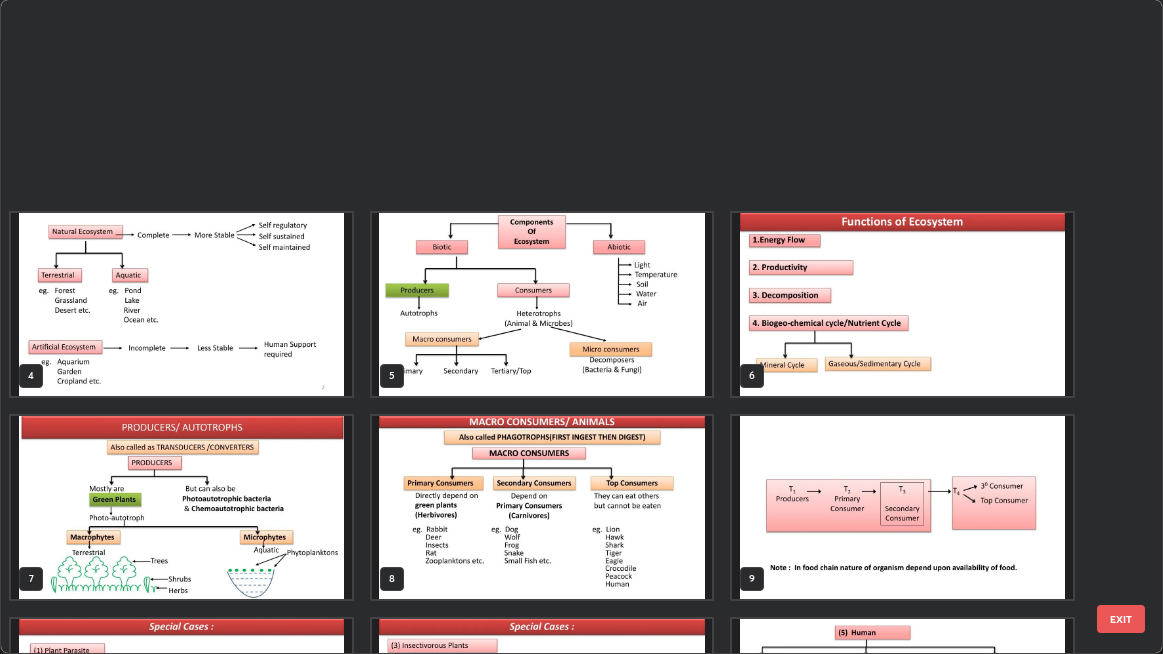 scroll, scrollTop: 564, scrollLeft: 0, axis: vertical 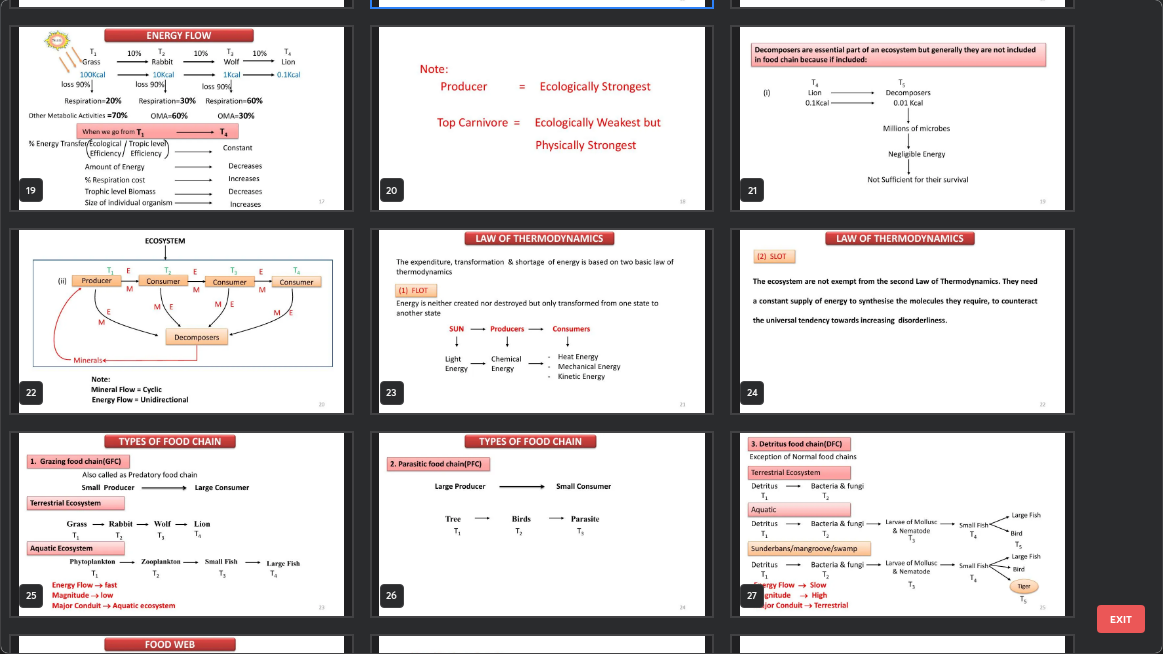 click at bounding box center [542, 322] 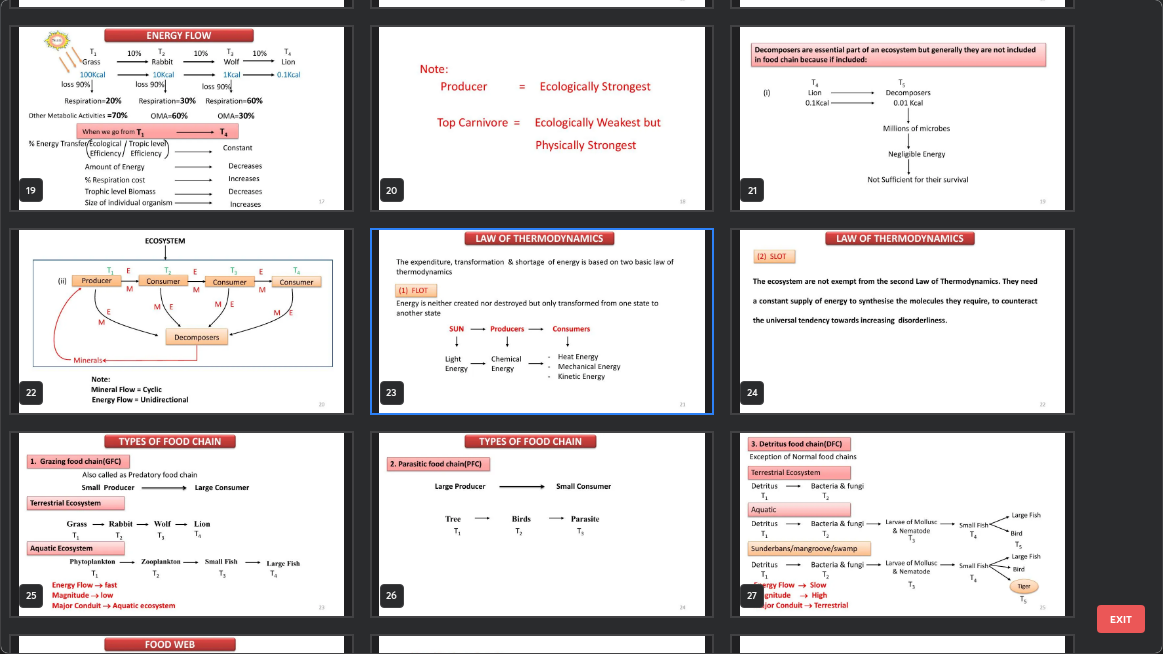 click at bounding box center [902, 322] 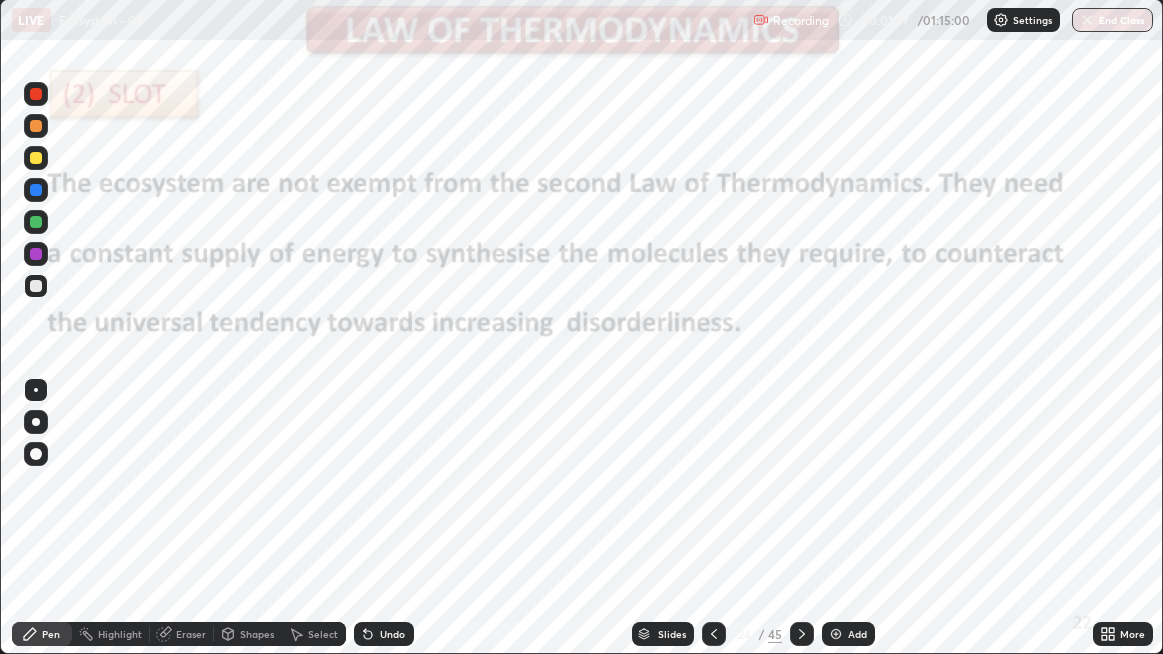 click 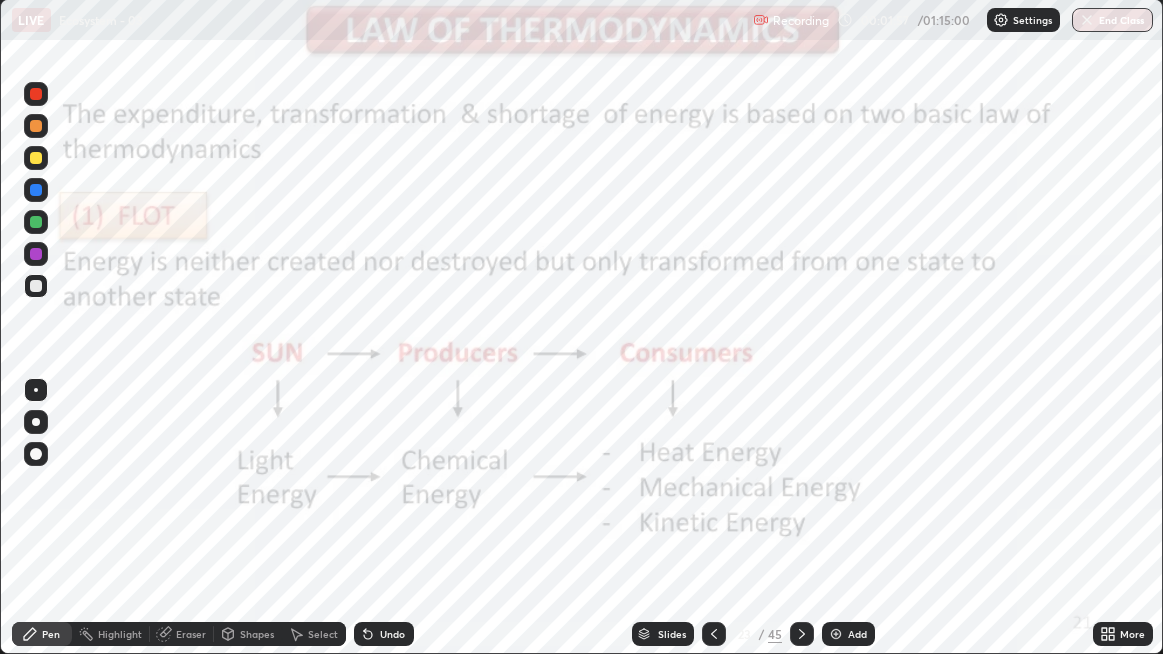 click on "Add" at bounding box center [848, 634] 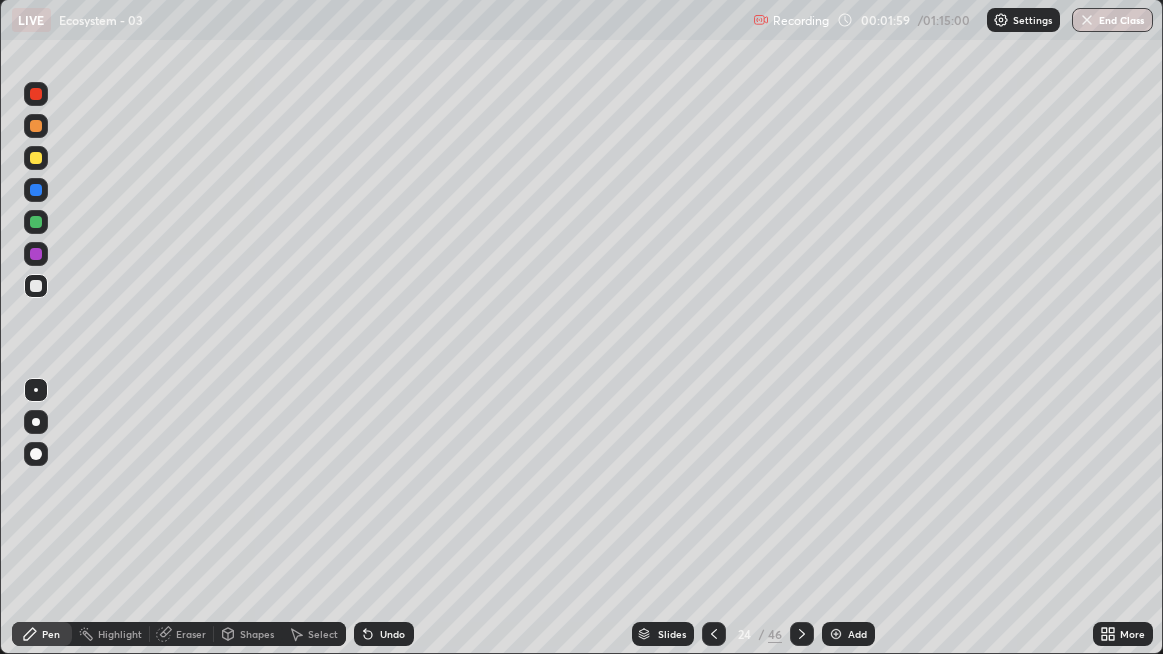 click at bounding box center (36, 158) 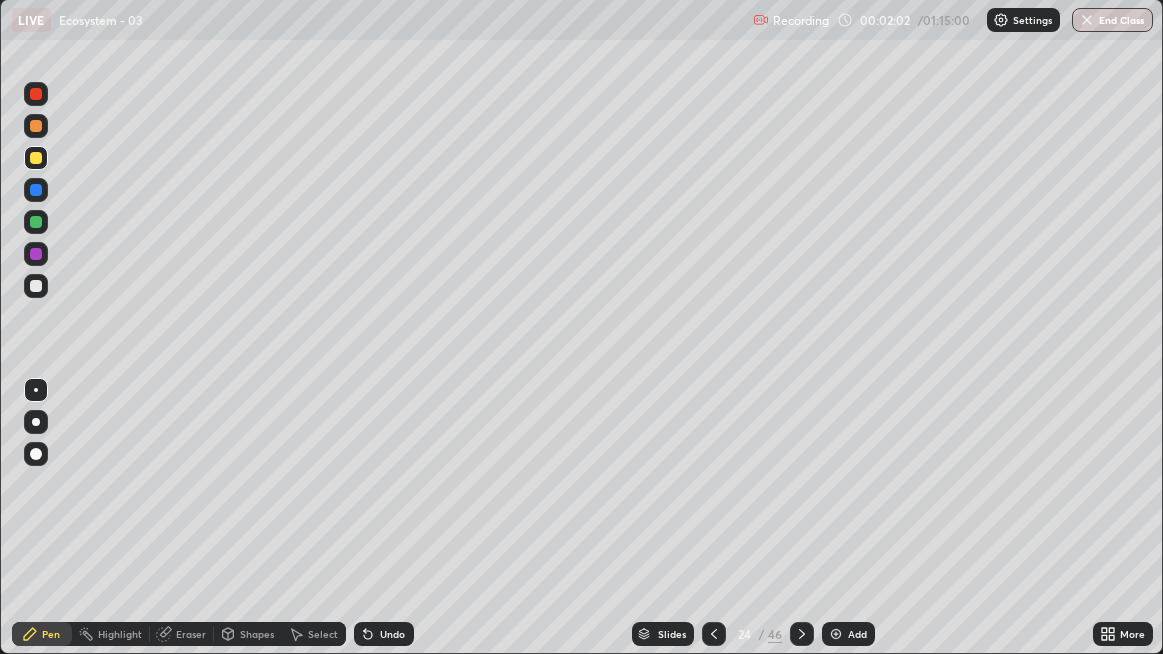 click on "Undo" at bounding box center (384, 634) 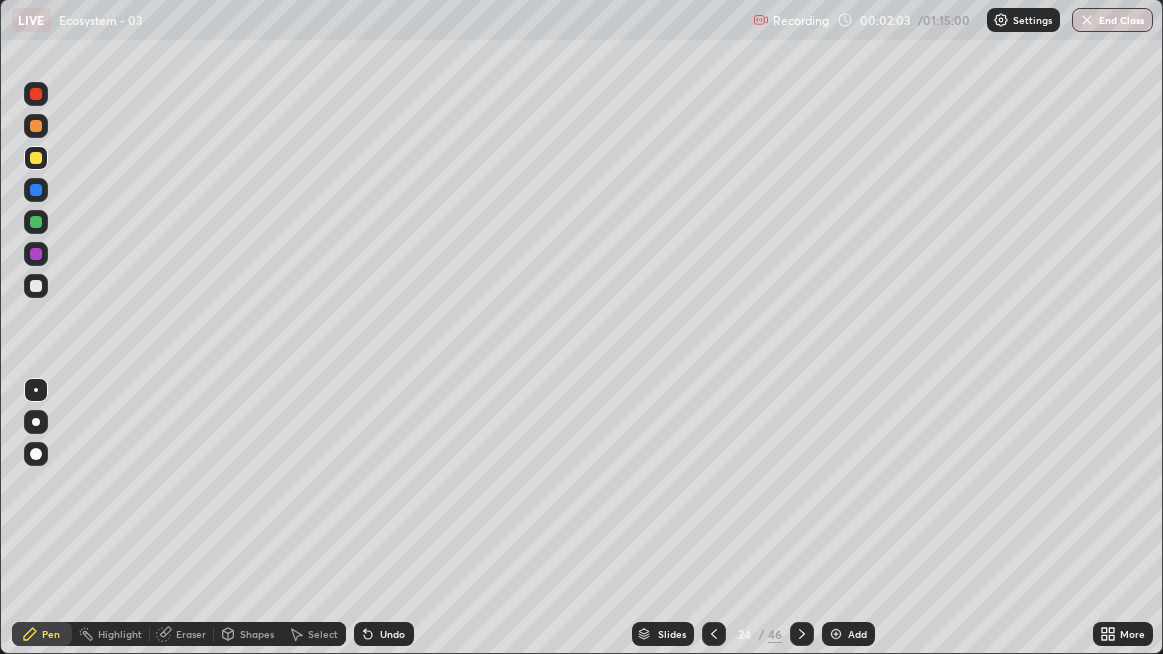 click on "Undo" at bounding box center [392, 634] 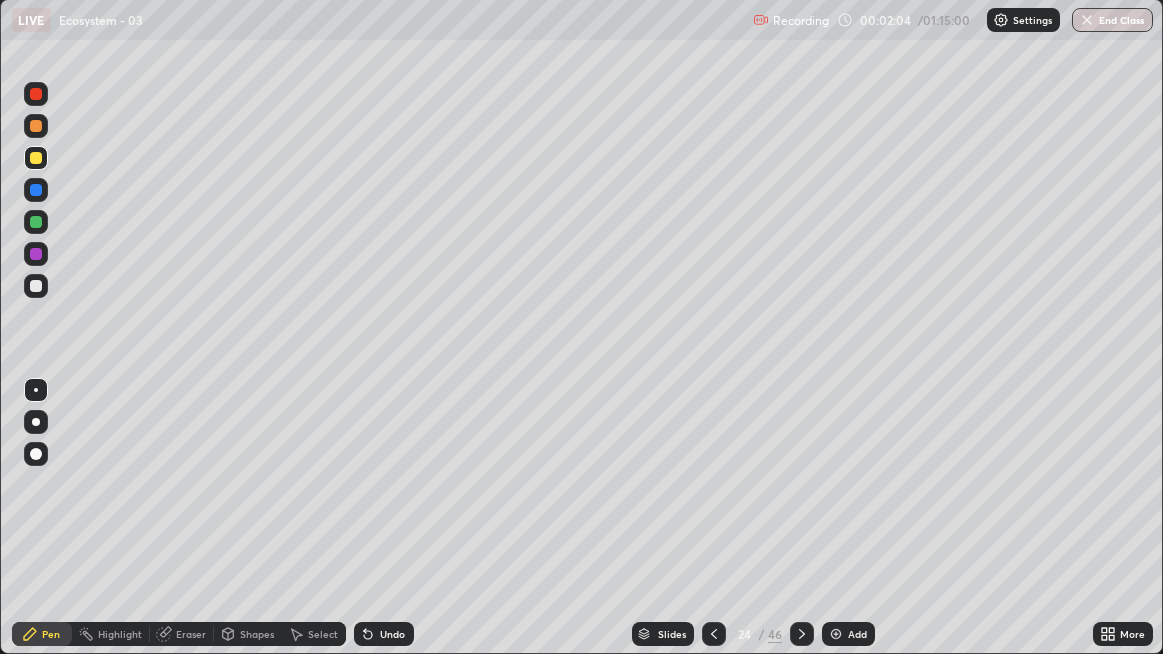 click at bounding box center [36, 422] 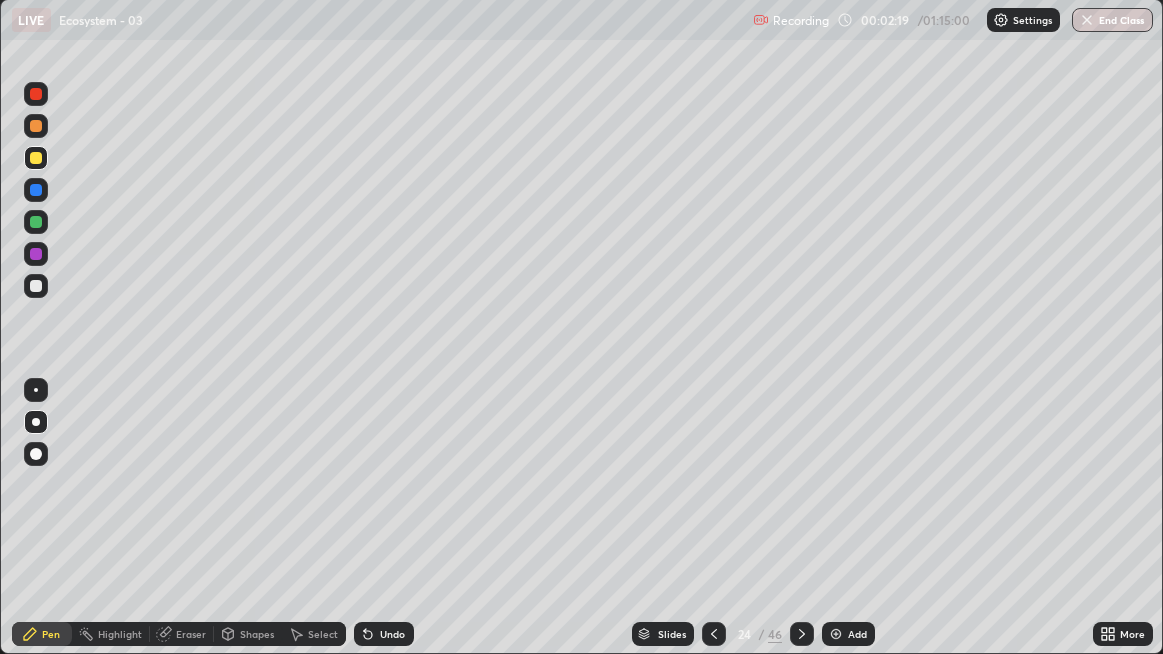 click on "Undo" at bounding box center [392, 634] 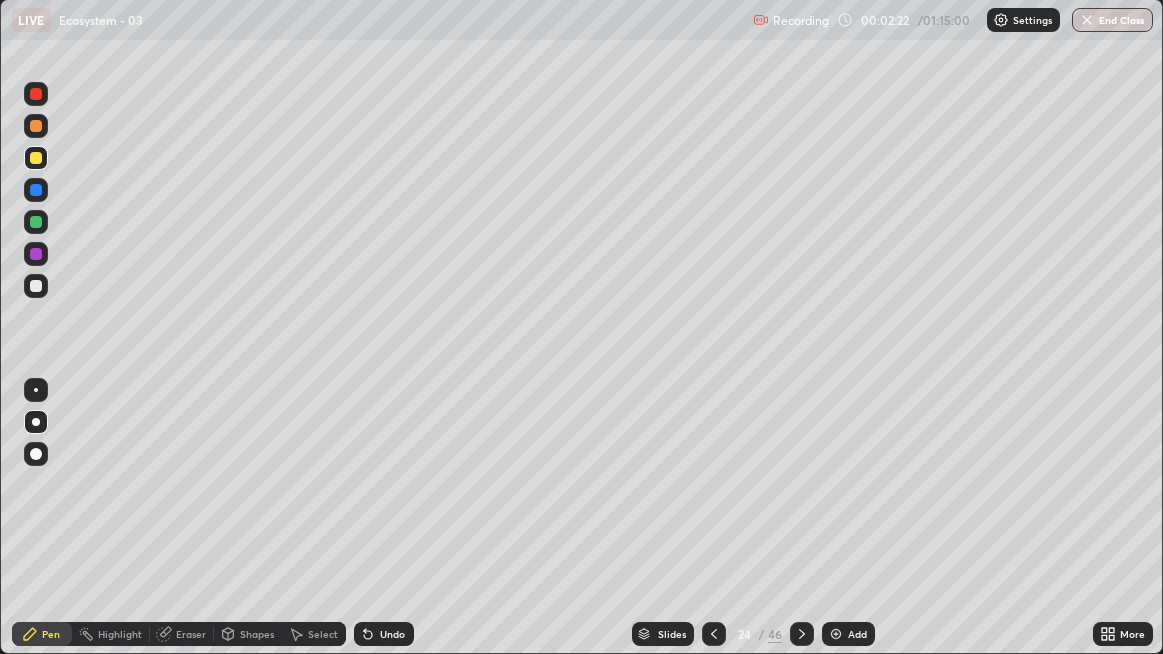 click on "Undo" at bounding box center [384, 634] 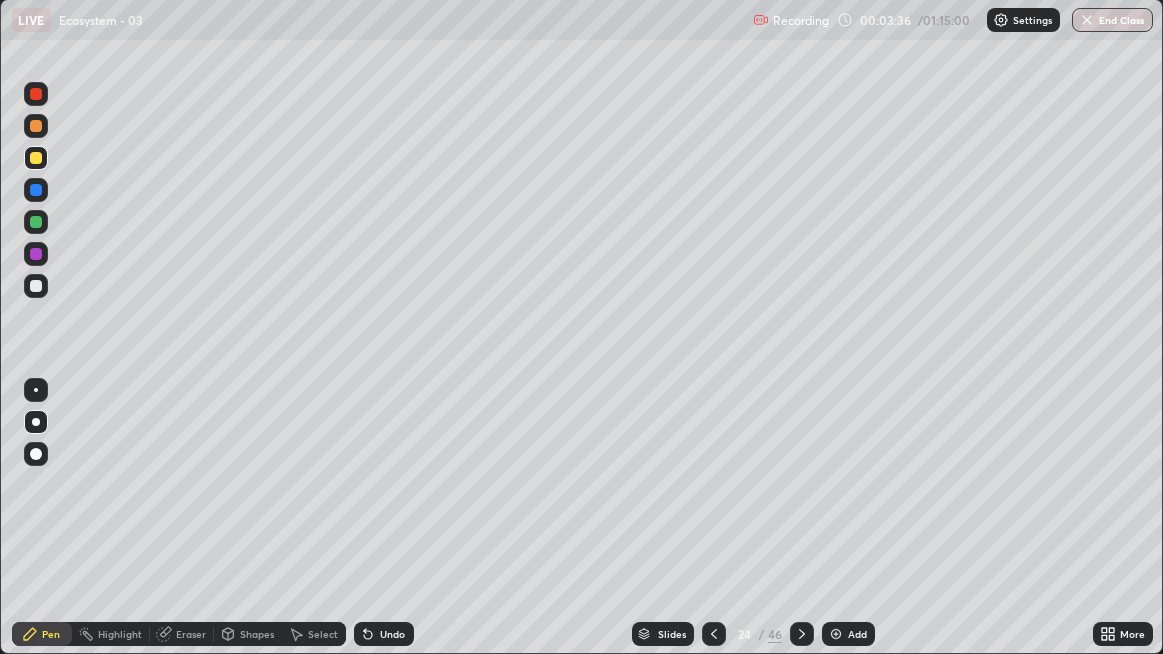 click 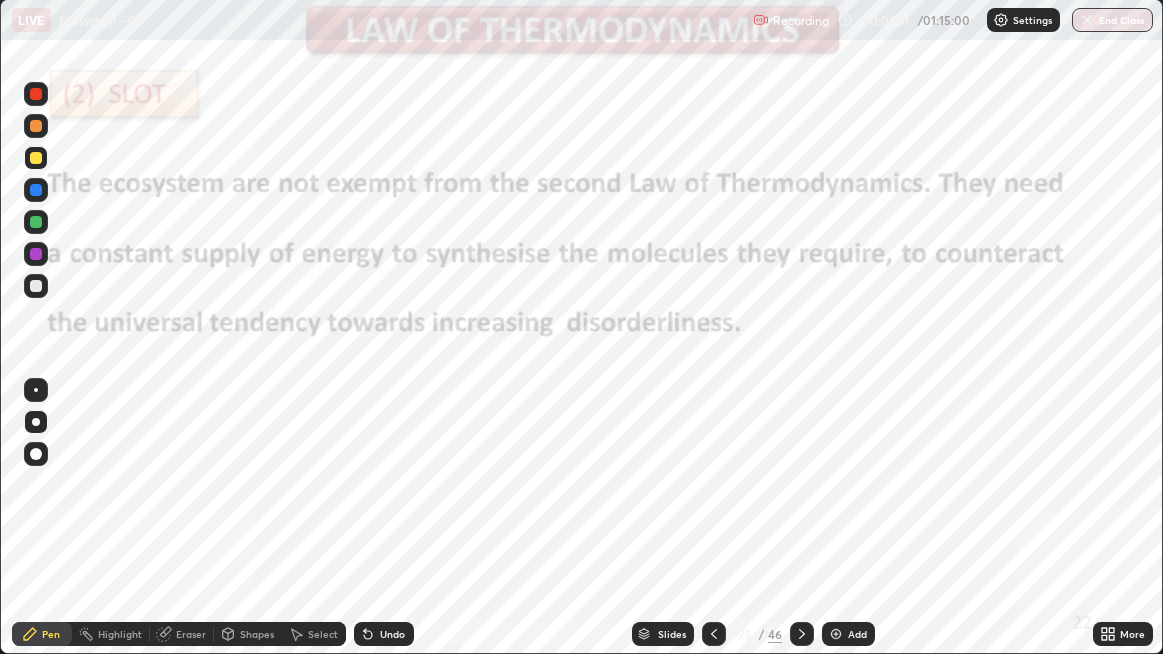 click at bounding box center [714, 634] 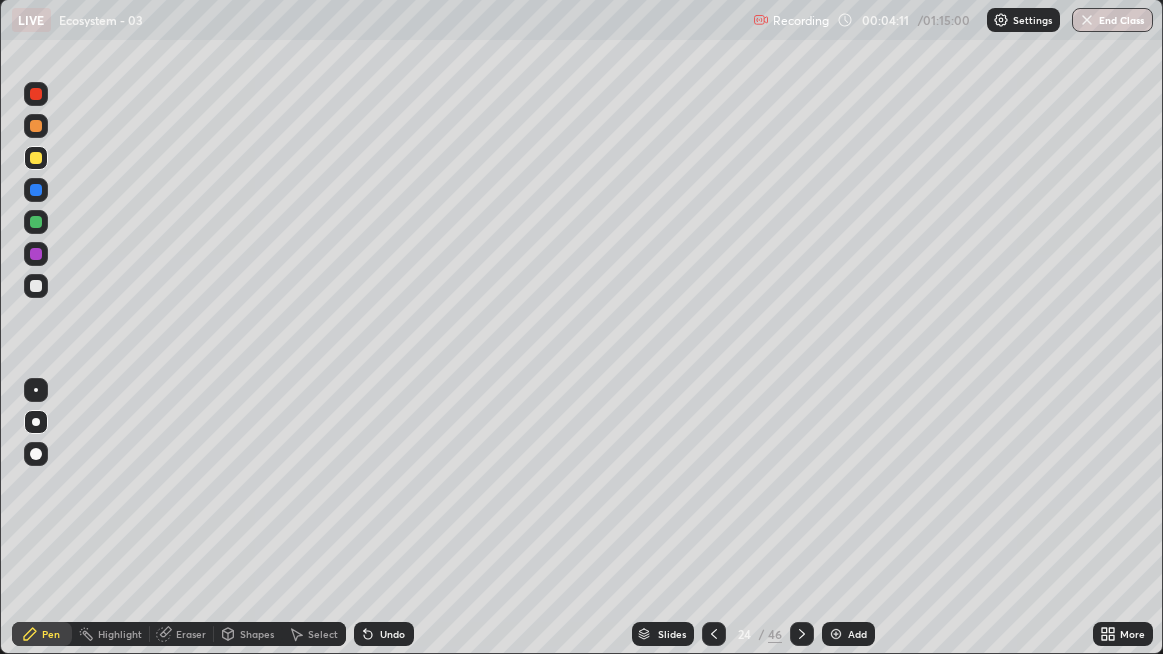 click 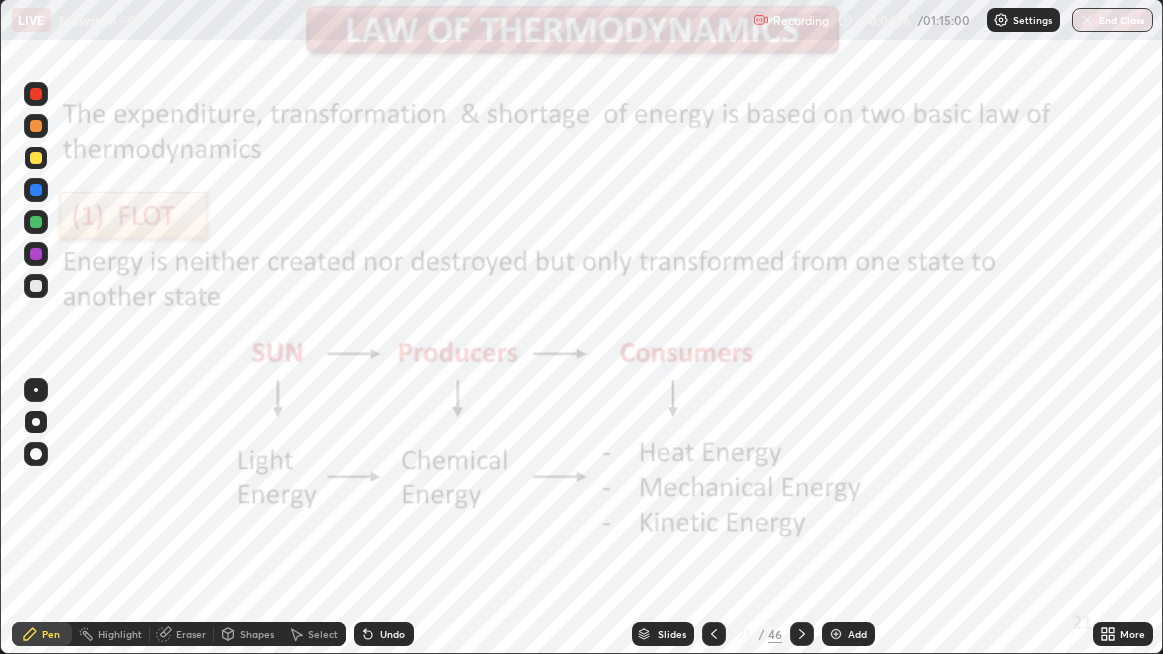 click on "Highlight" at bounding box center (120, 634) 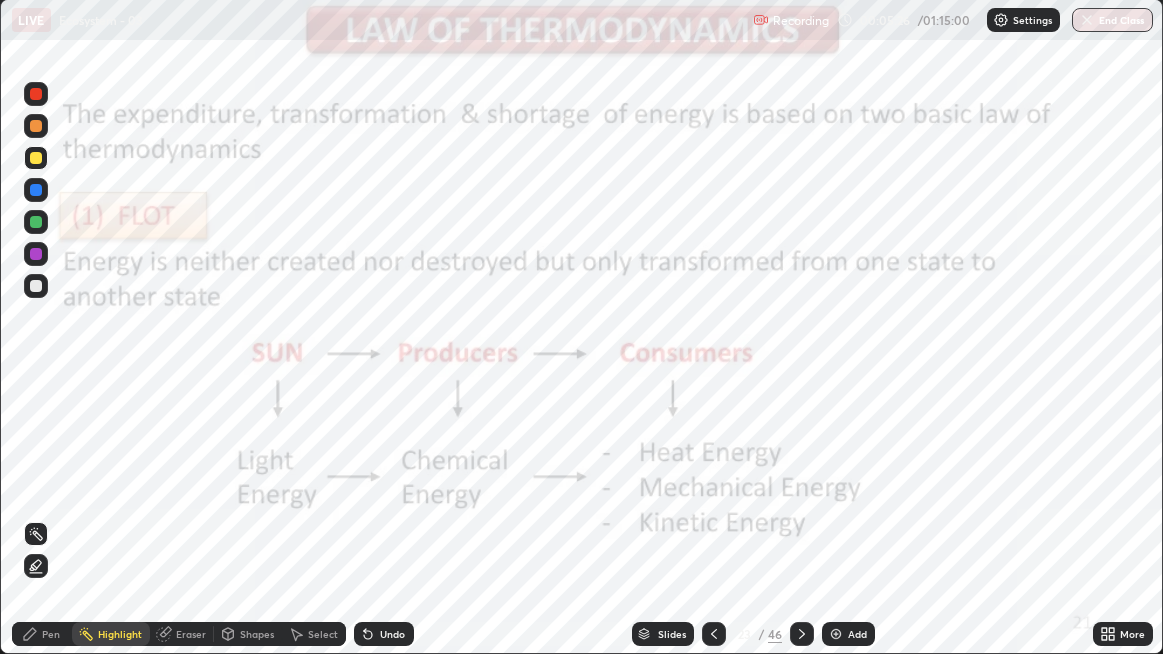 click on "Pen" at bounding box center [42, 634] 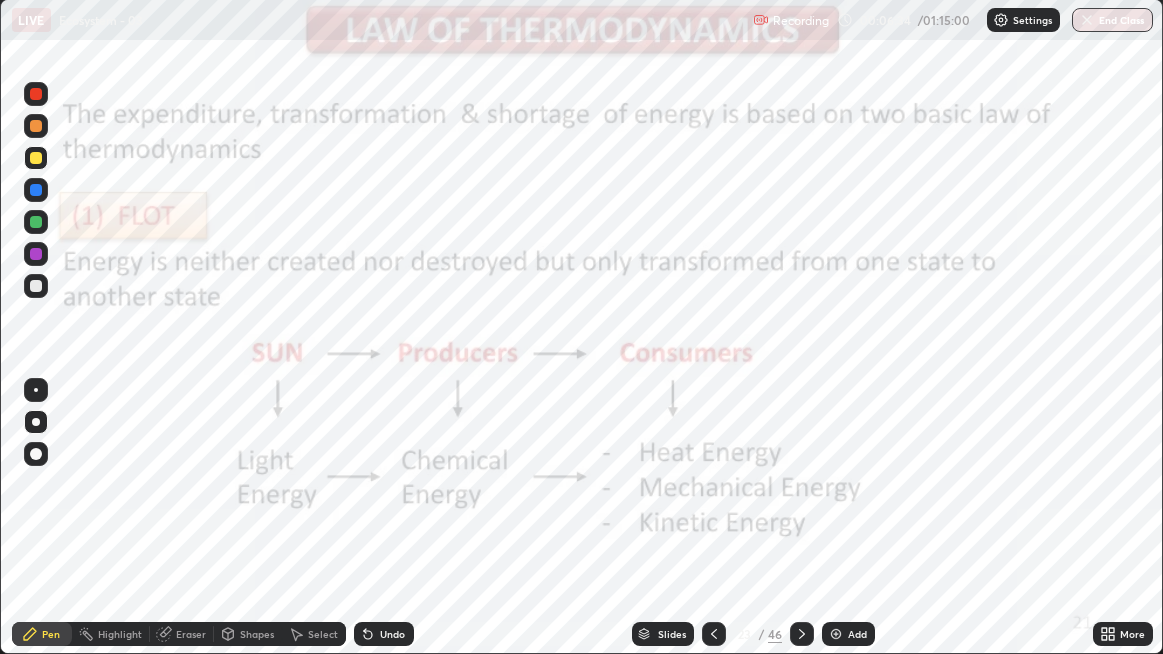 click 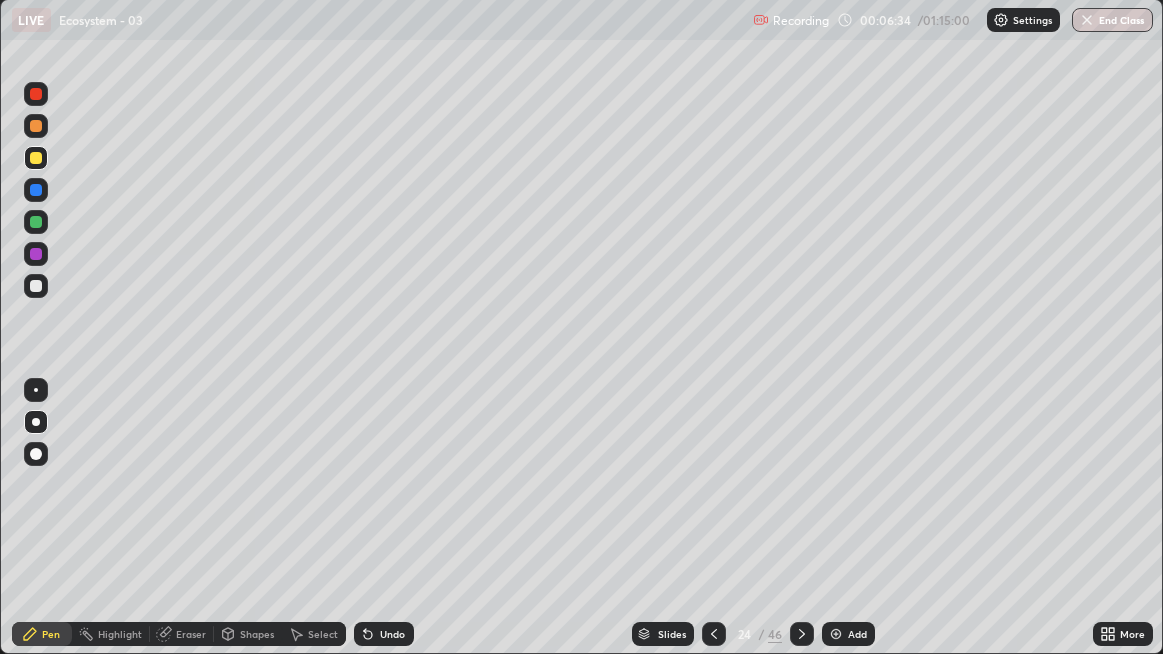 click 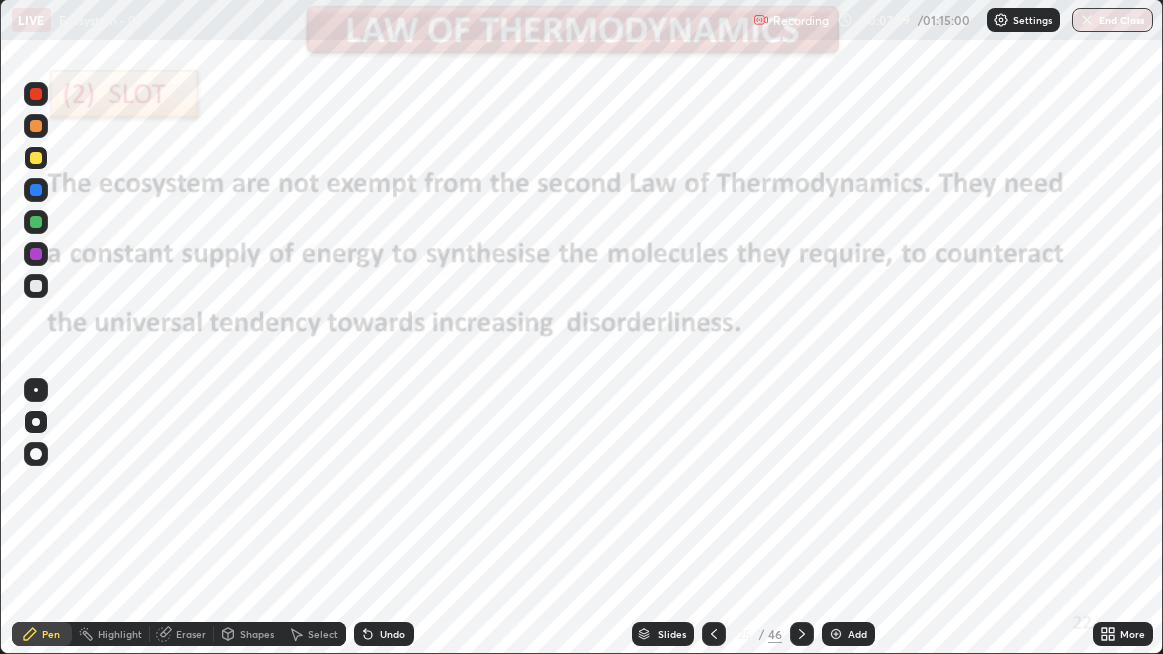click on "Undo" at bounding box center (392, 634) 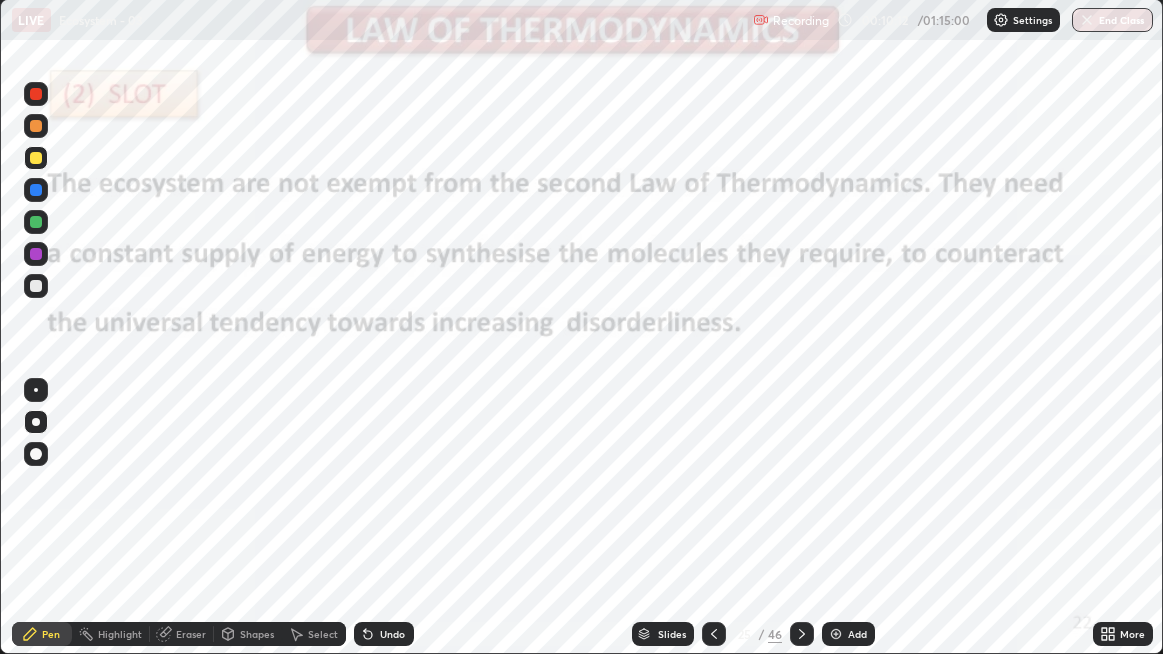 click at bounding box center (836, 634) 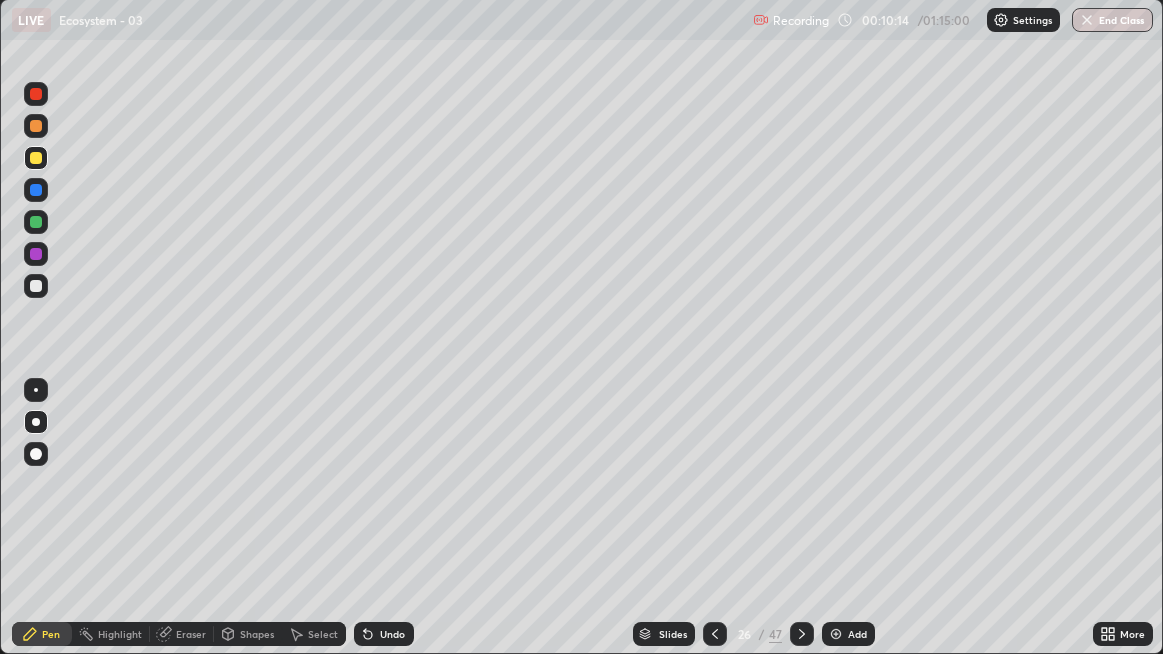 click at bounding box center (36, 158) 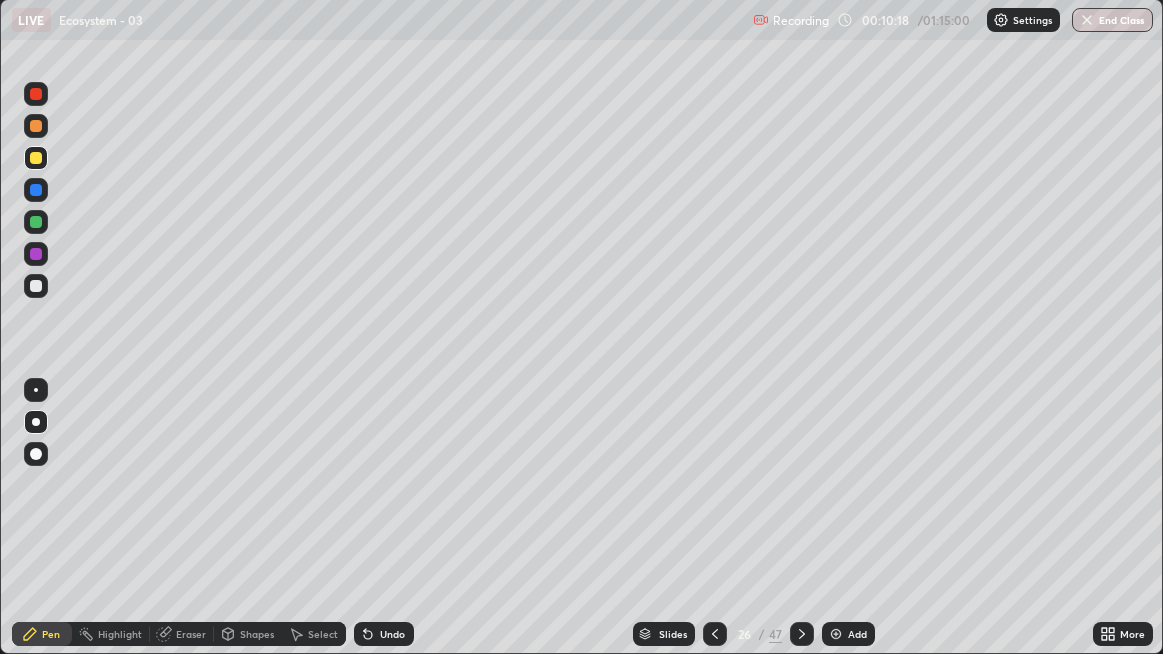 click at bounding box center [36, 222] 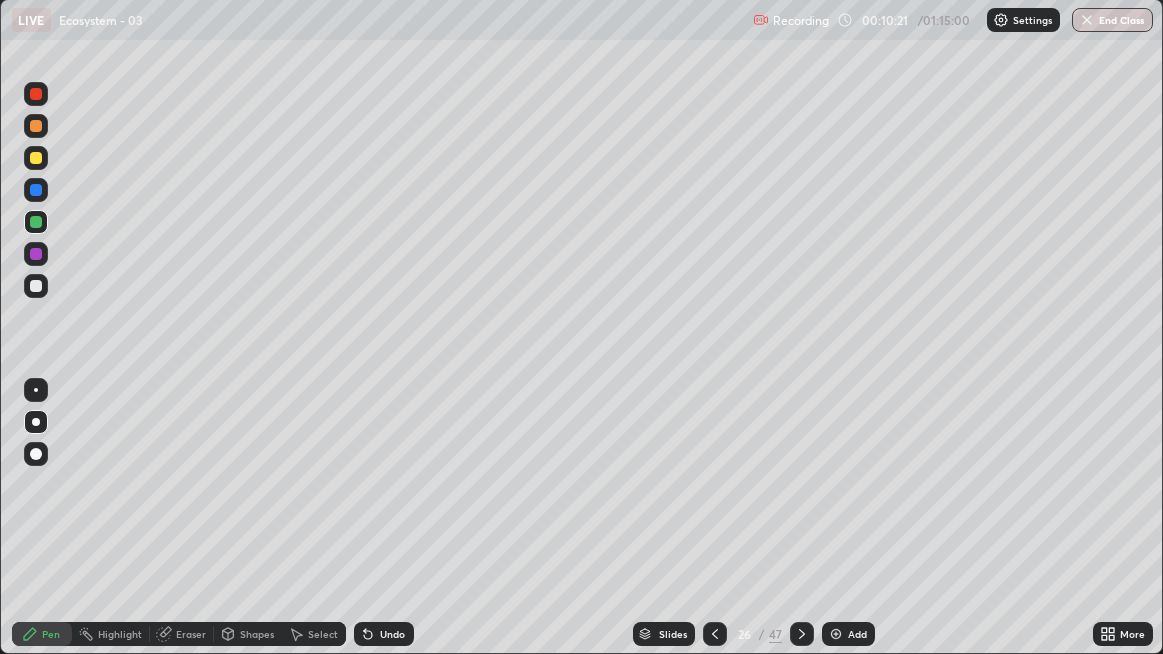 click at bounding box center [36, 126] 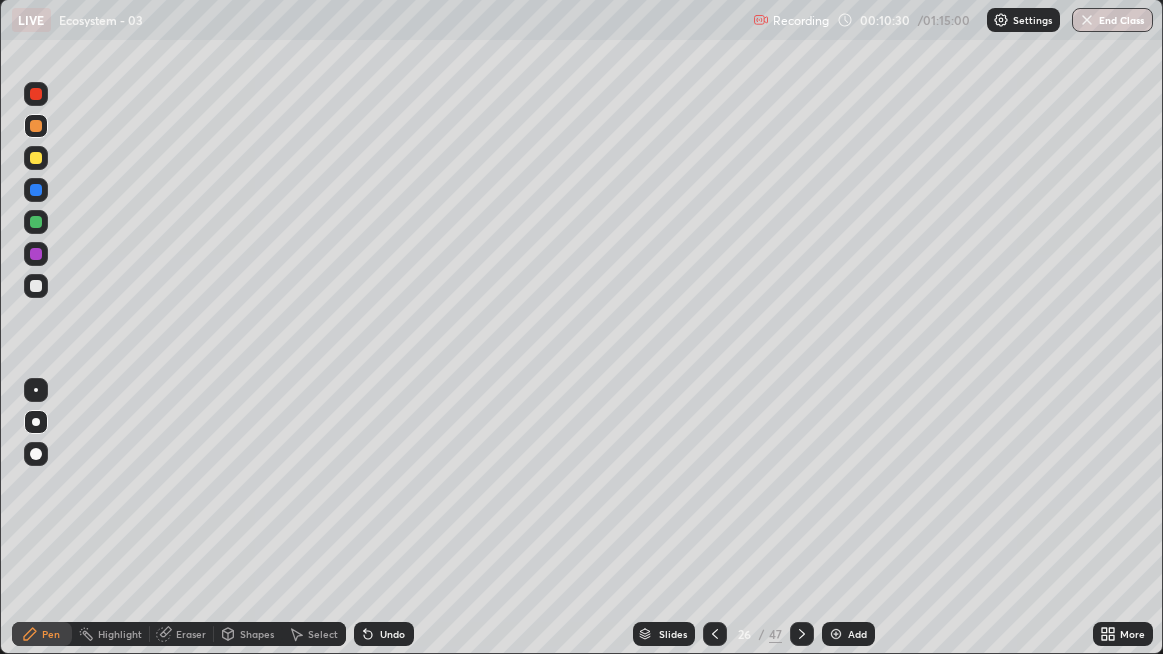 click at bounding box center (36, 286) 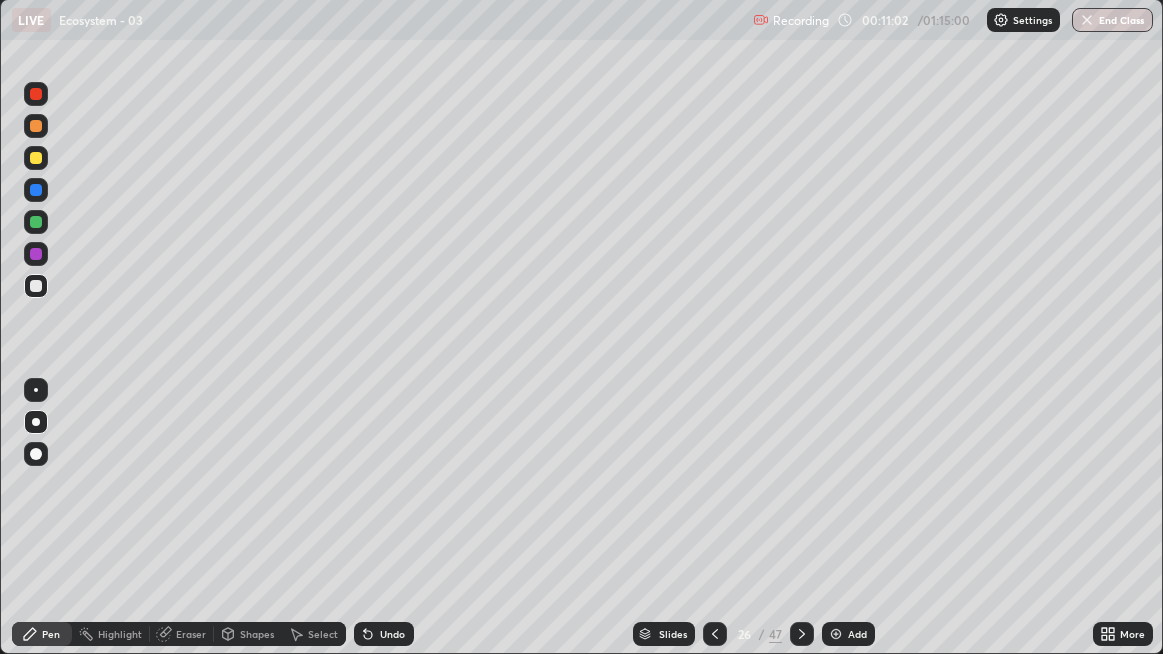 click on "Undo" at bounding box center (392, 634) 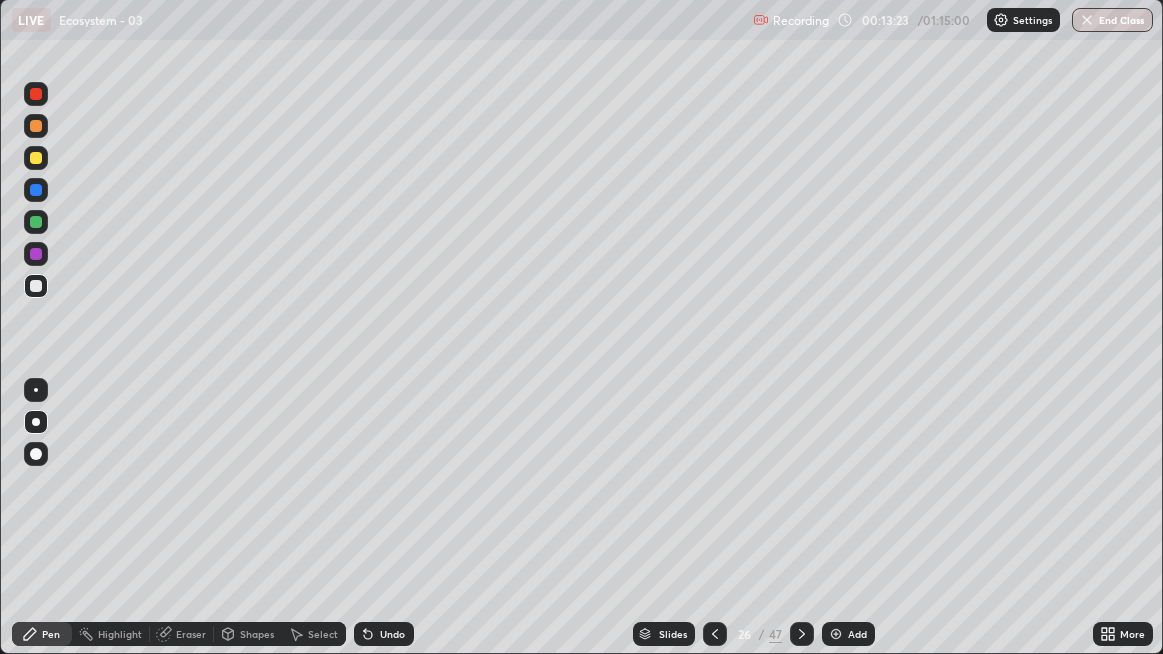 click 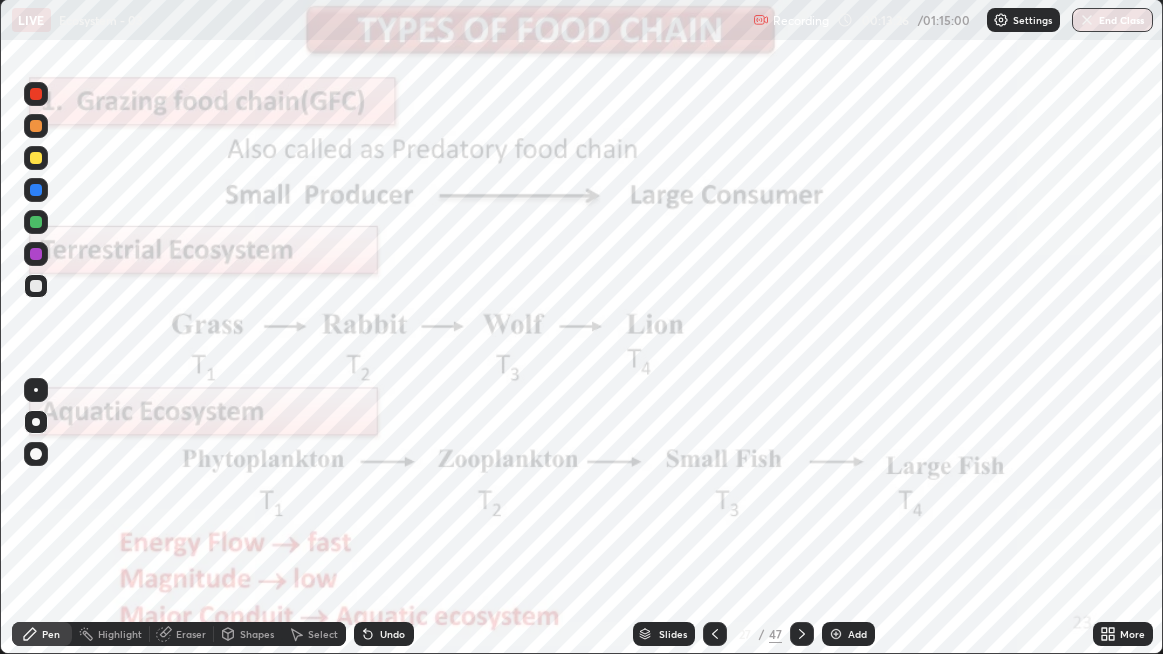 click 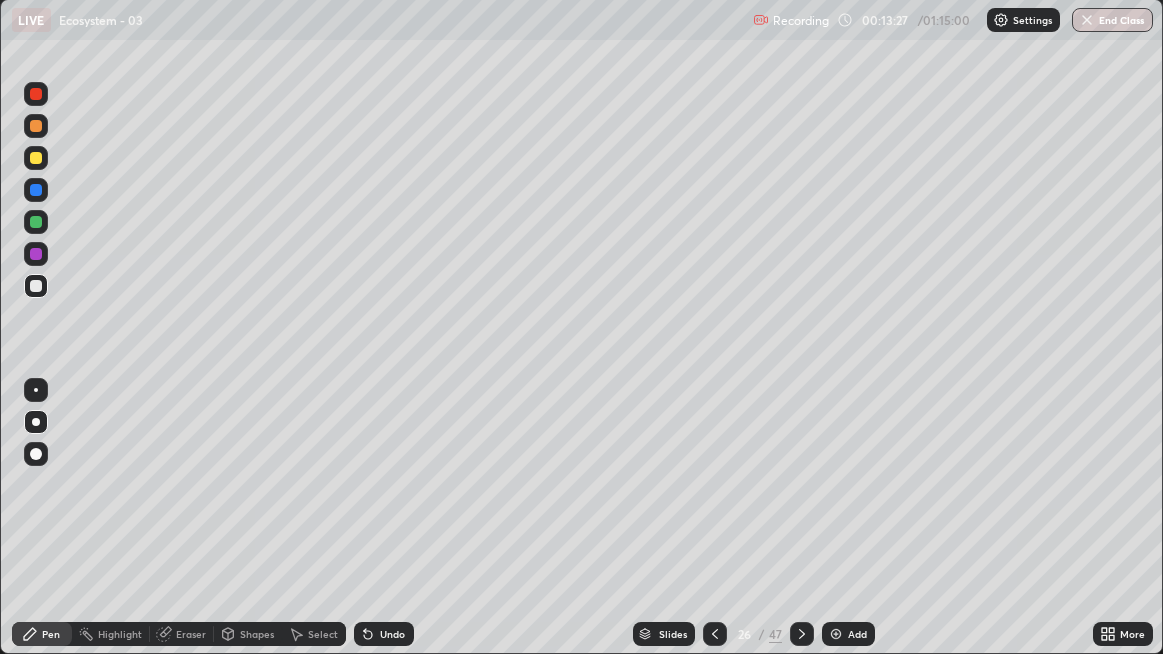 click 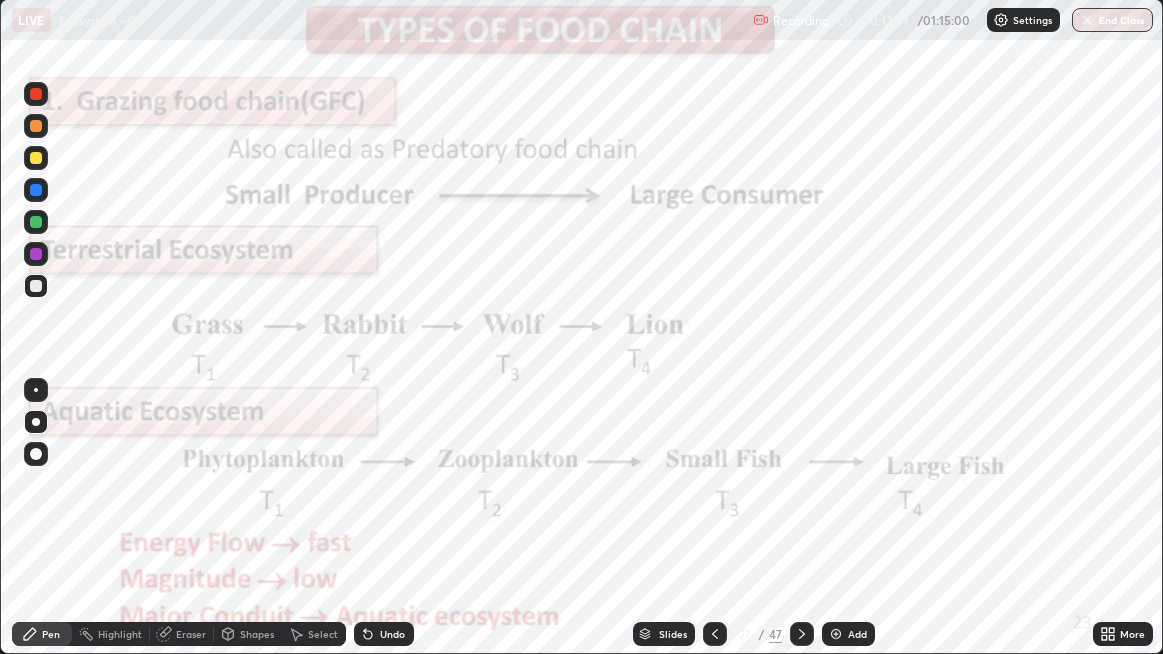 click on "Pen" at bounding box center (51, 634) 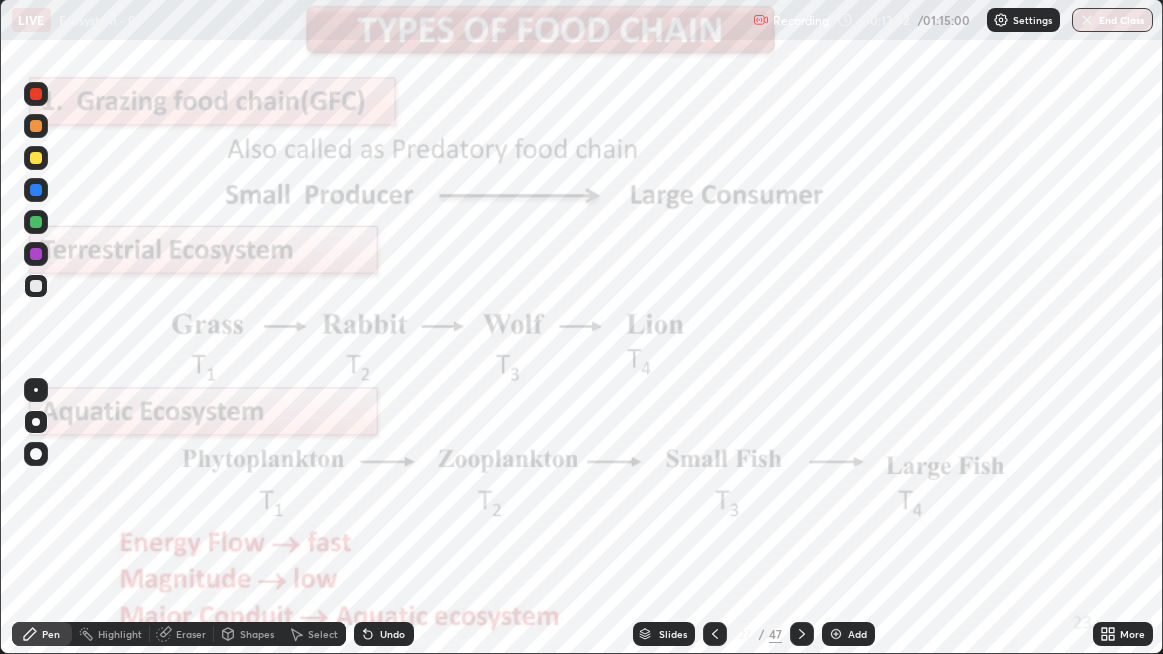 click at bounding box center [36, 190] 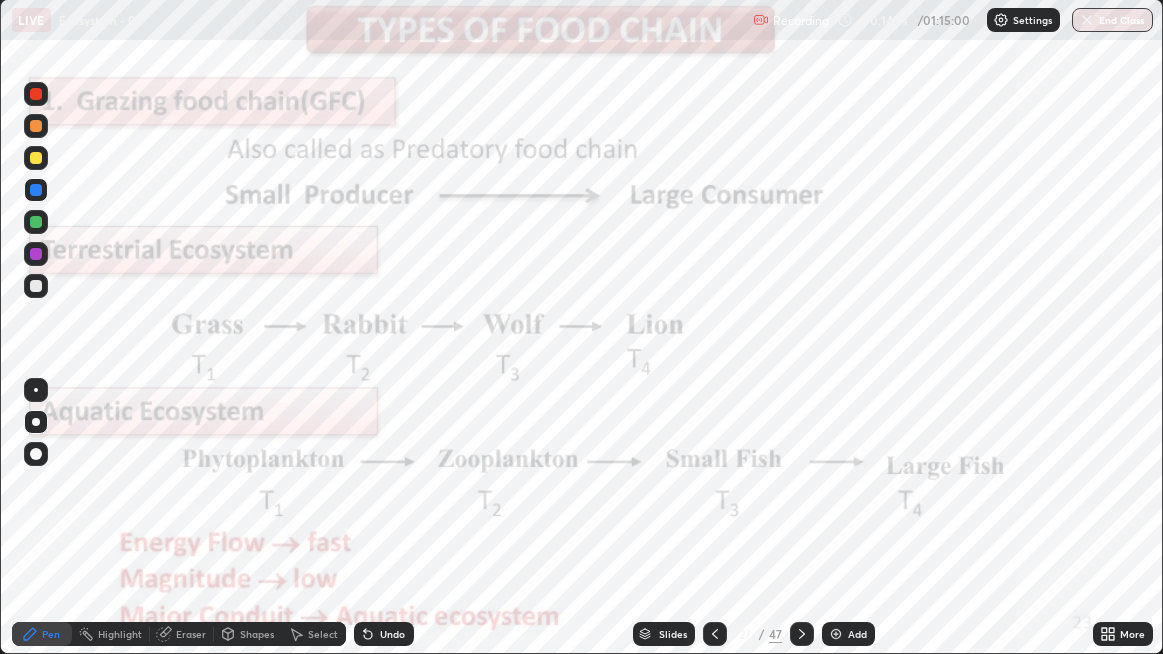 click on "Highlight" at bounding box center [120, 634] 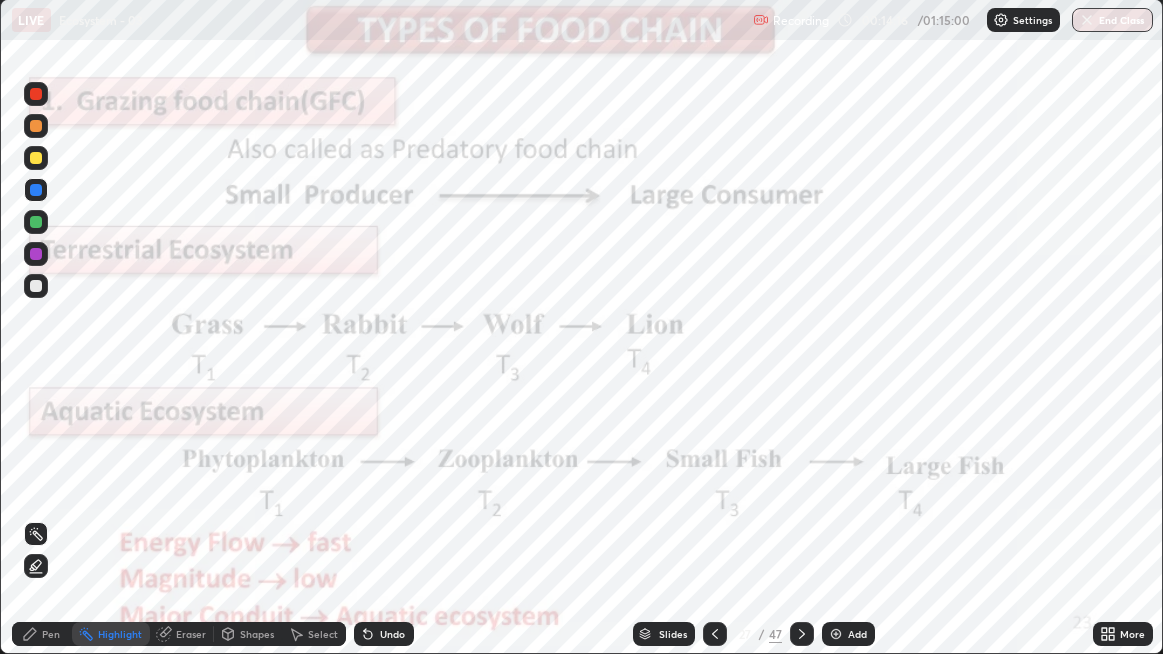 click at bounding box center (36, 222) 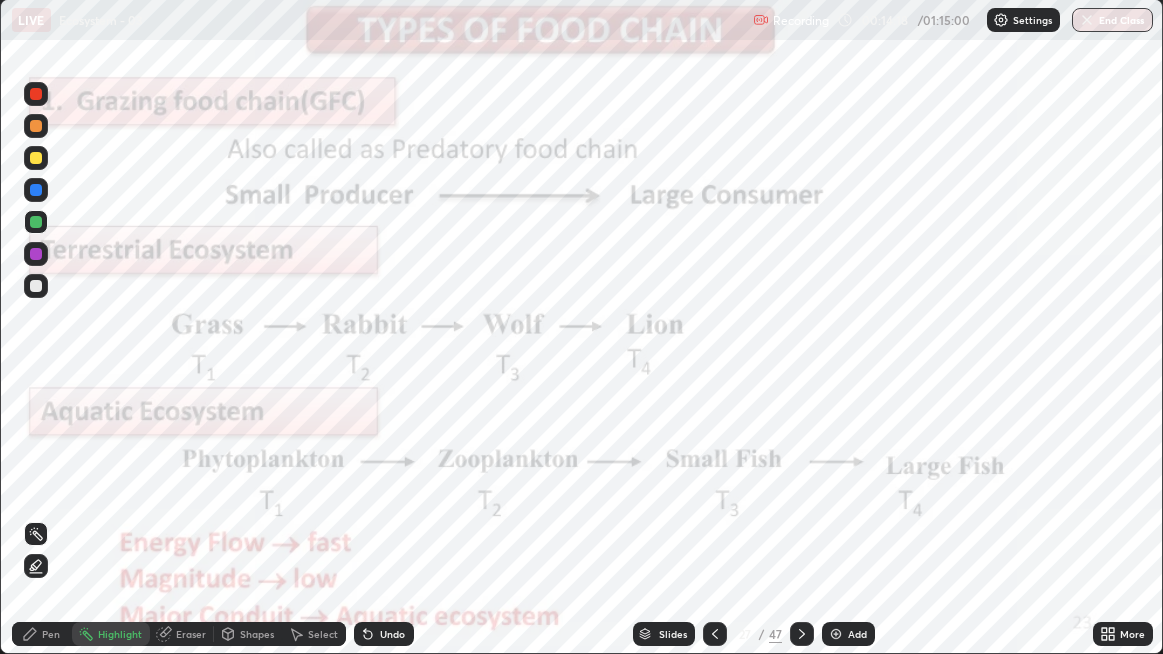 click on "Pen" at bounding box center [42, 634] 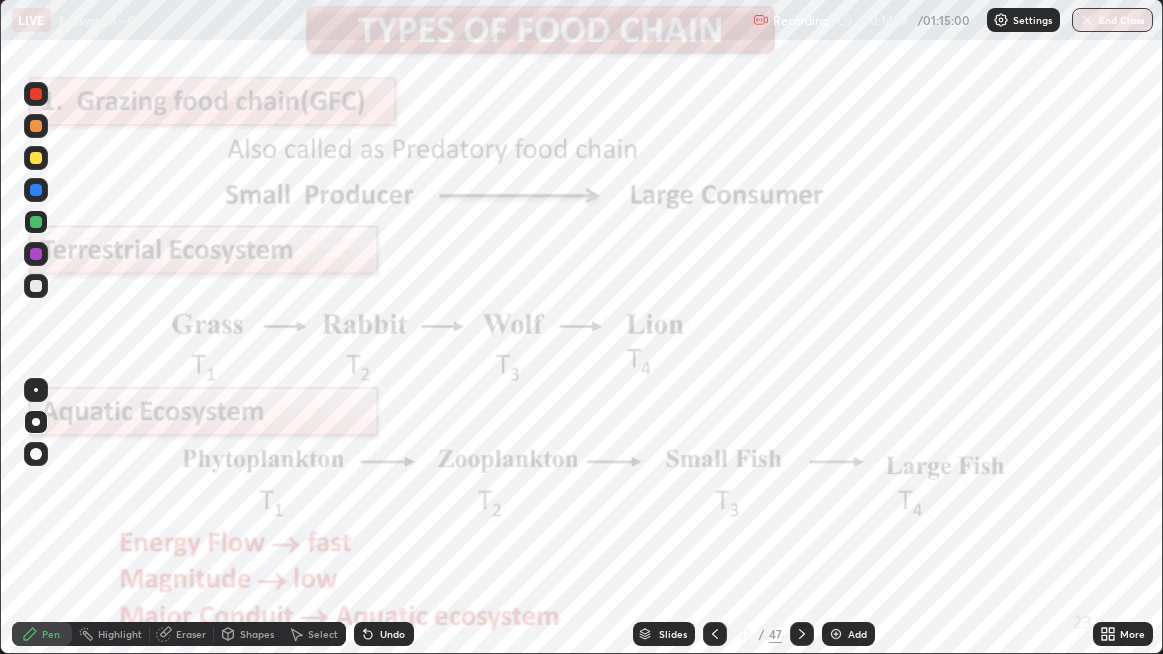 click at bounding box center (36, 222) 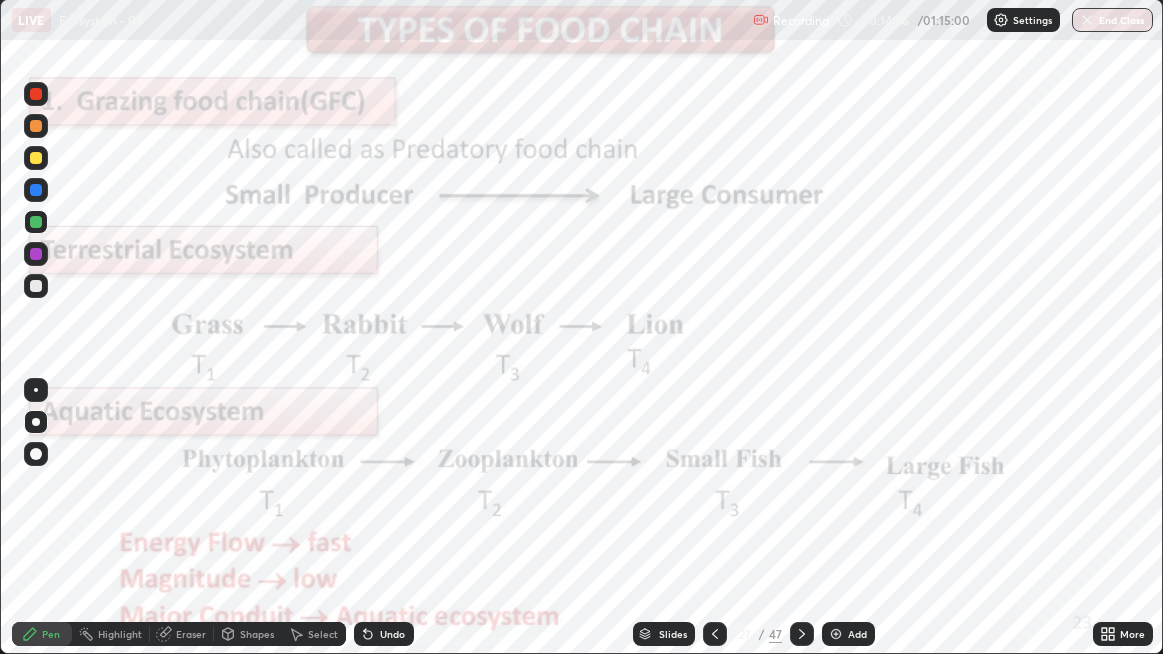 click on "Highlight" at bounding box center (120, 634) 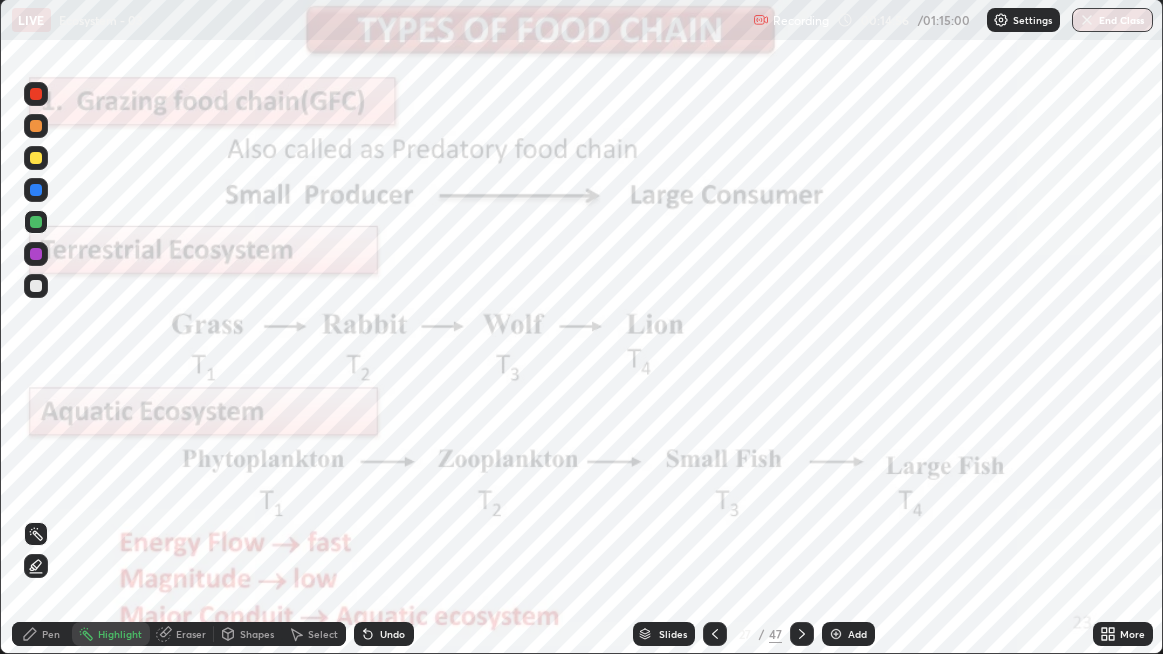 click on "Eraser" at bounding box center [191, 634] 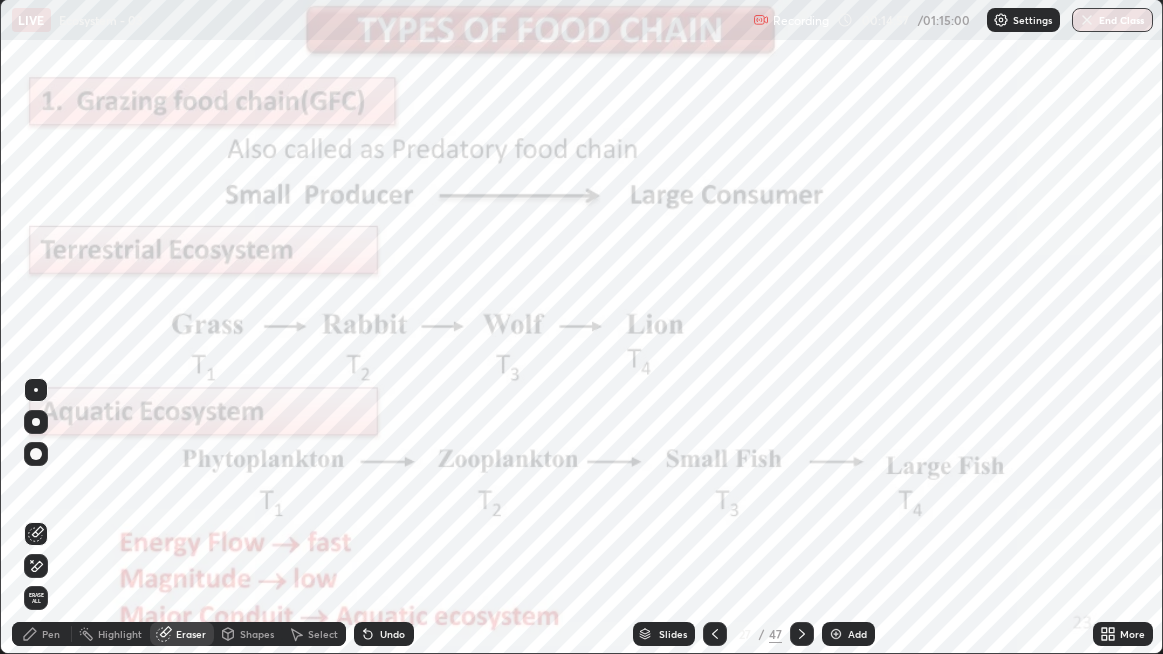 click on "Highlight" at bounding box center (120, 634) 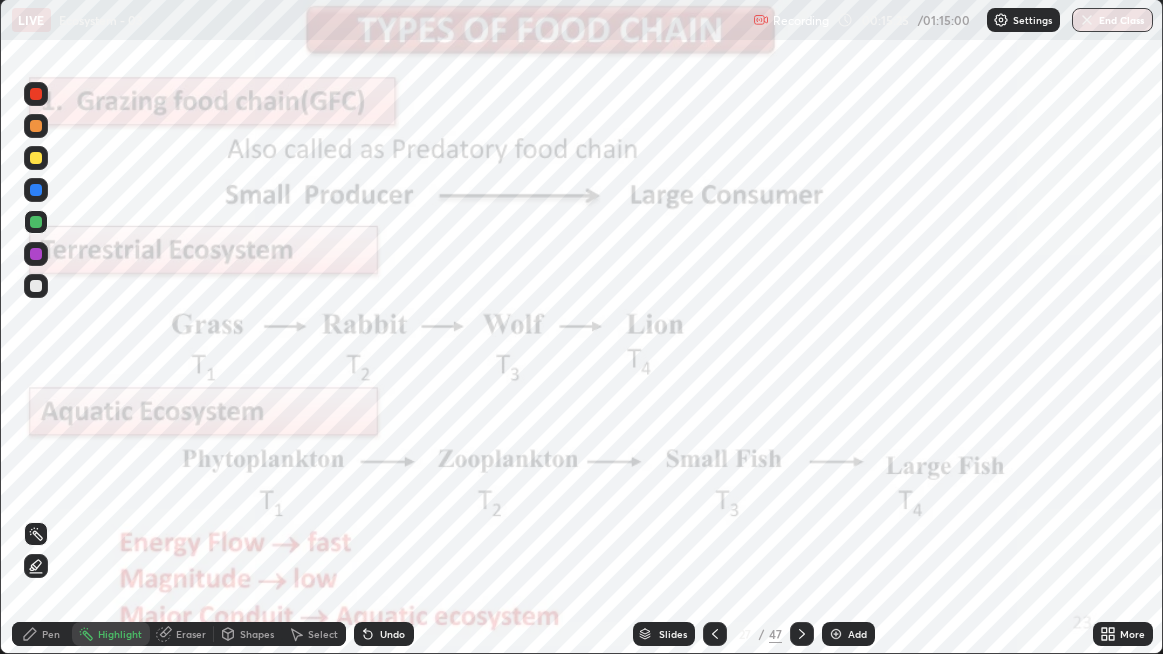 click on "Pen" at bounding box center (51, 634) 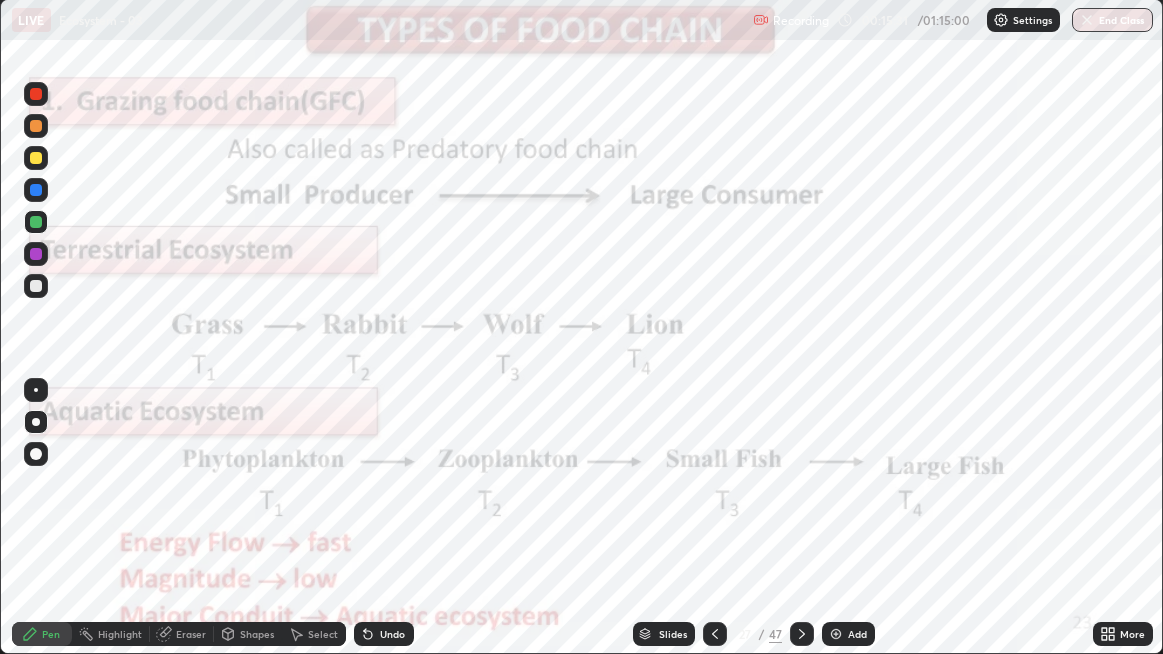 click 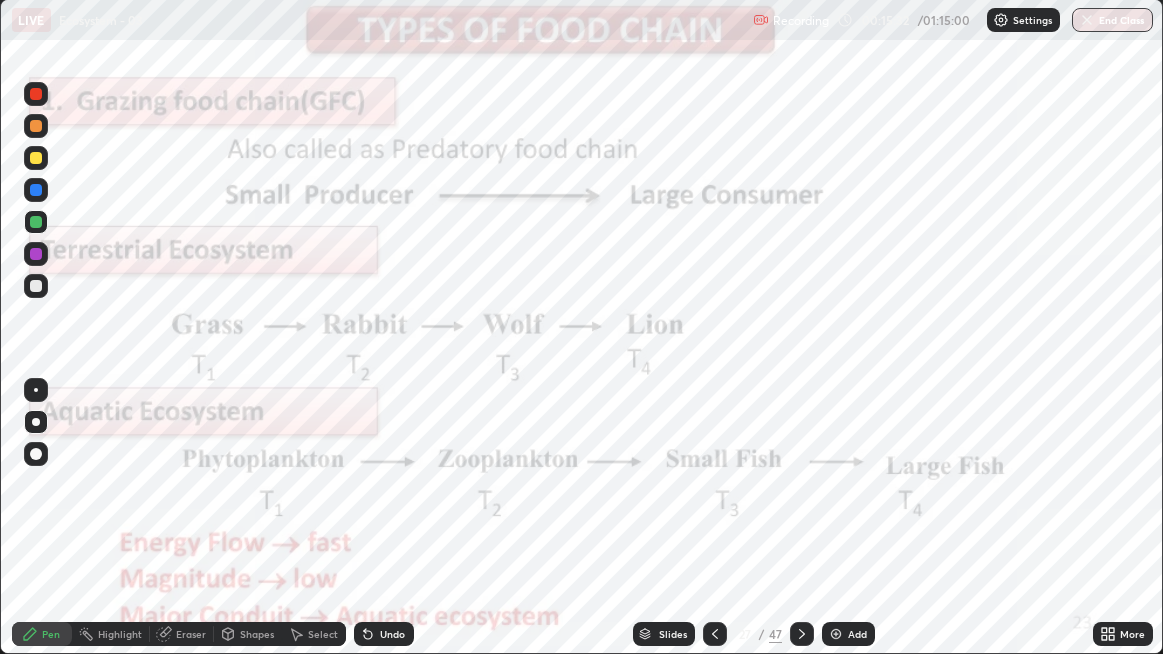 click on "Undo" at bounding box center (392, 634) 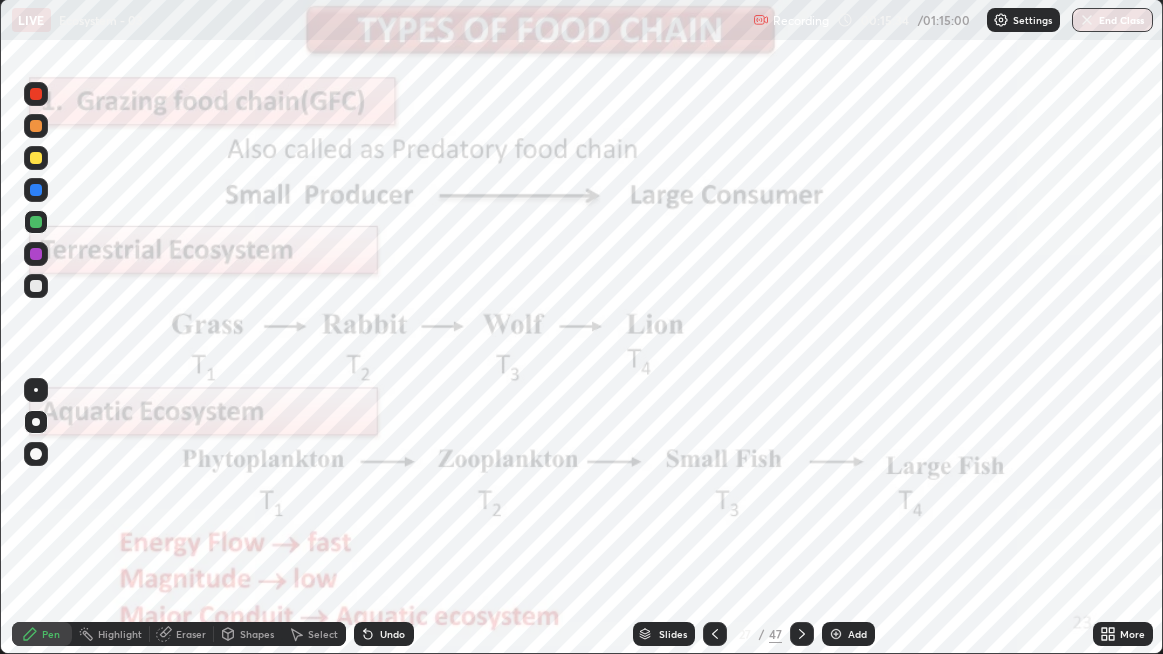 click 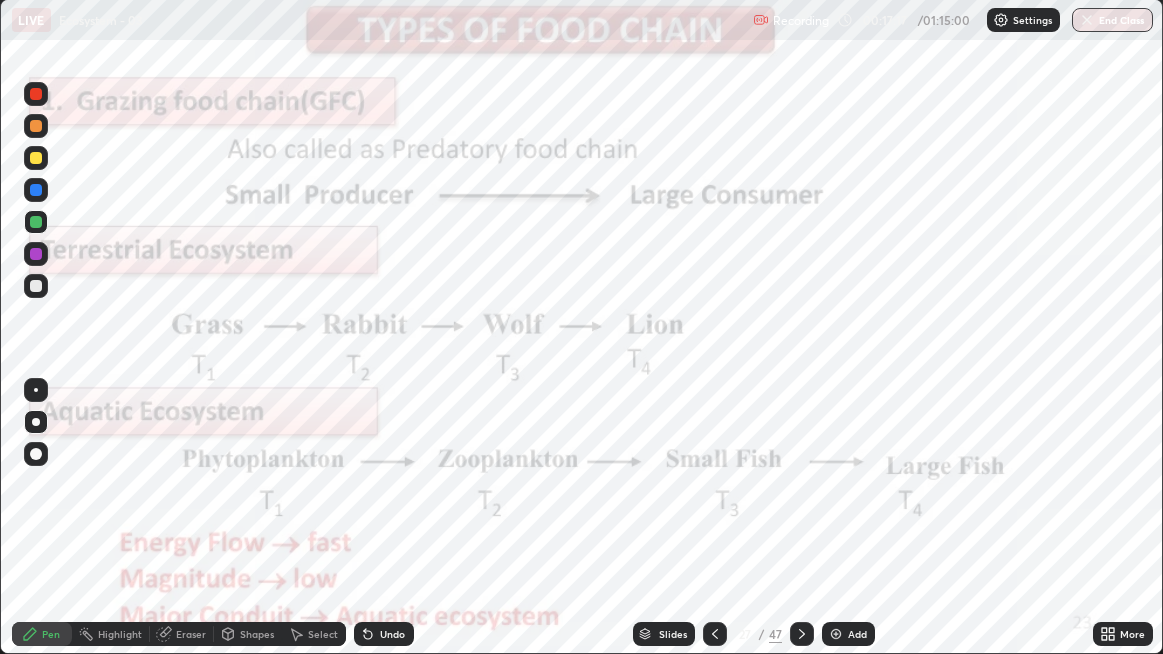 click on "Highlight" at bounding box center (120, 634) 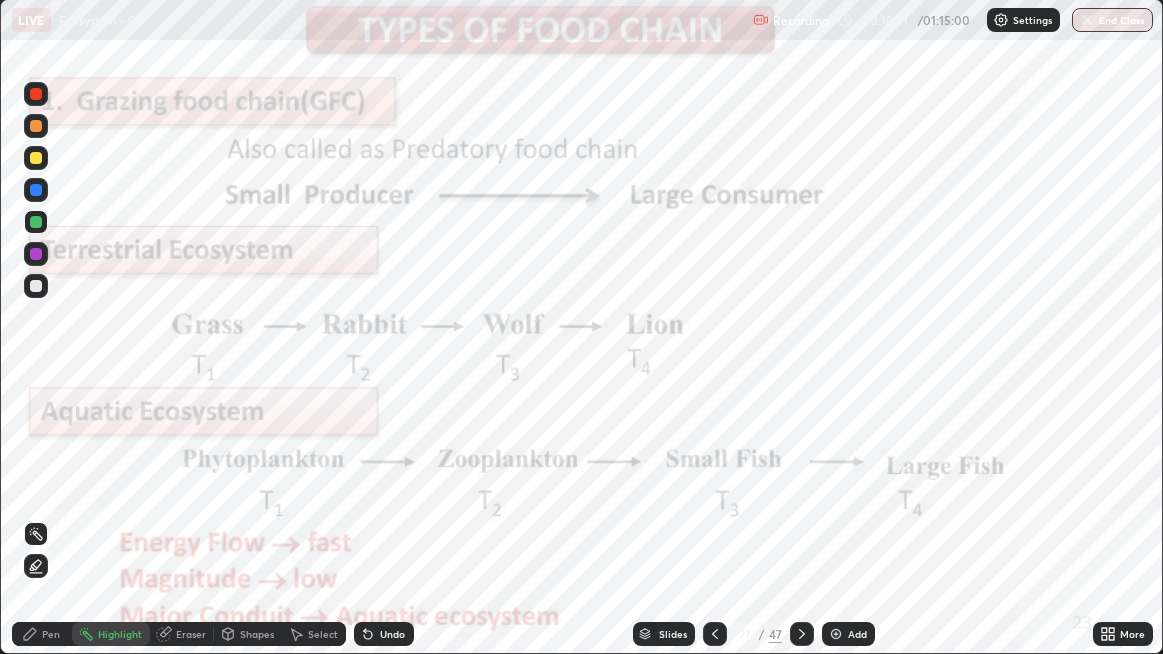 click 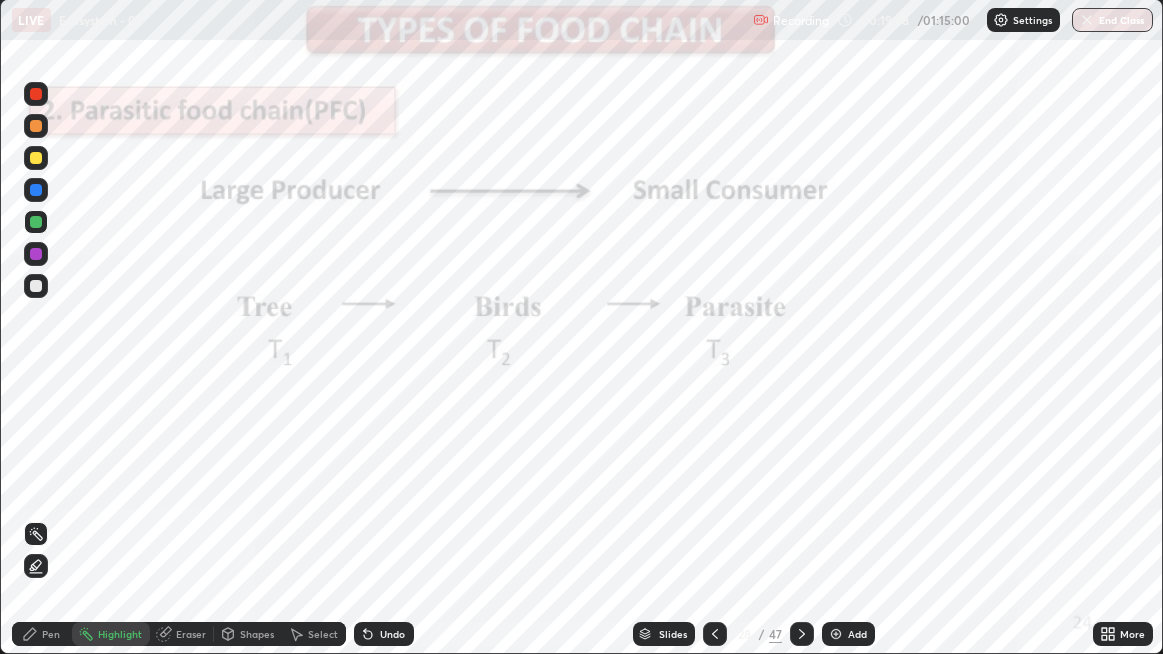 click 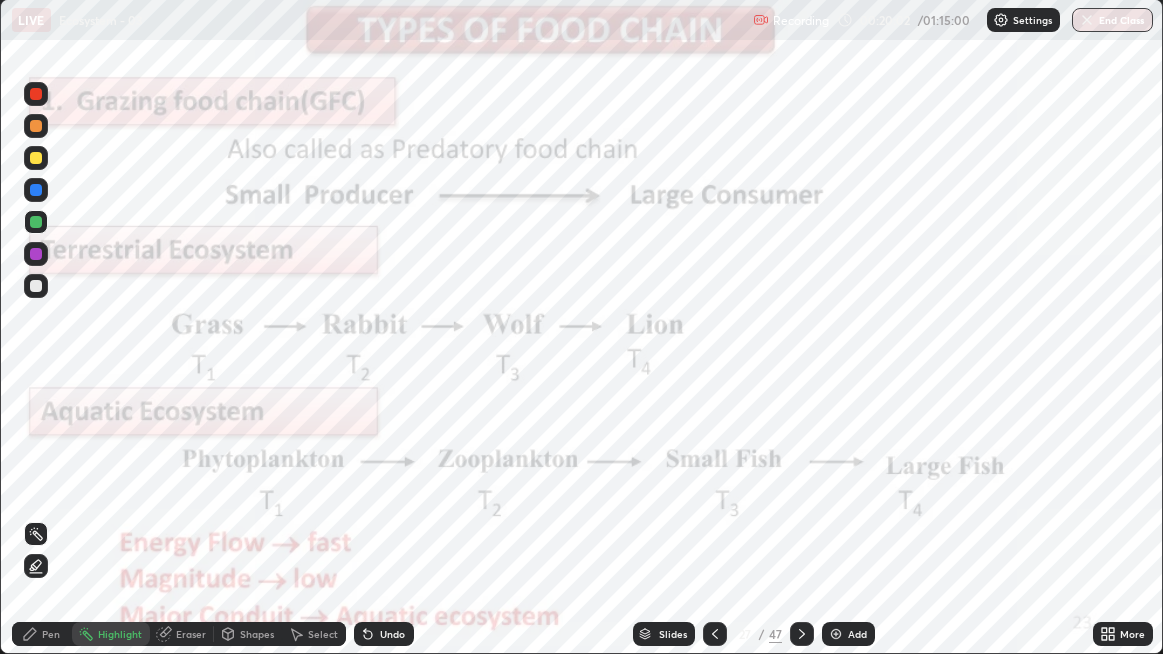 click 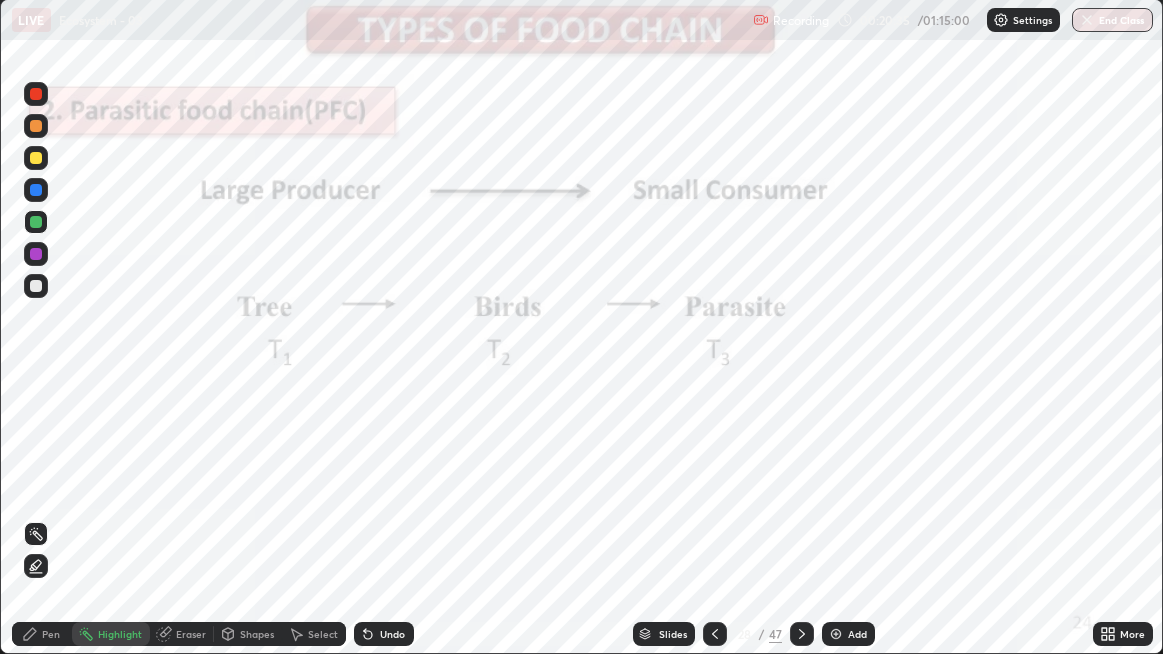 click 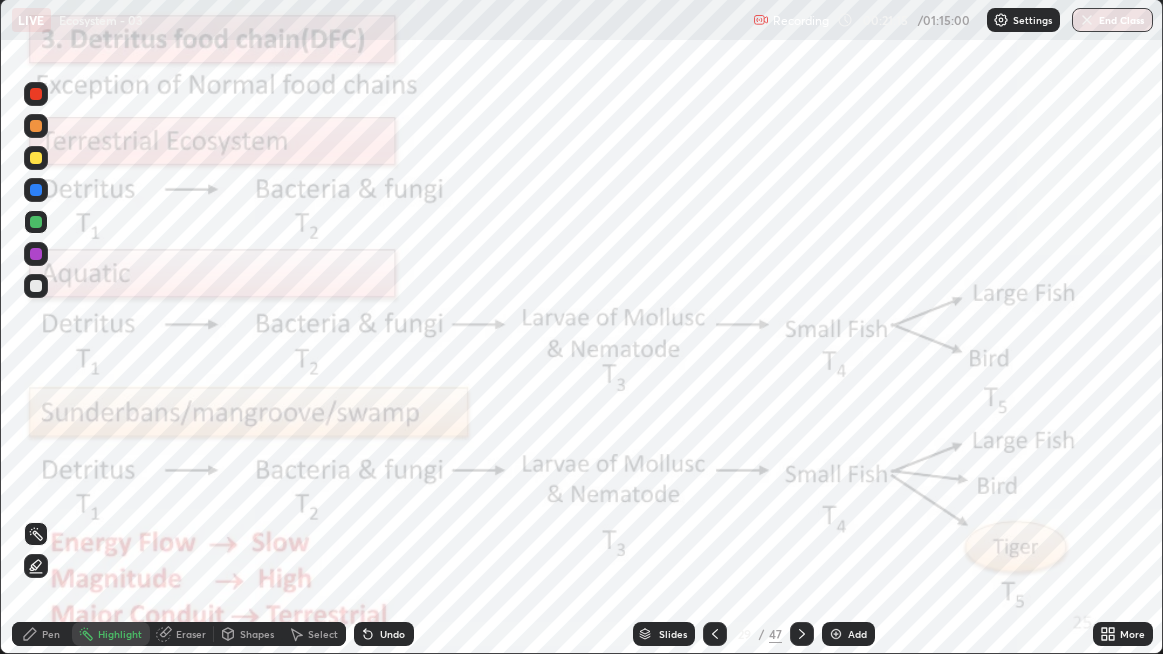 click on "Pen" at bounding box center (42, 634) 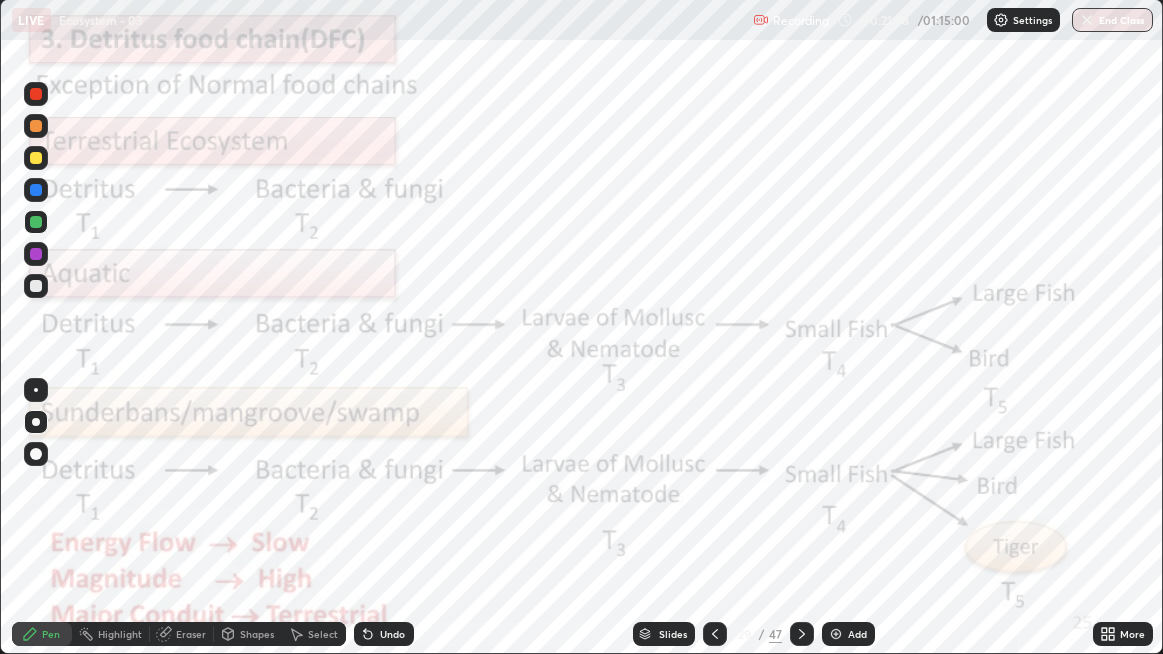 click on "Undo" at bounding box center [384, 634] 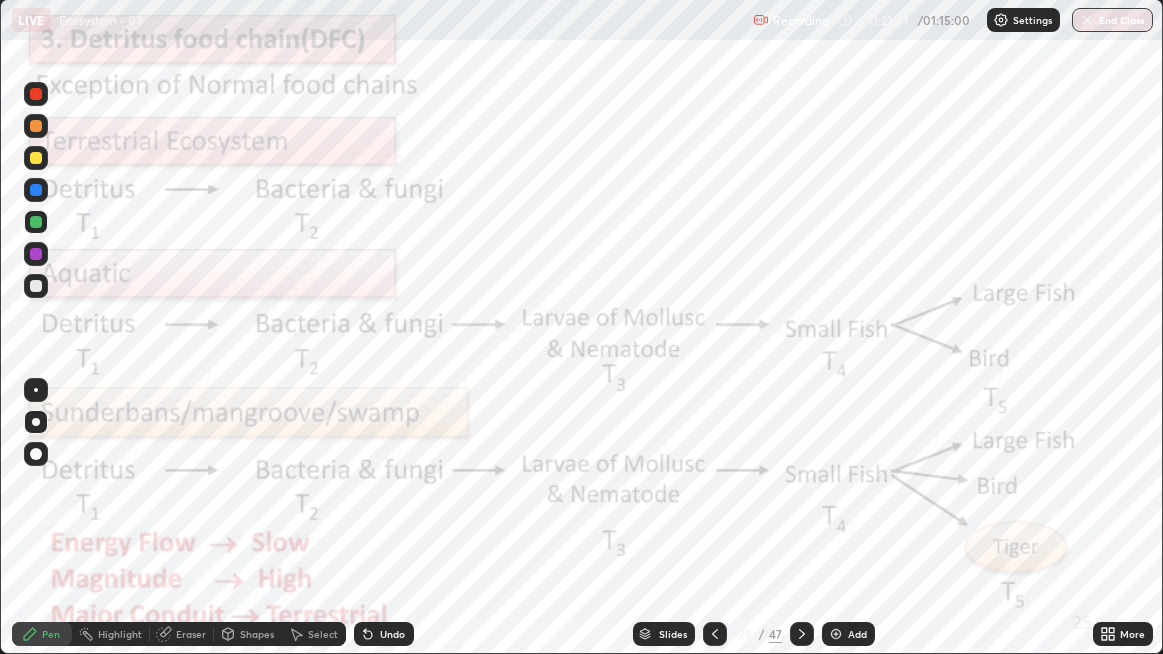 click on "Undo" at bounding box center (392, 634) 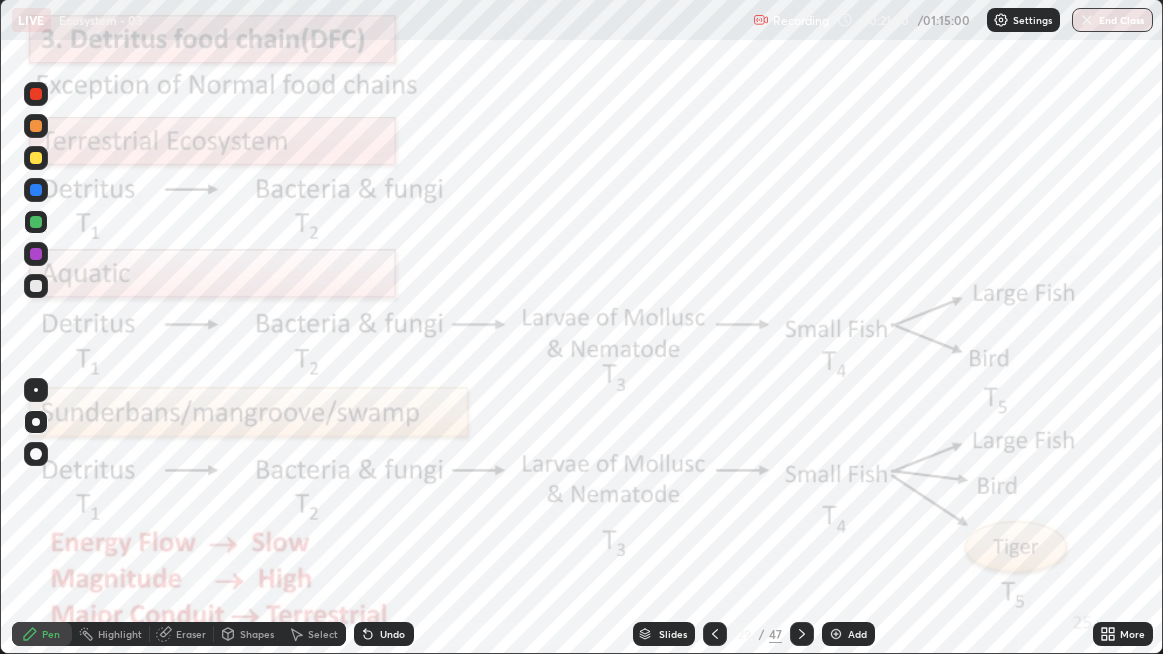 click on "Undo" at bounding box center (384, 634) 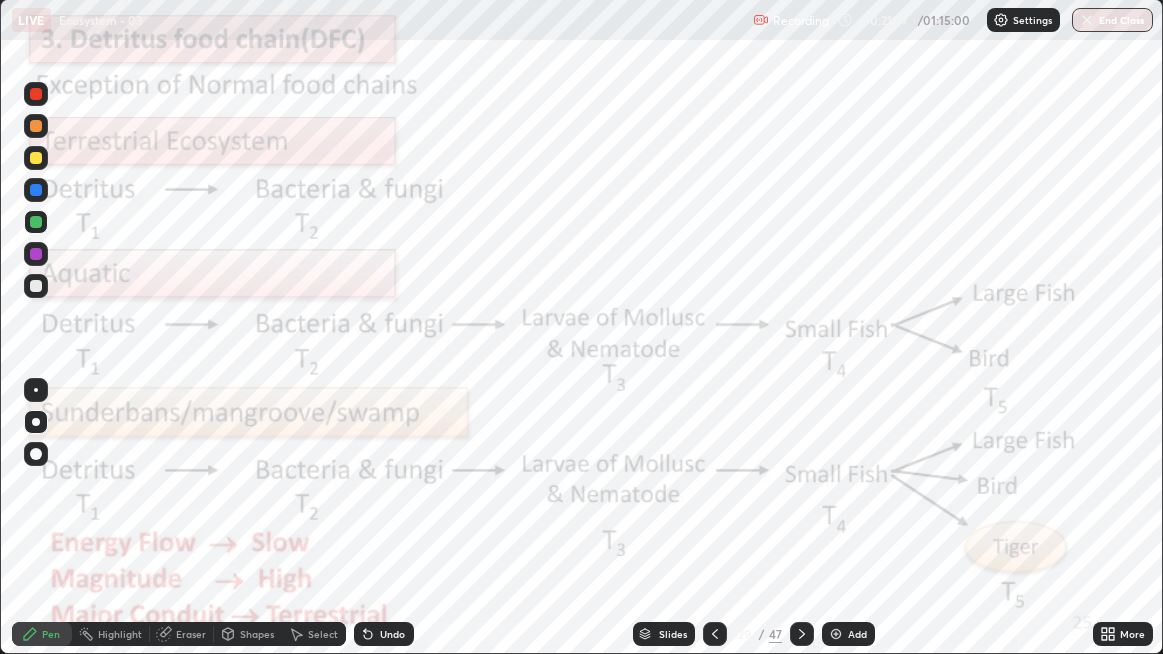 click on "Undo" at bounding box center [392, 634] 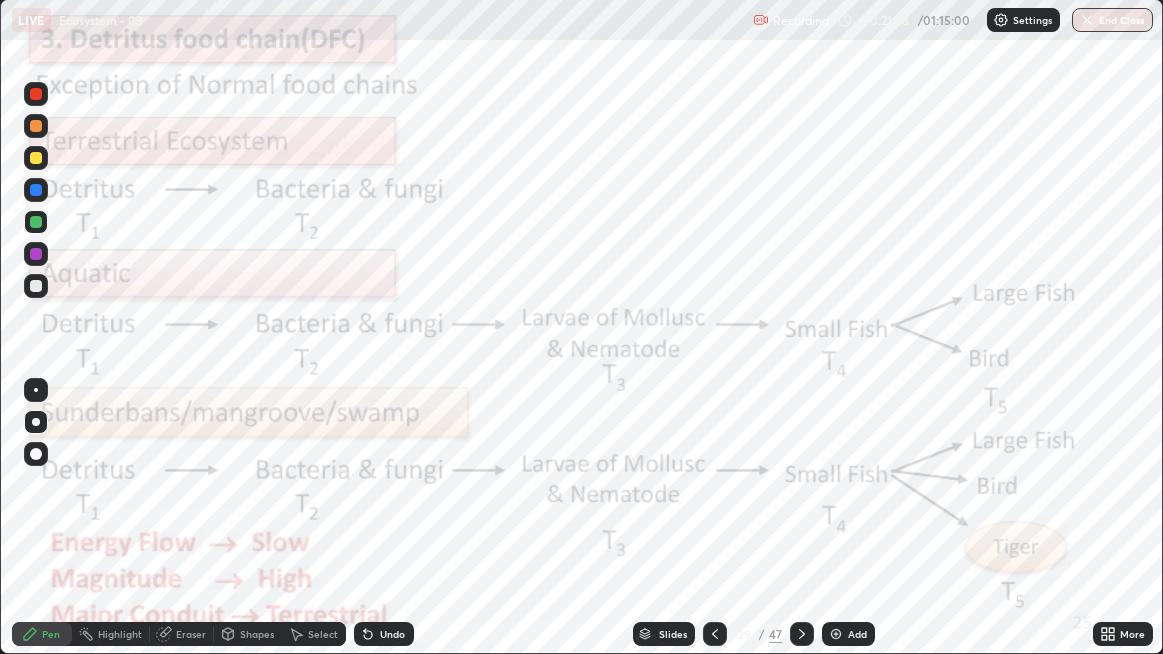 click on "Undo" at bounding box center (392, 634) 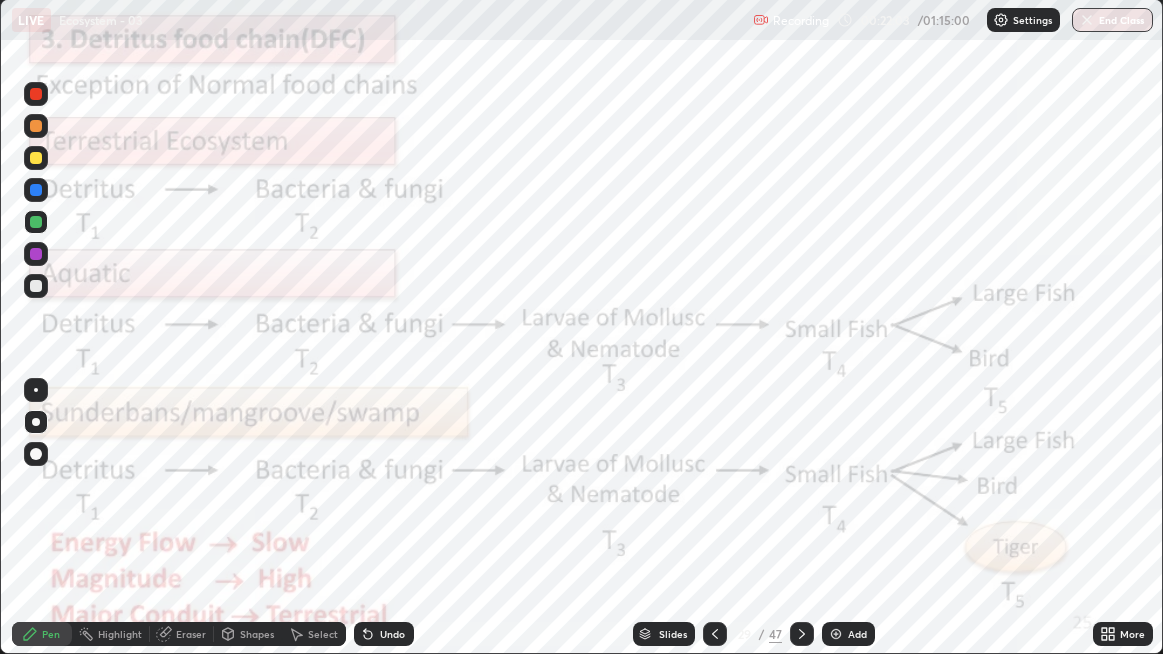 click on "Undo" at bounding box center (384, 634) 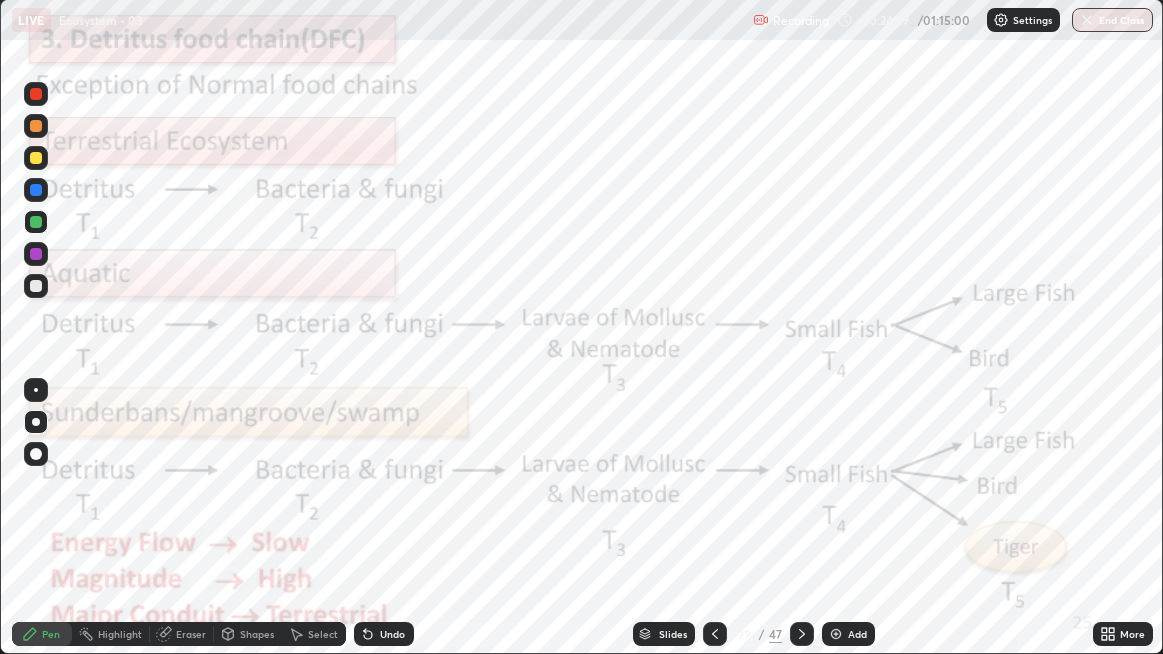 click on "Highlight" at bounding box center (120, 634) 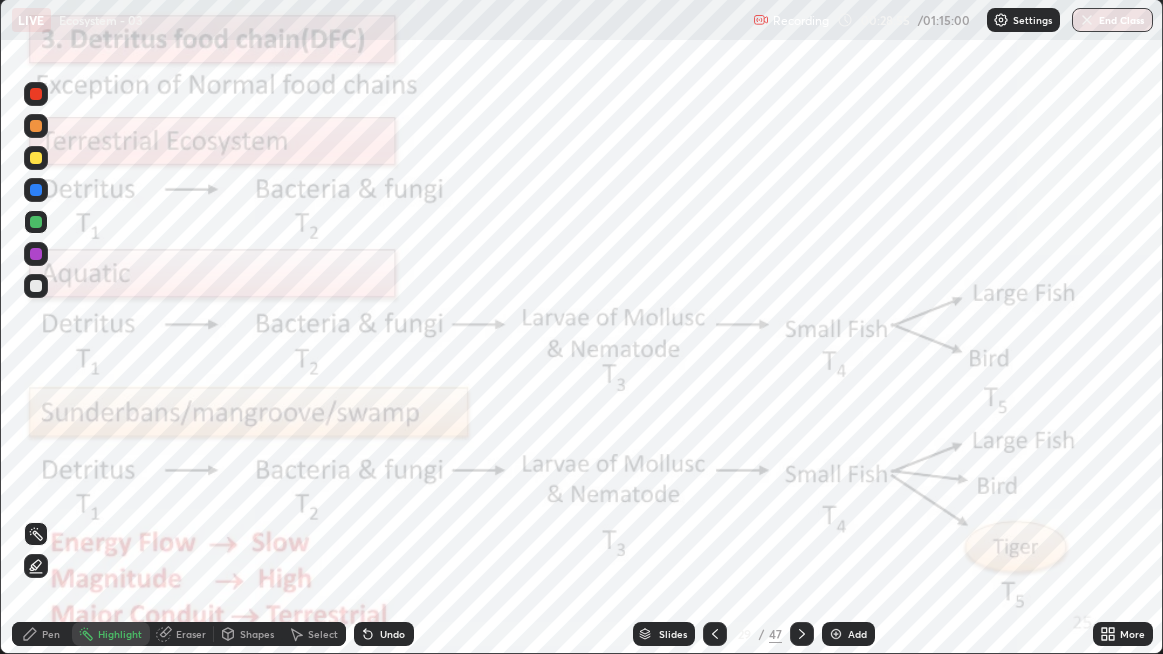 click 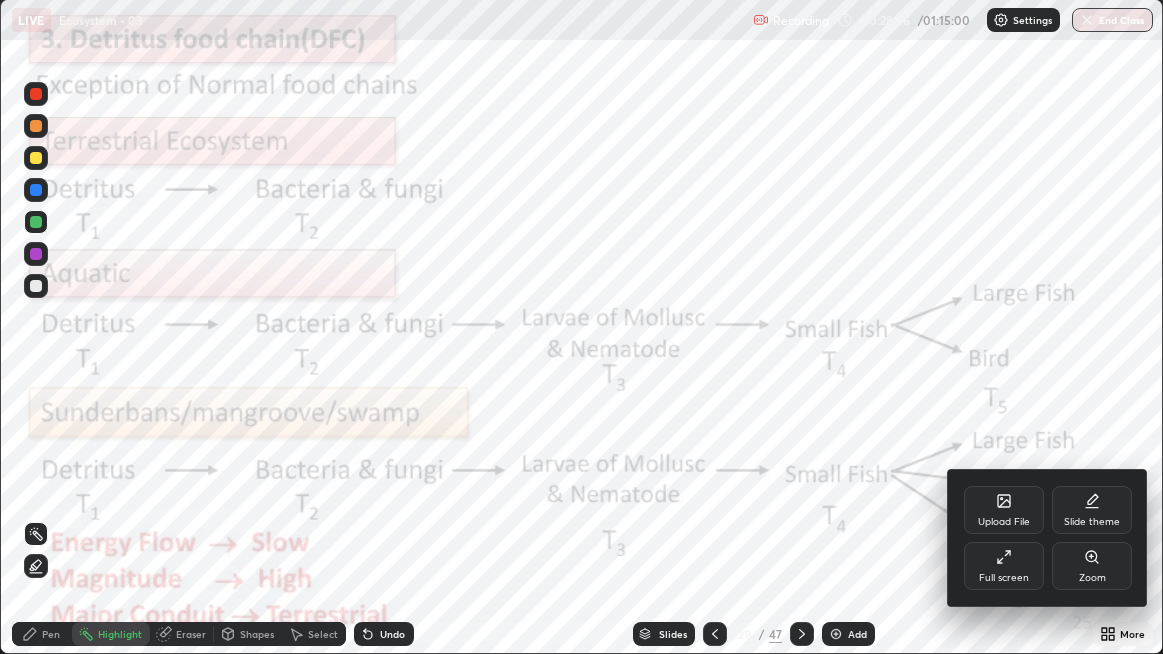 click at bounding box center (581, 327) 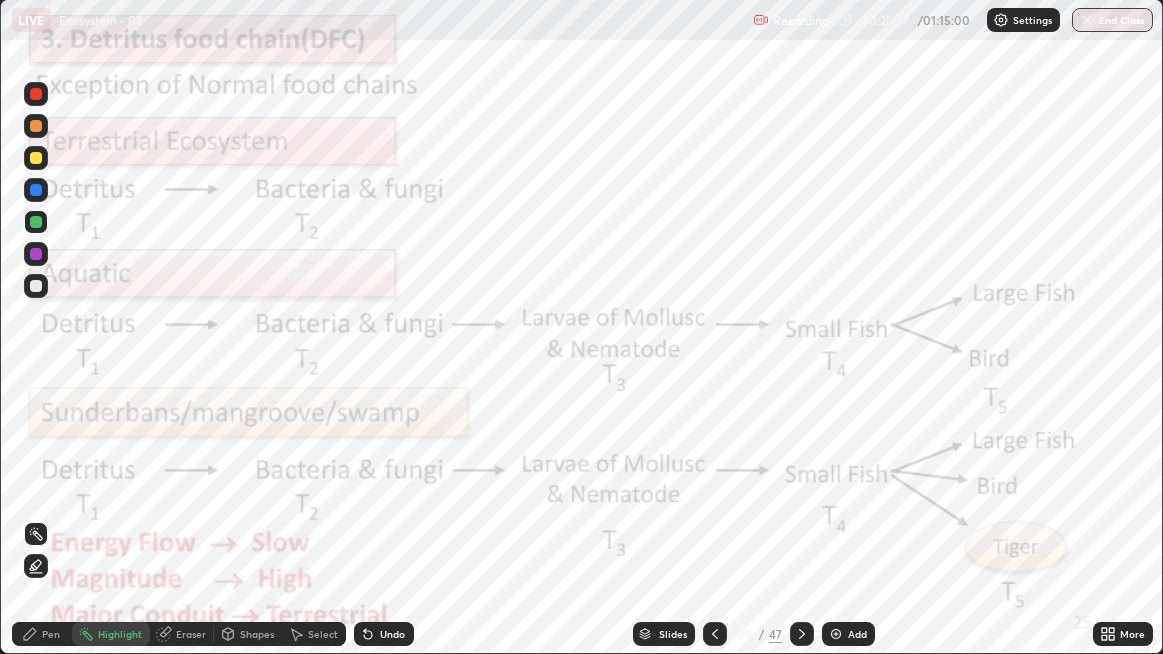 click 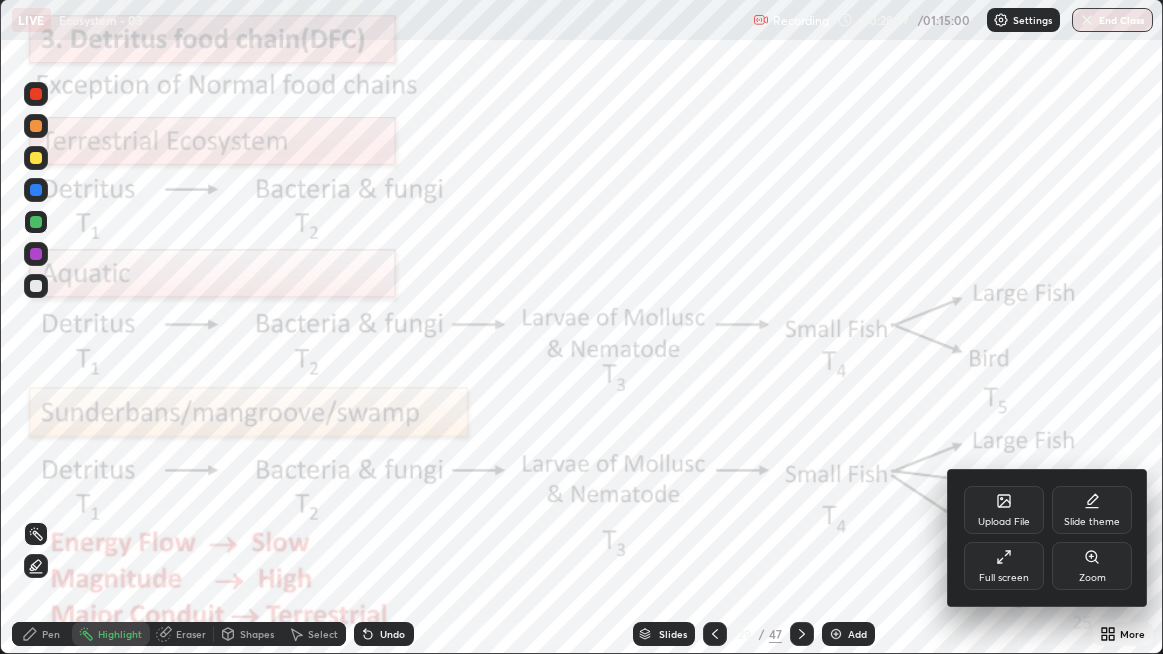 click 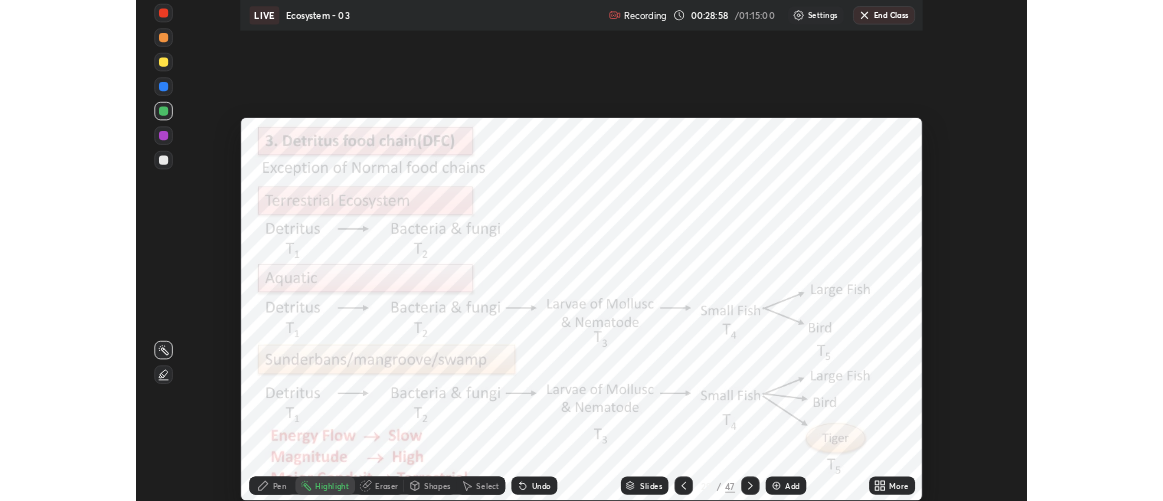 scroll, scrollTop: 500, scrollLeft: 1163, axis: both 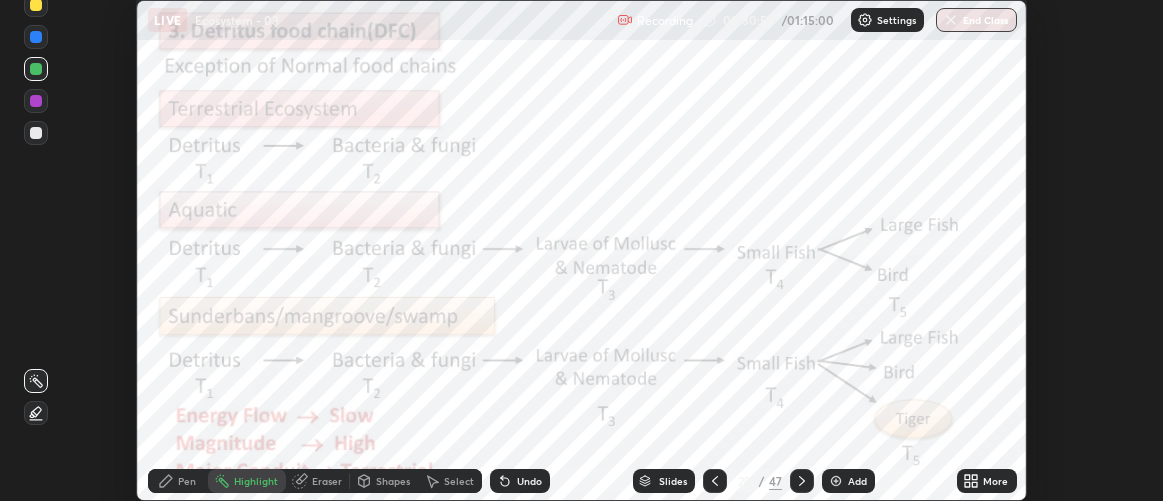click 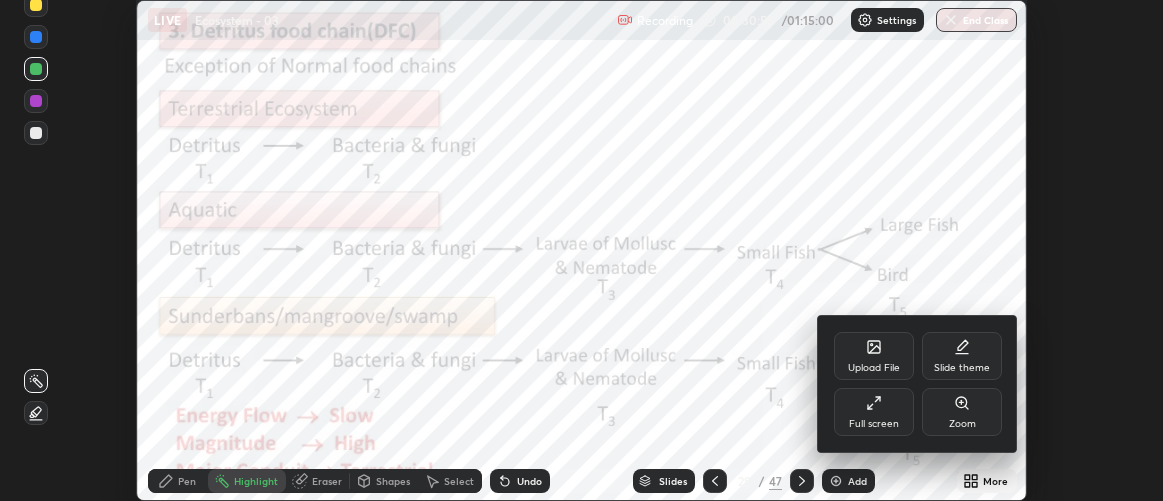 click on "Full screen" at bounding box center (874, 412) 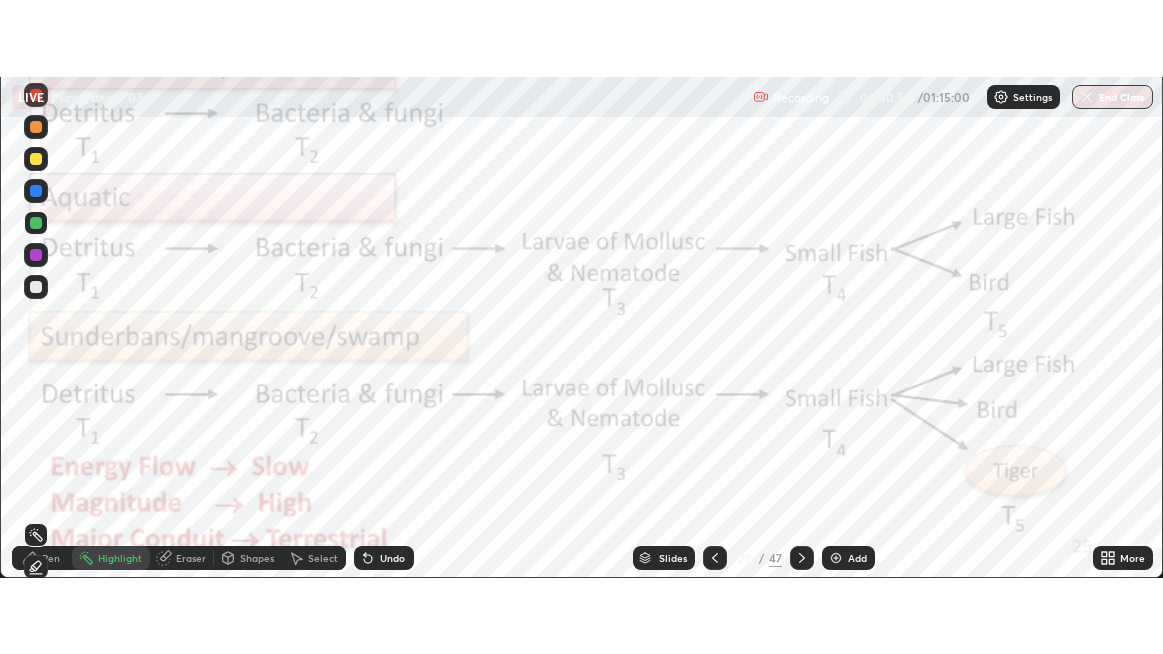 scroll, scrollTop: 99345, scrollLeft: 98836, axis: both 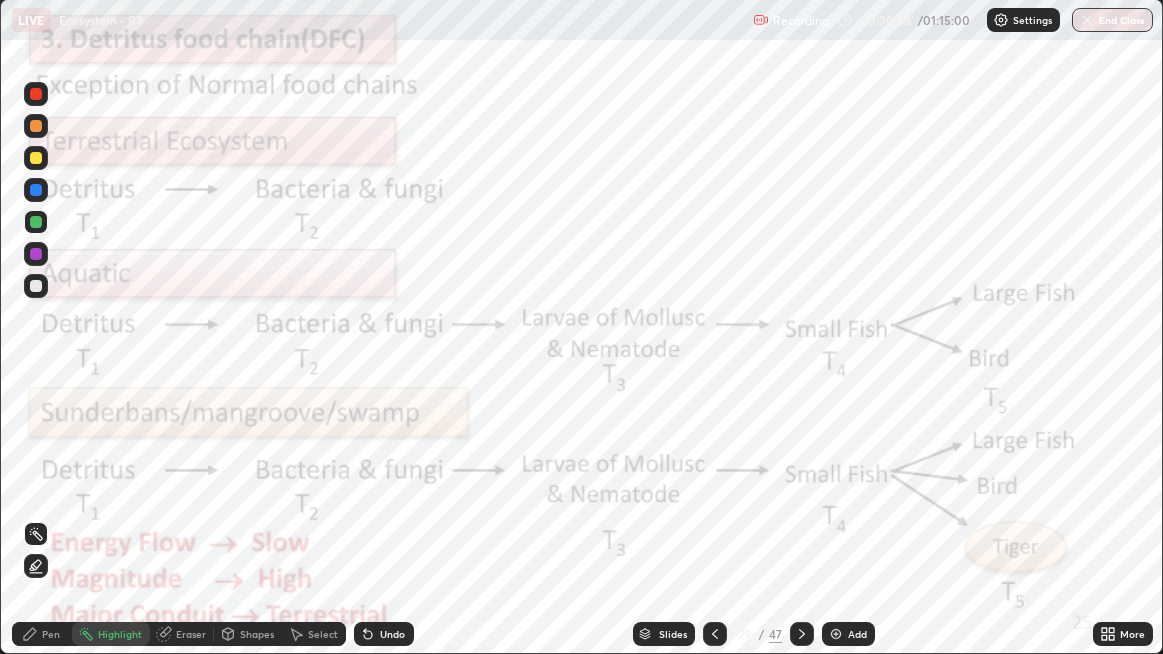 click 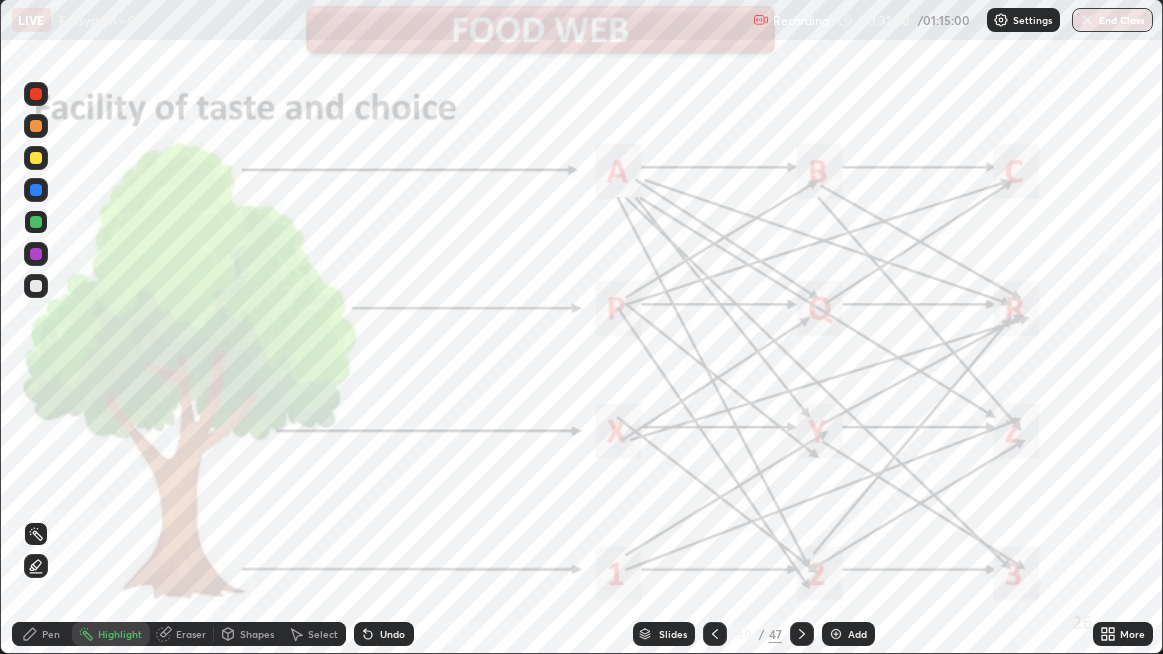 click at bounding box center [715, 634] 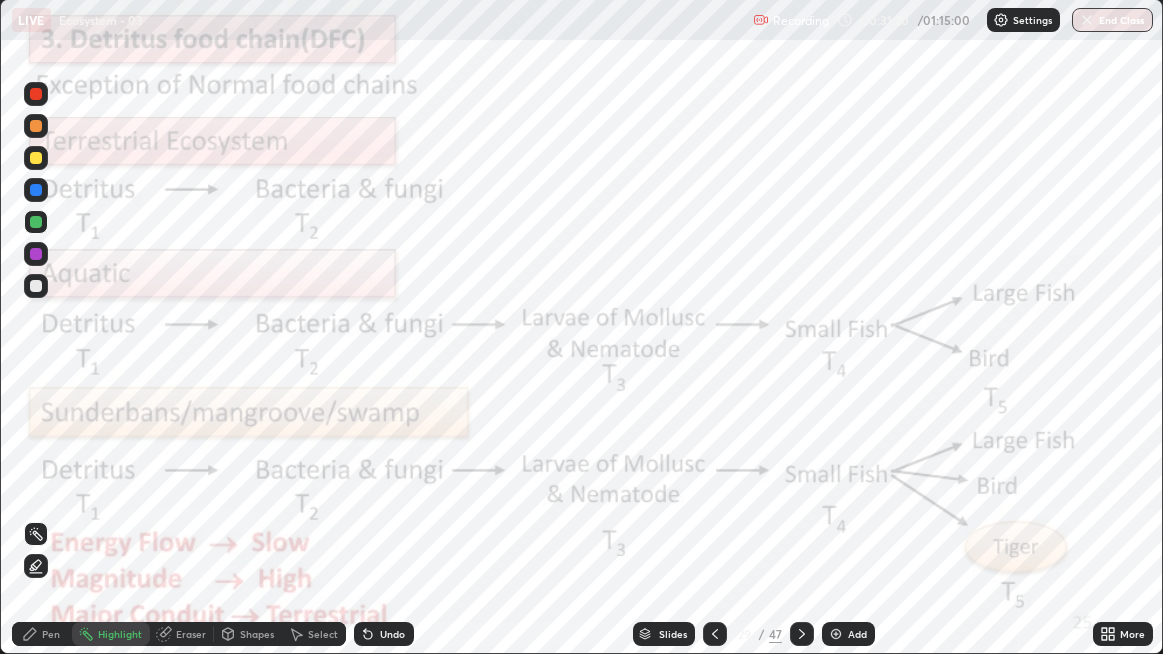 click 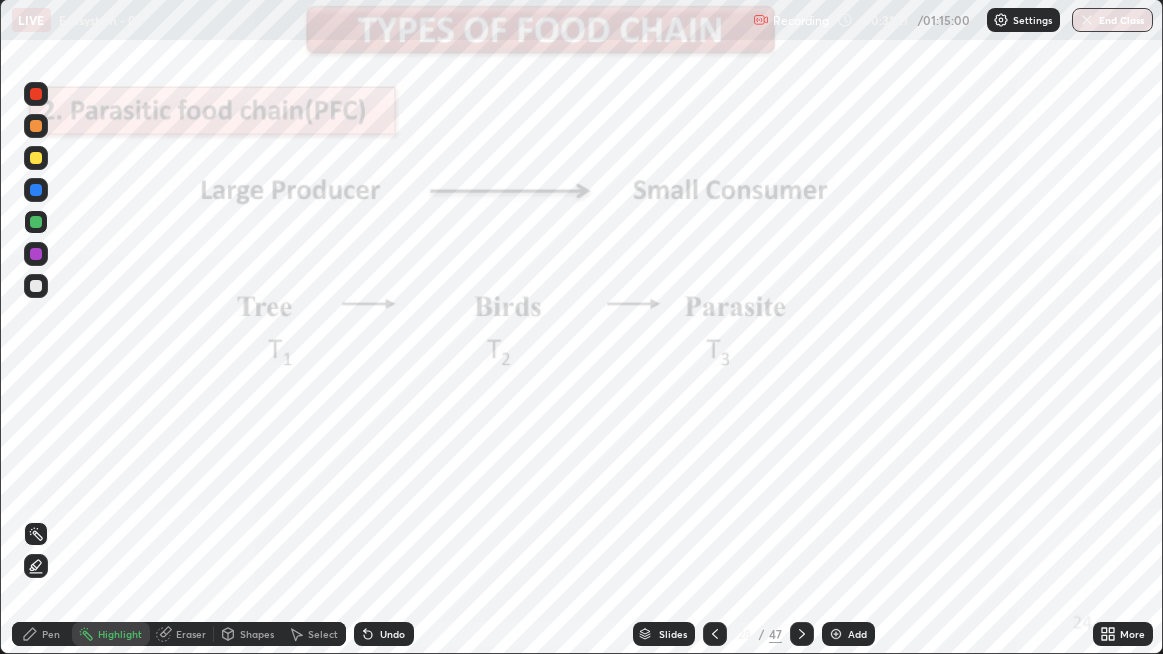 click 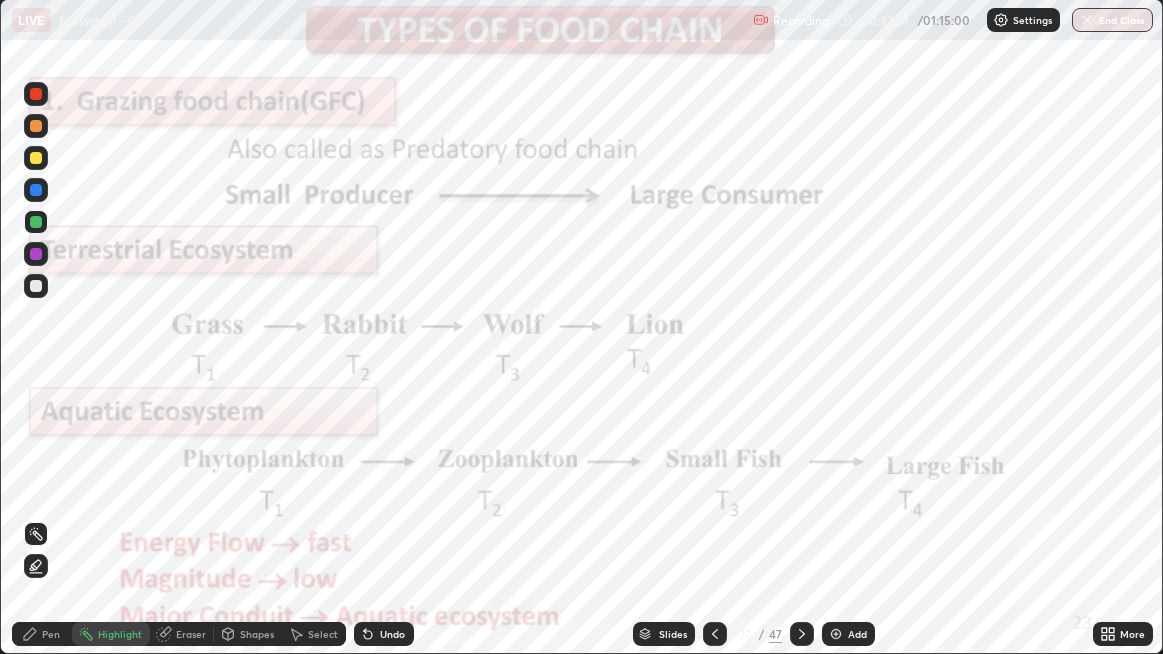 click 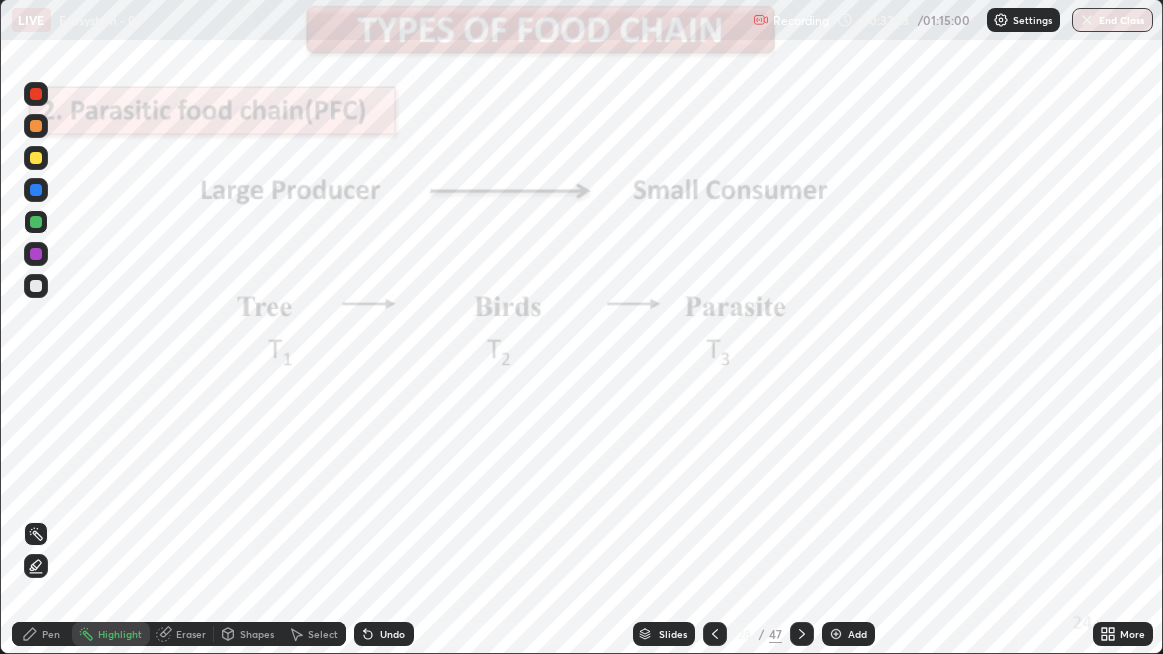 click 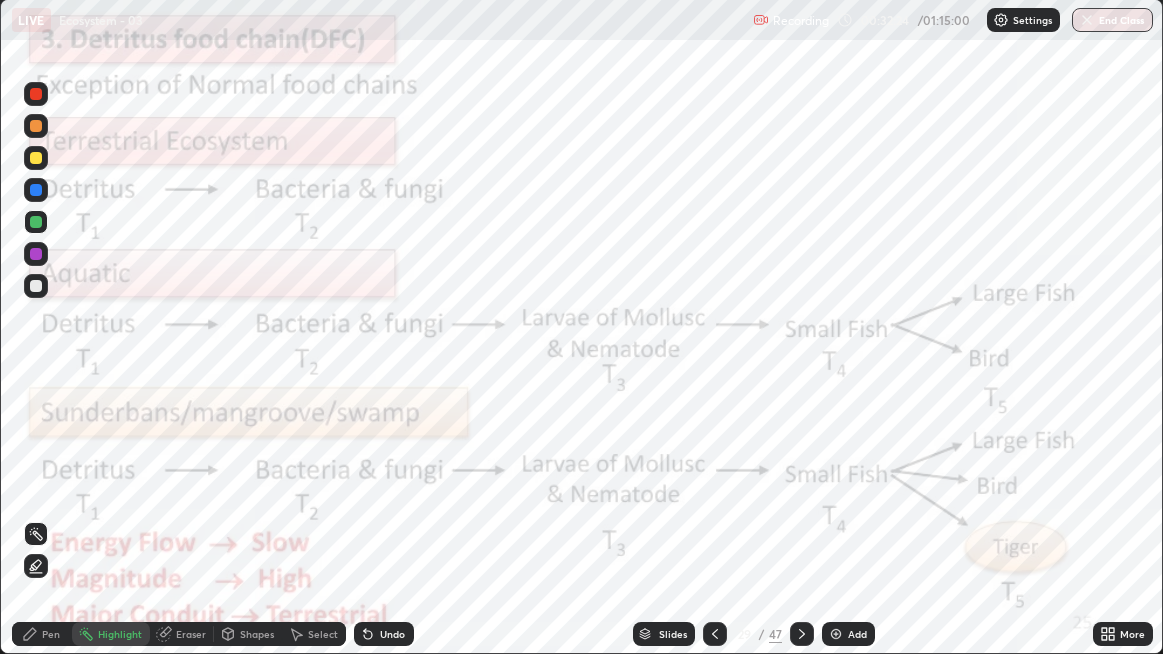 click 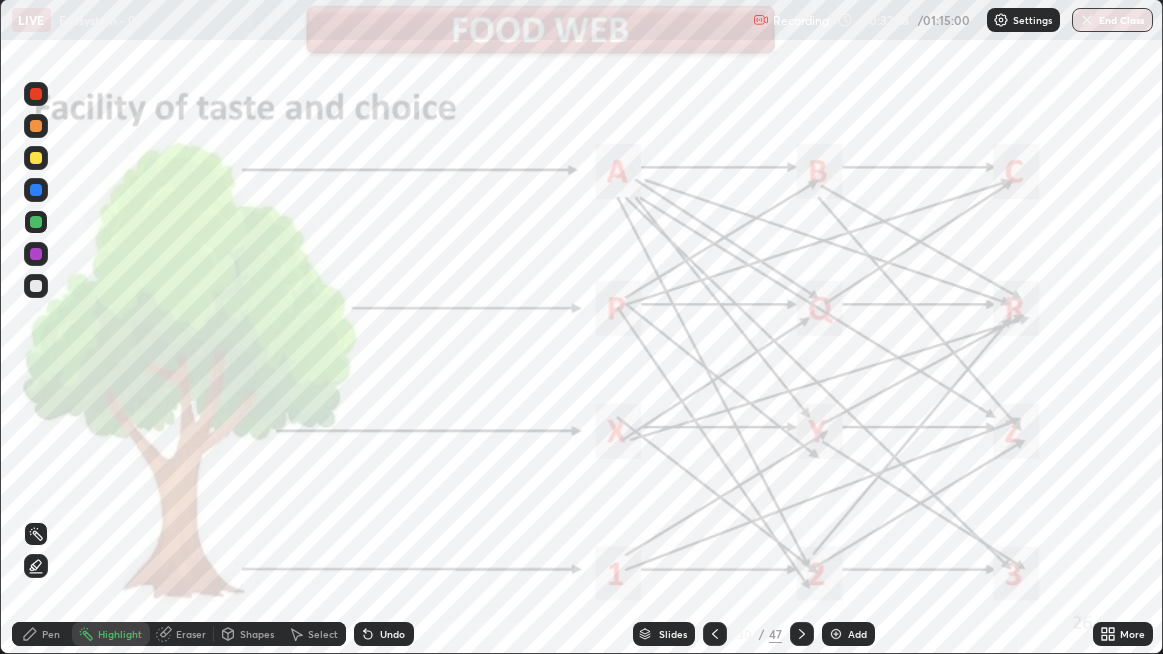 click on "Highlight" at bounding box center [120, 634] 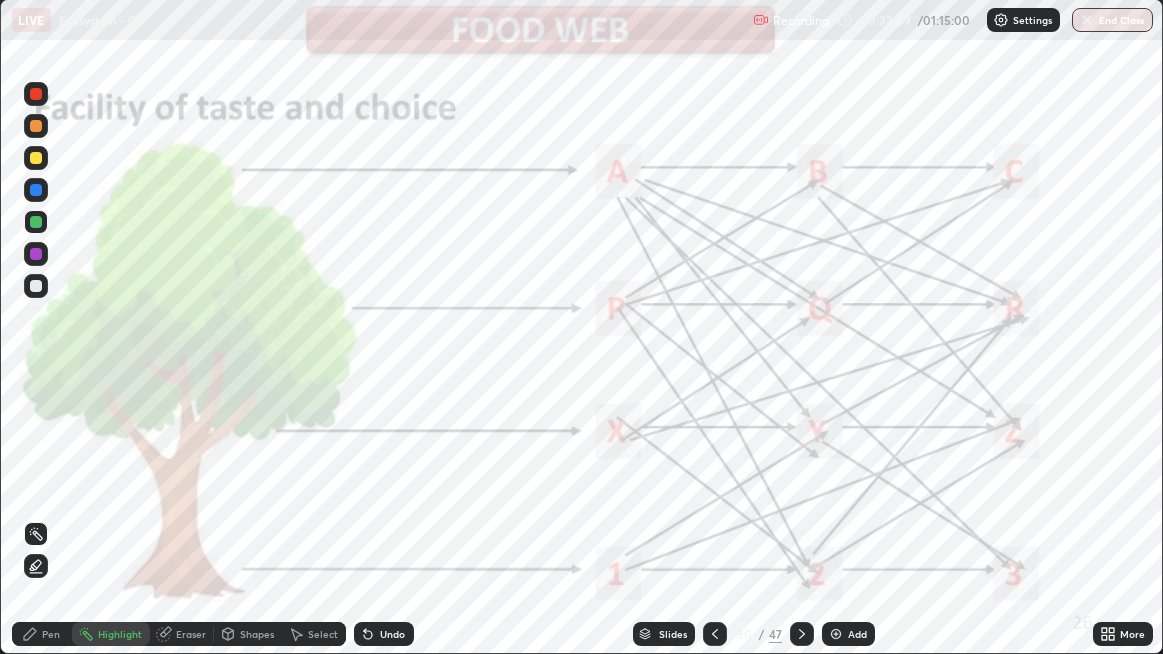 click 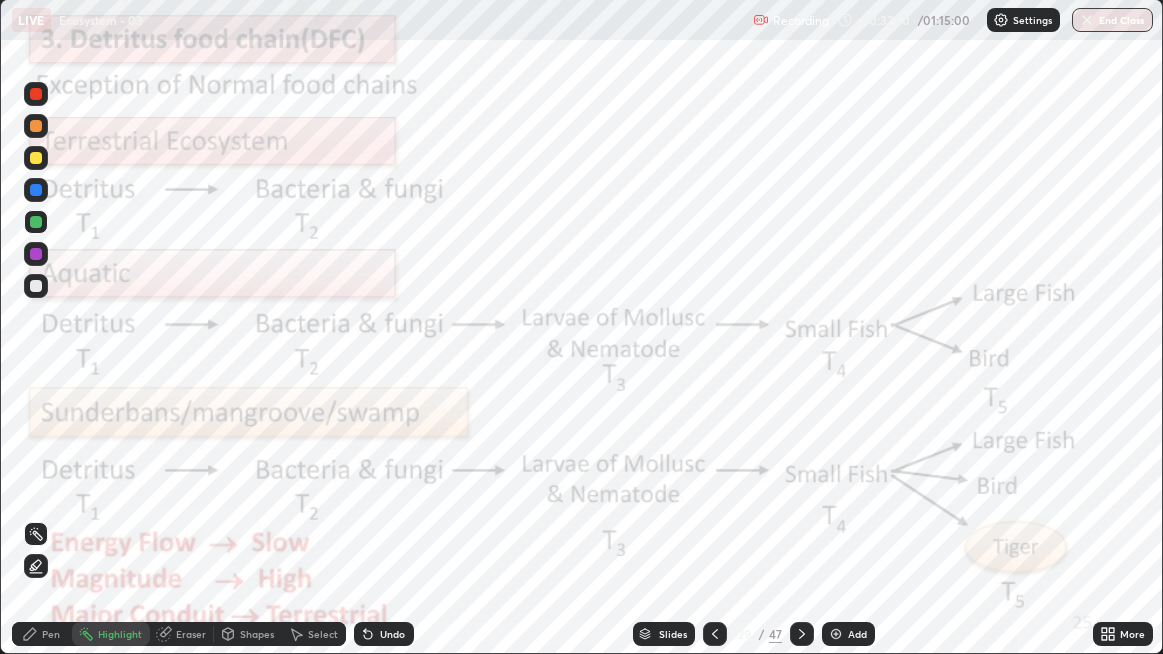 click 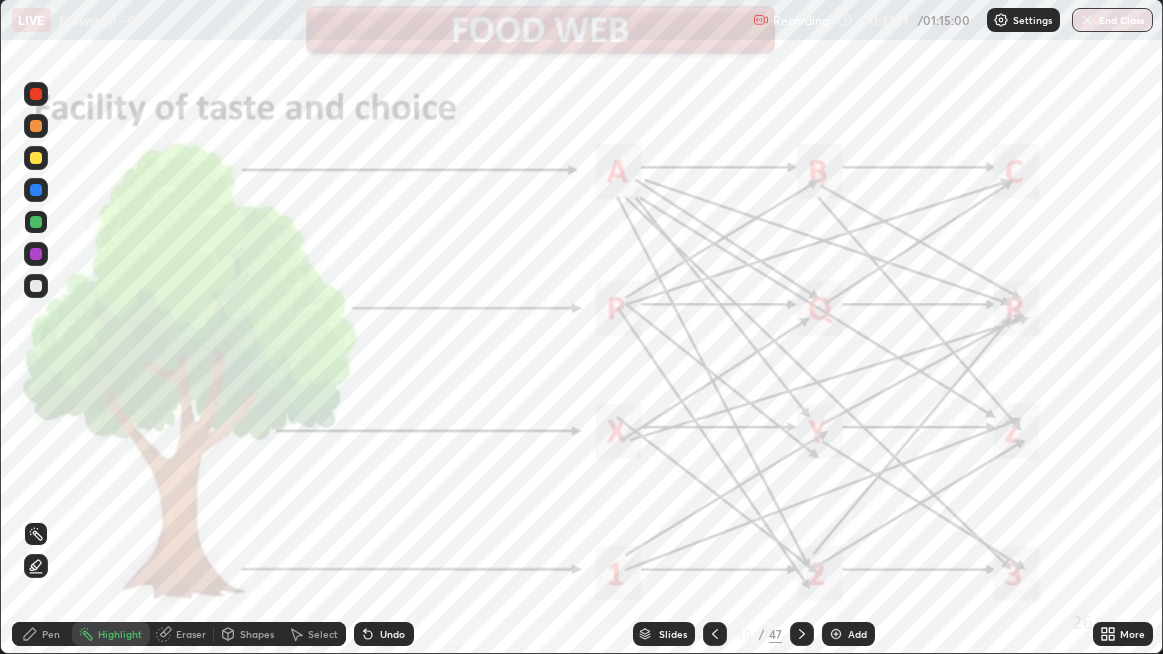 click 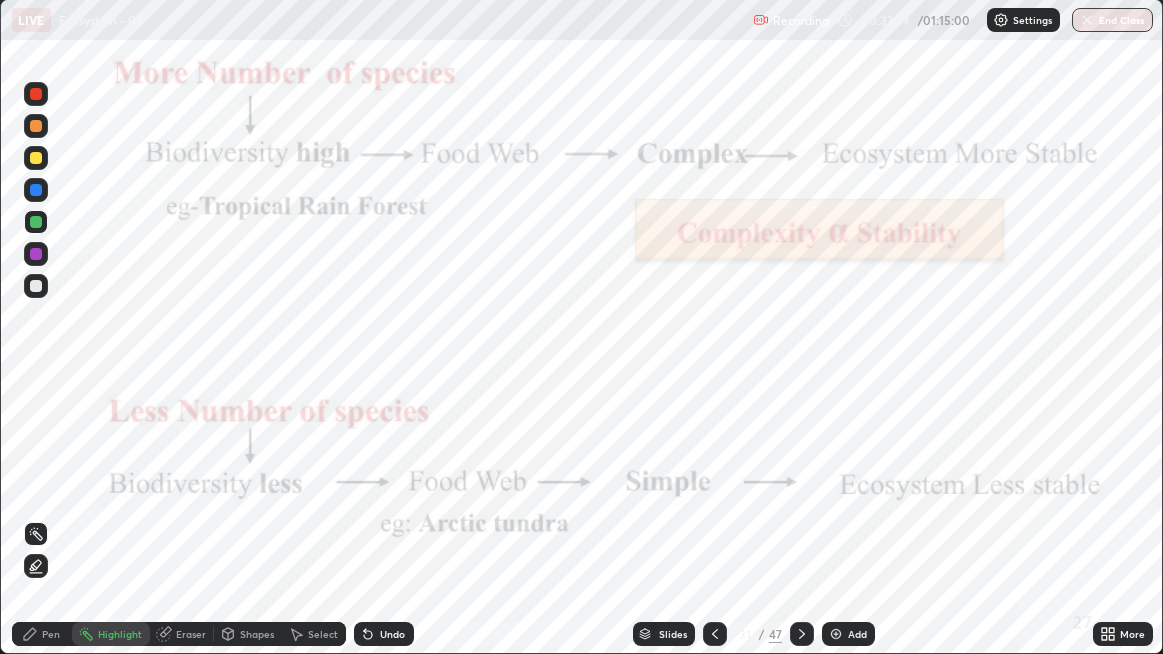 click 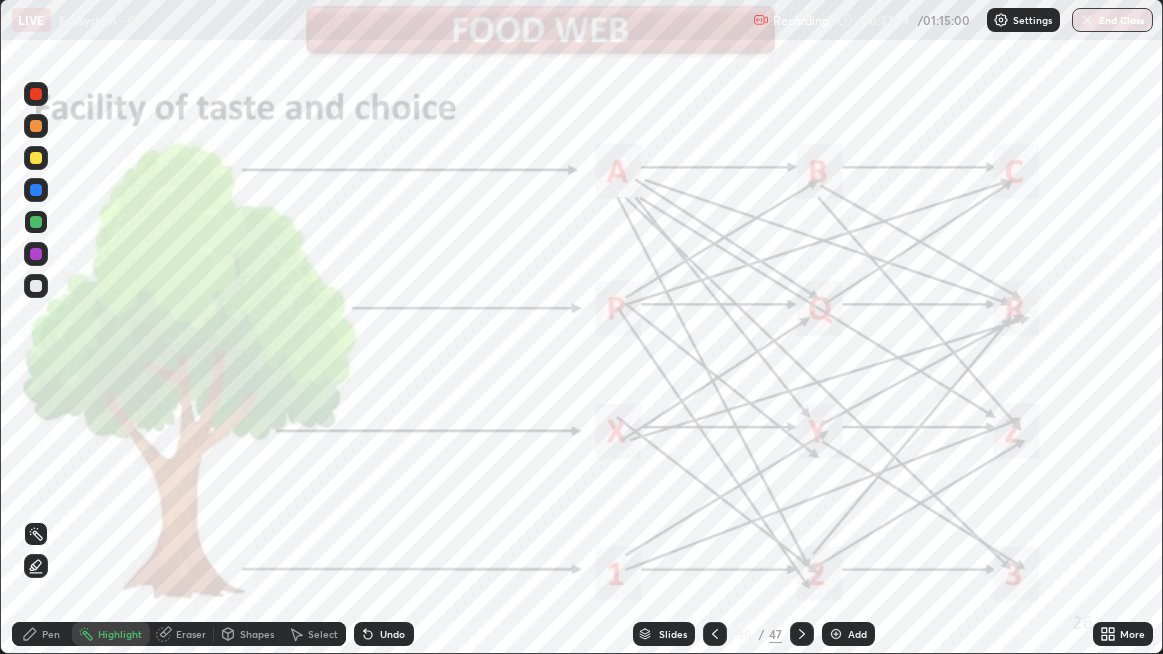 click 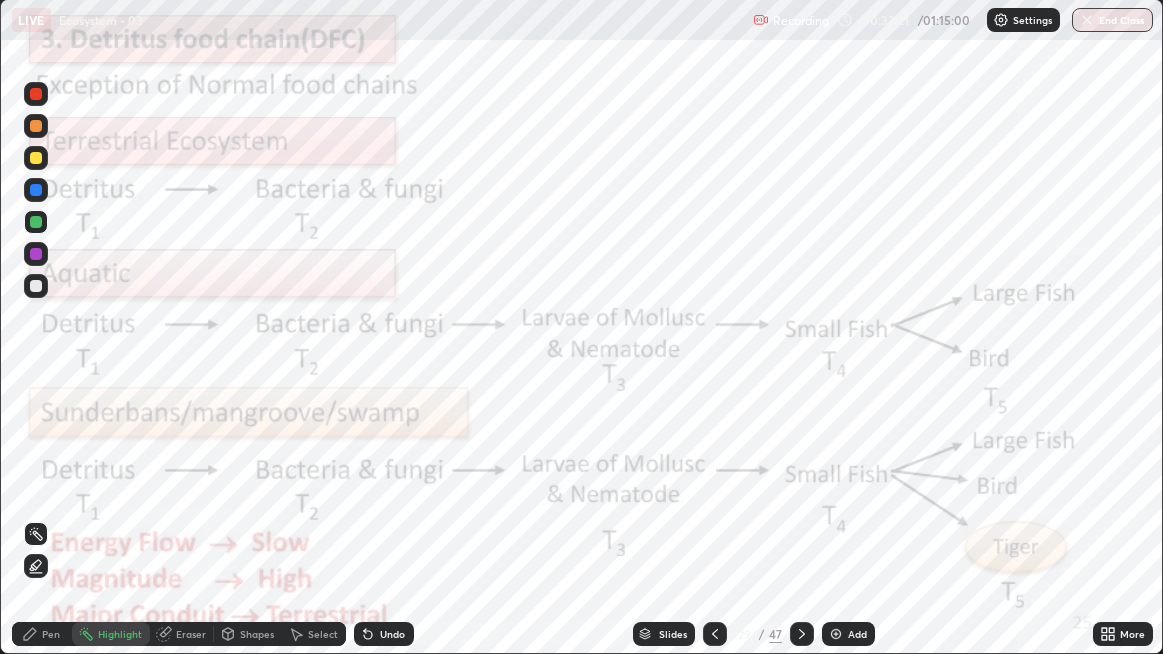click 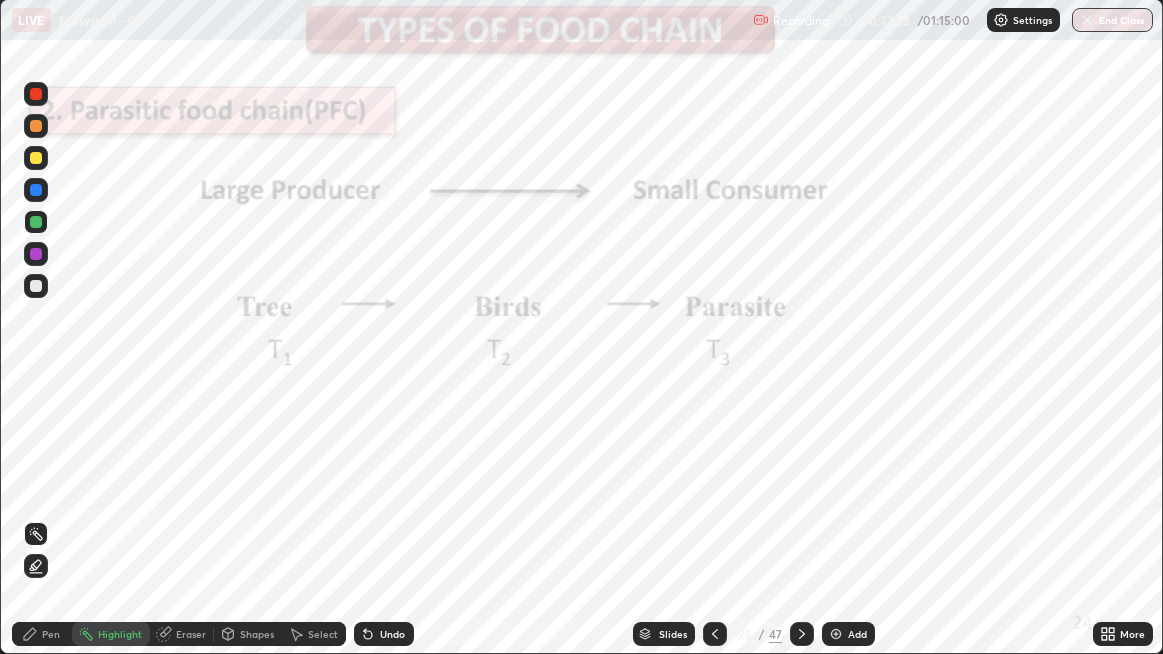 click 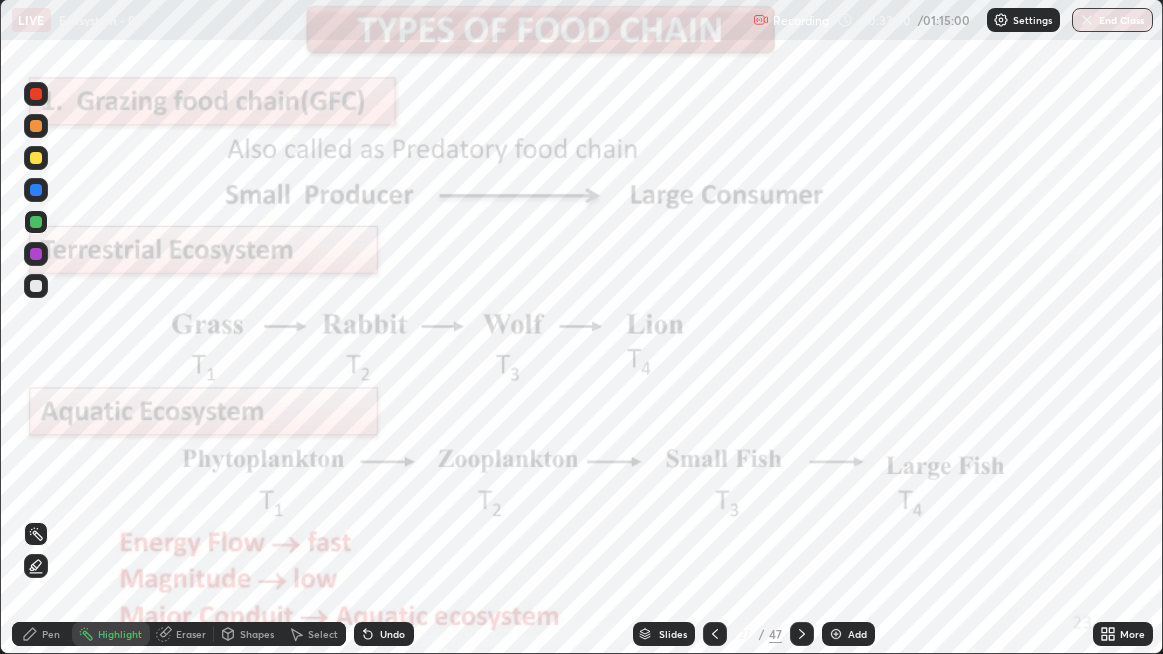 click 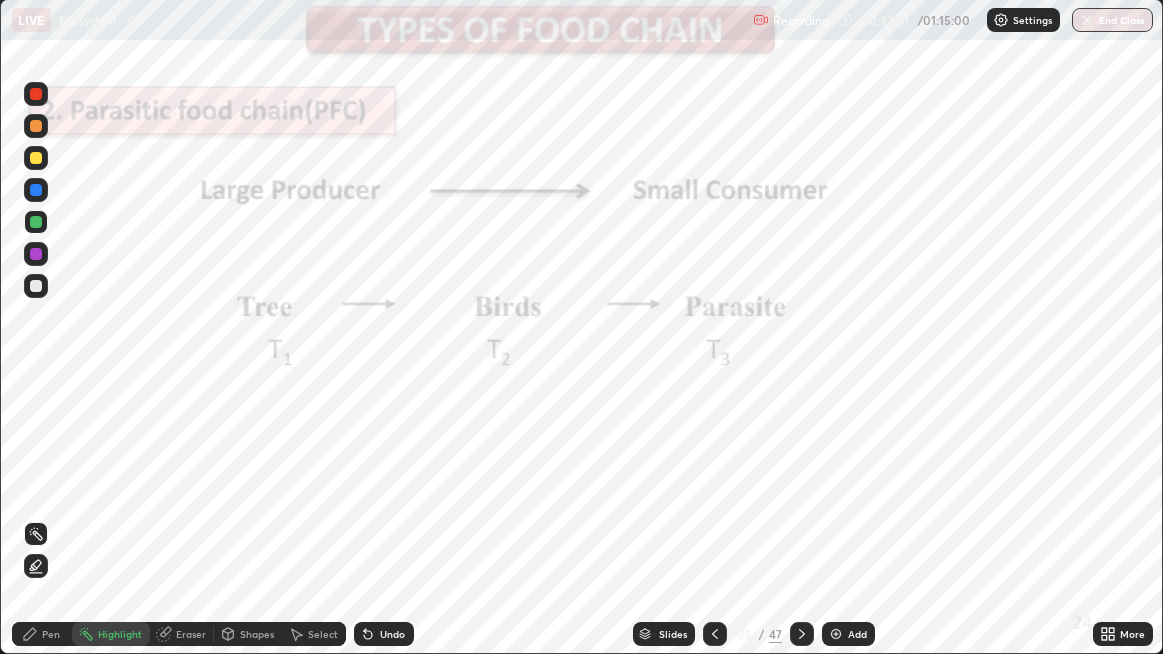 click 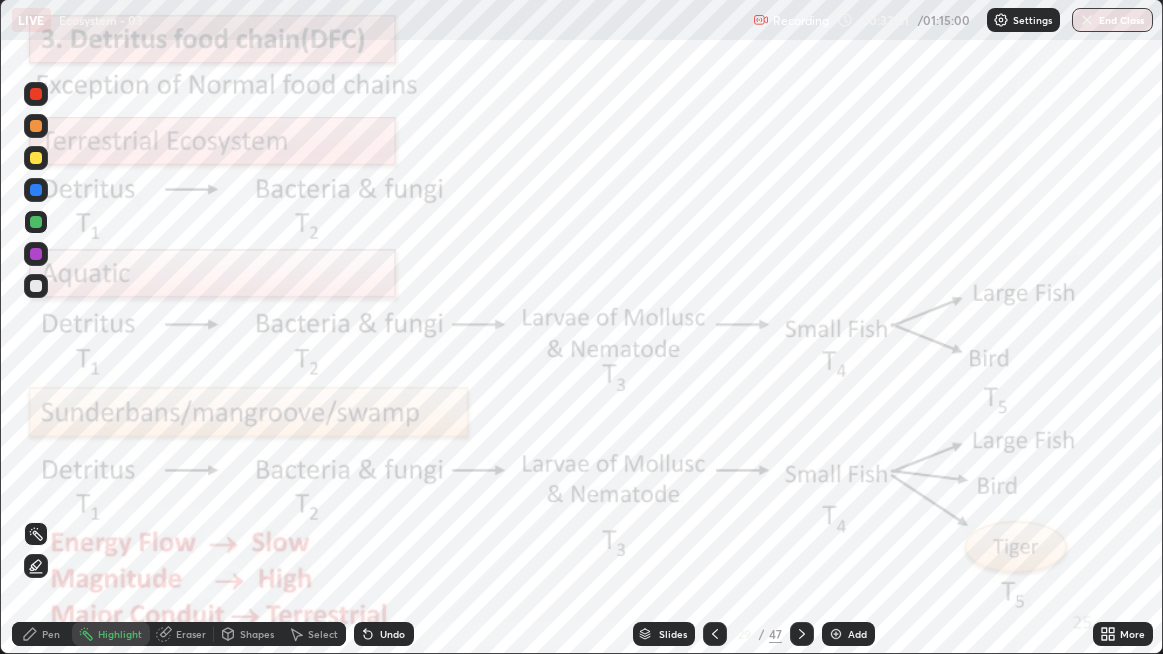 click 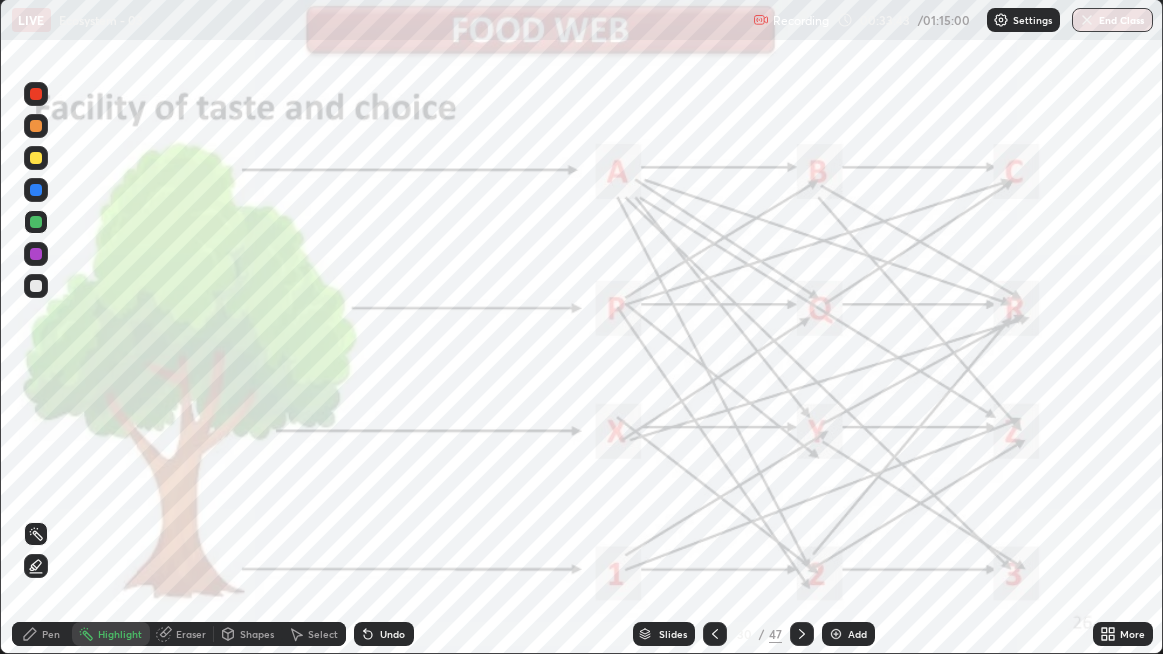 click 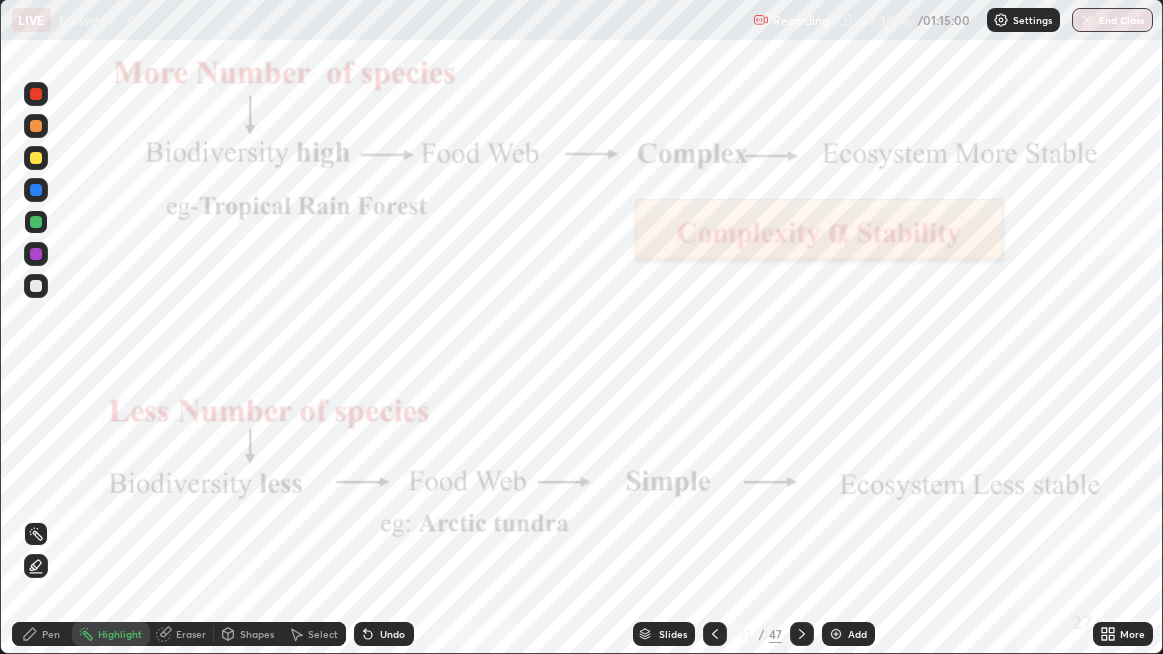 click 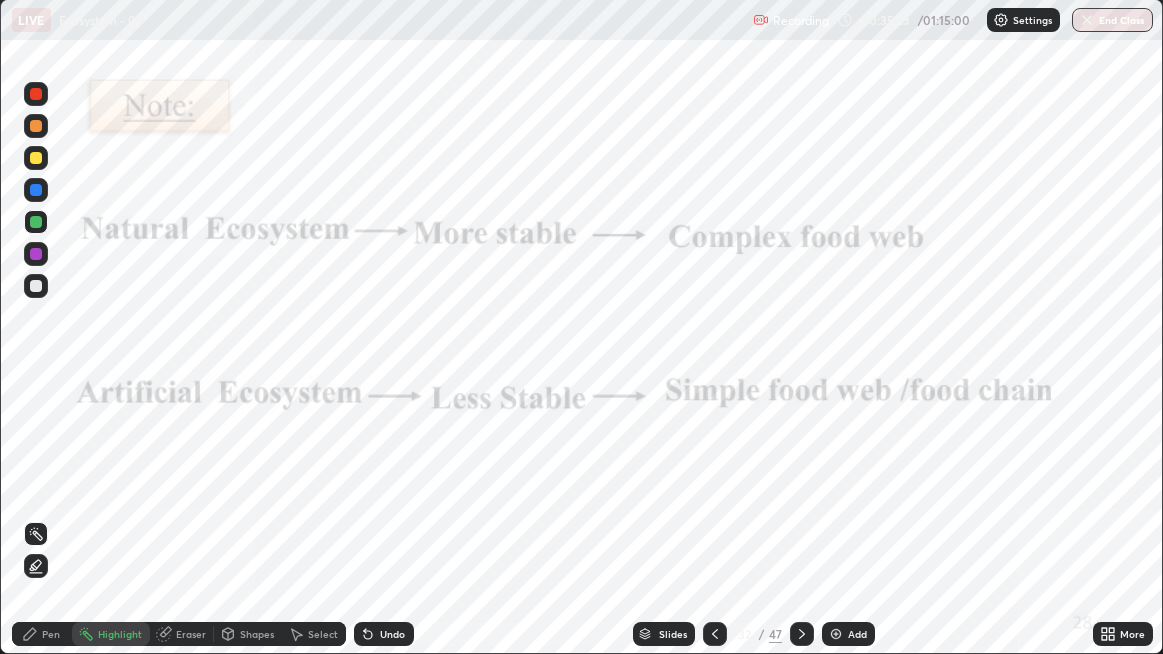 click 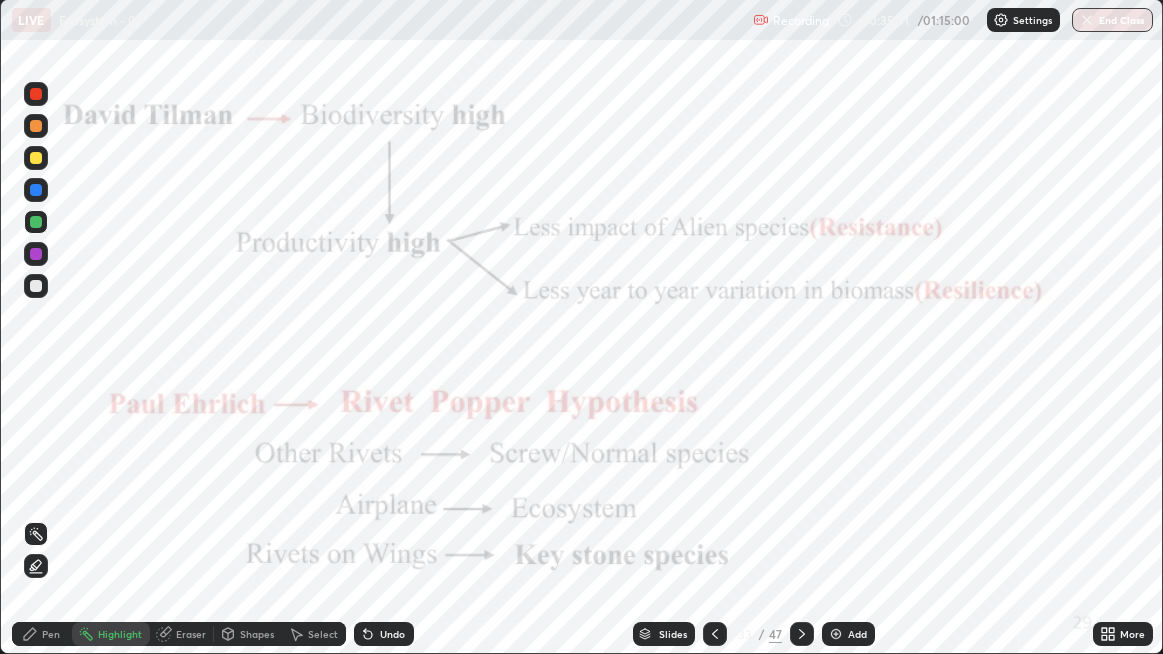 click at bounding box center [36, 254] 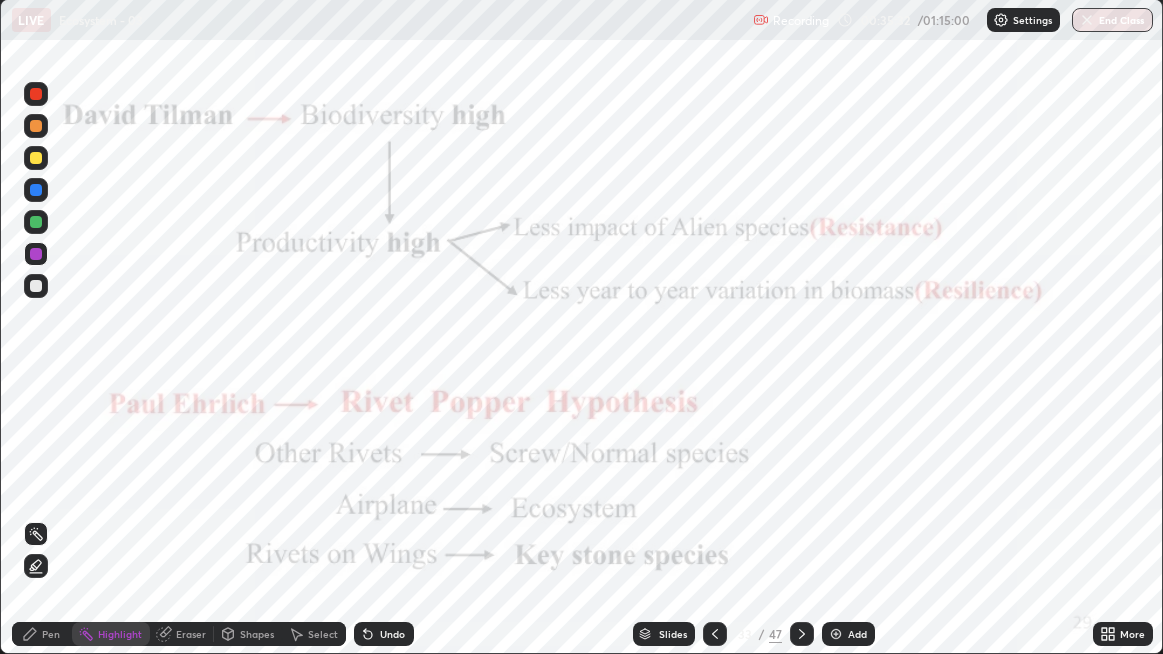 click on "Pen" at bounding box center (51, 634) 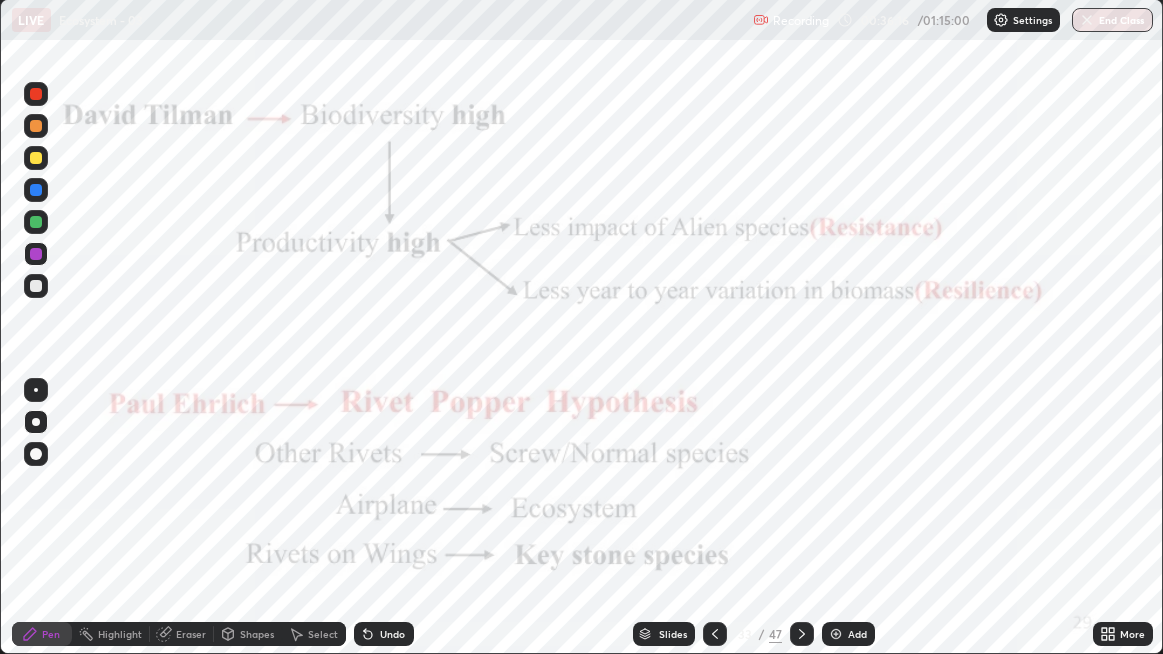 click on "Add" at bounding box center [848, 634] 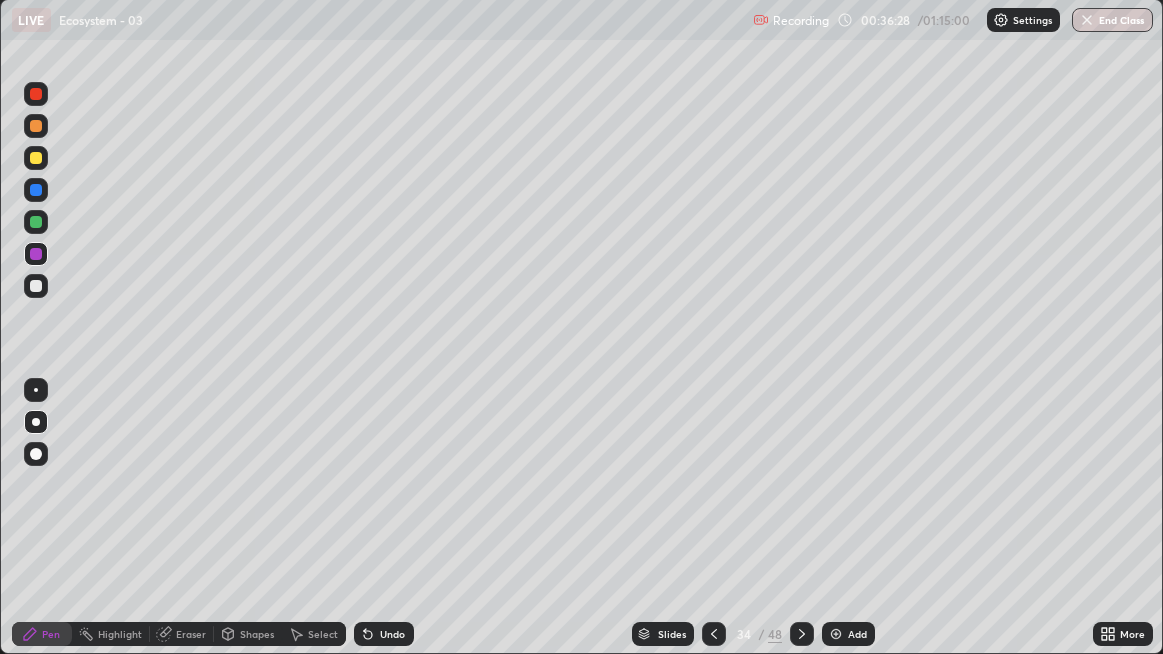 click on "Eraser" at bounding box center (191, 634) 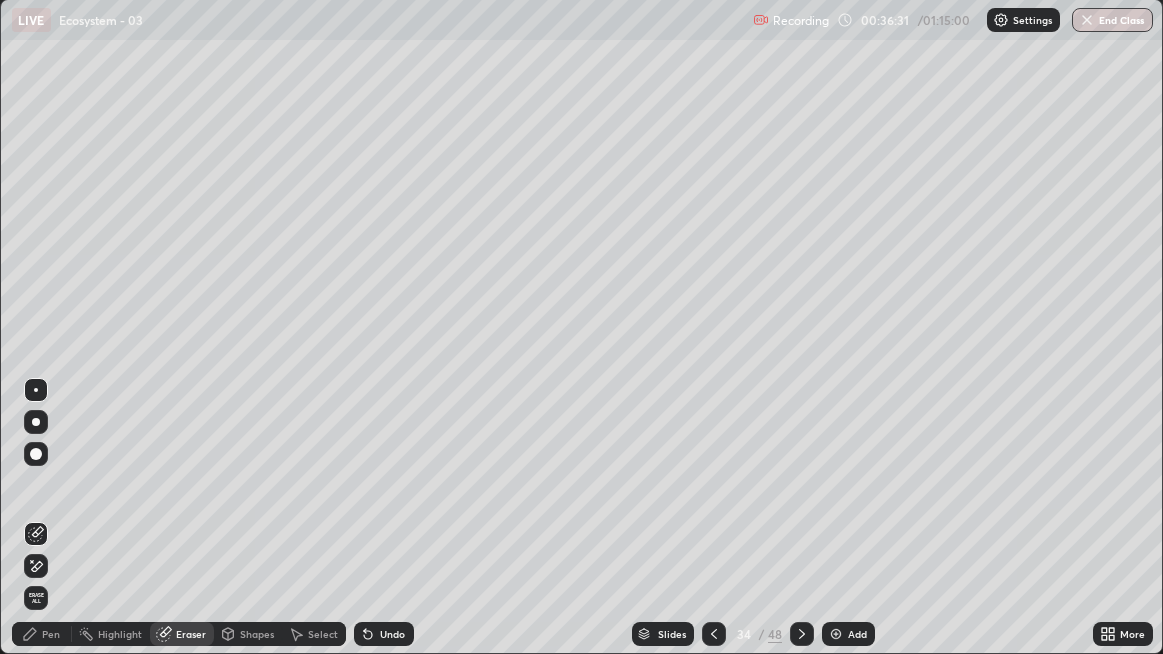 click on "Pen" at bounding box center (51, 634) 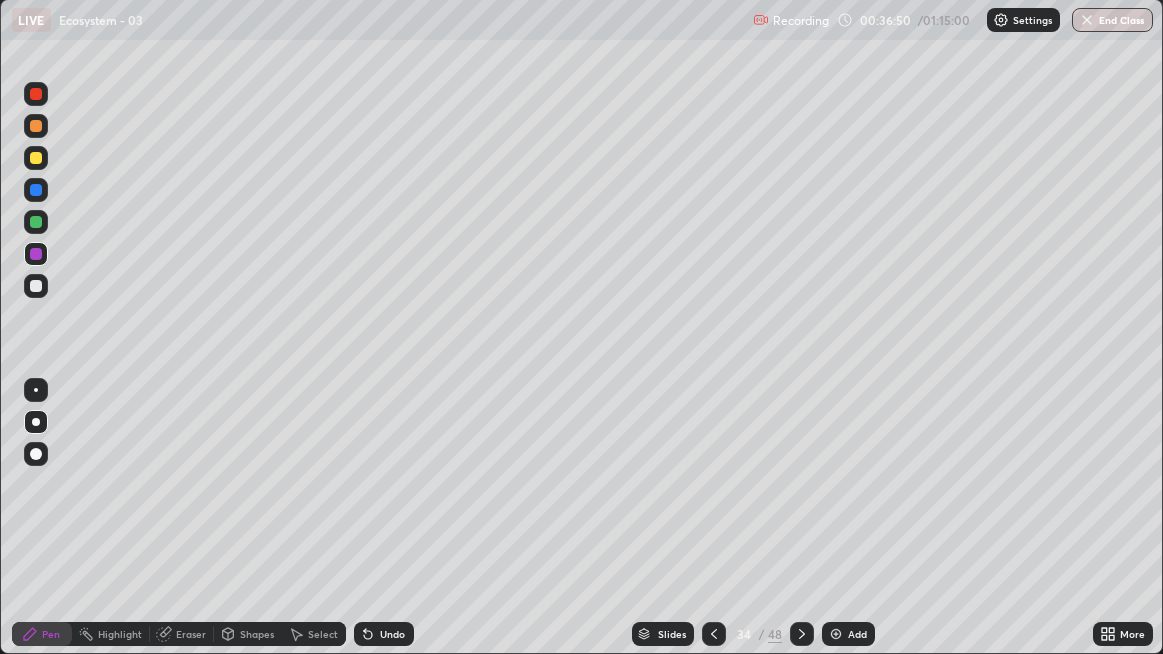 click on "Select" at bounding box center (323, 634) 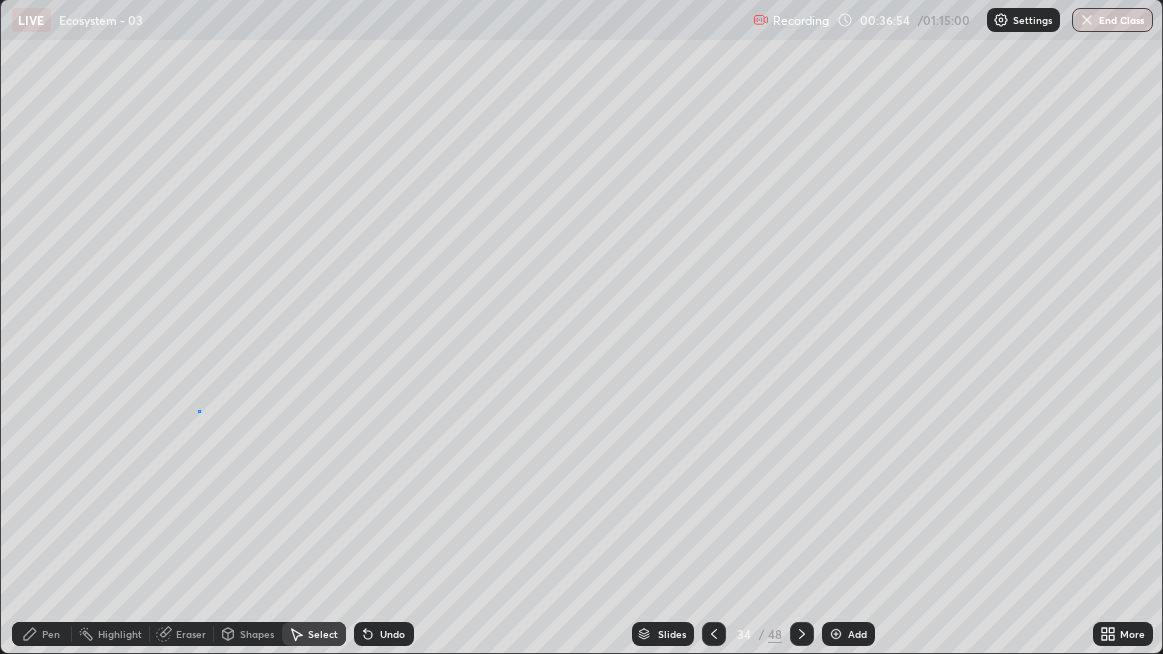 click on "0 ° Undo Copy Duplicate Duplicate to new slide Delete" at bounding box center (582, 326) 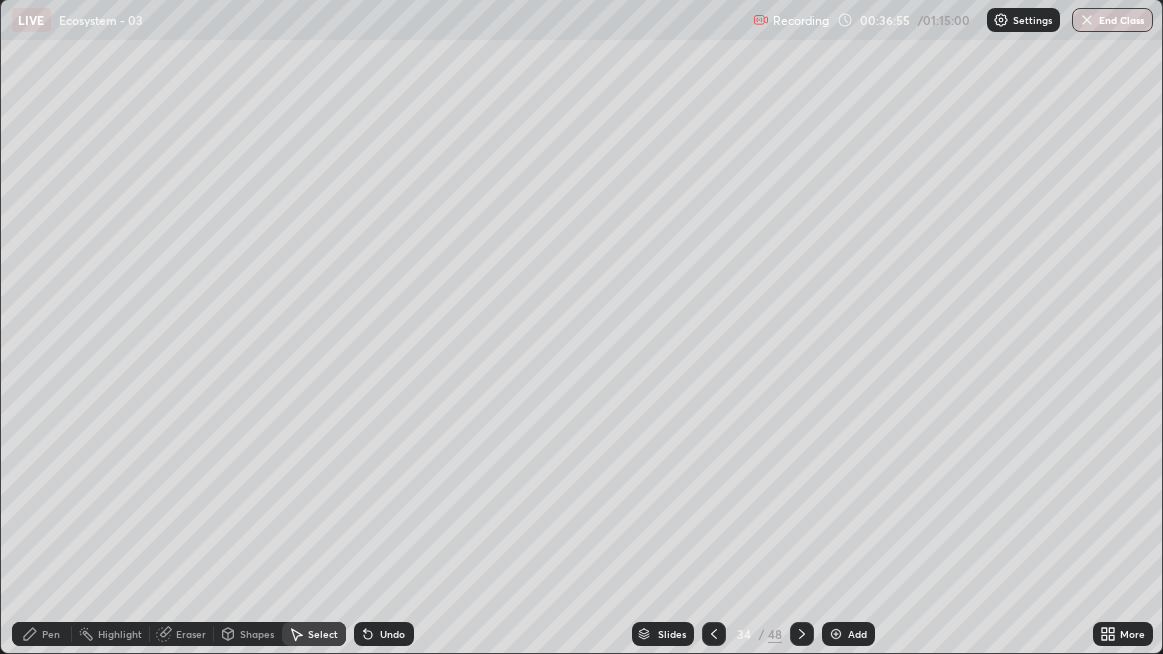 click on "Pen" at bounding box center (42, 634) 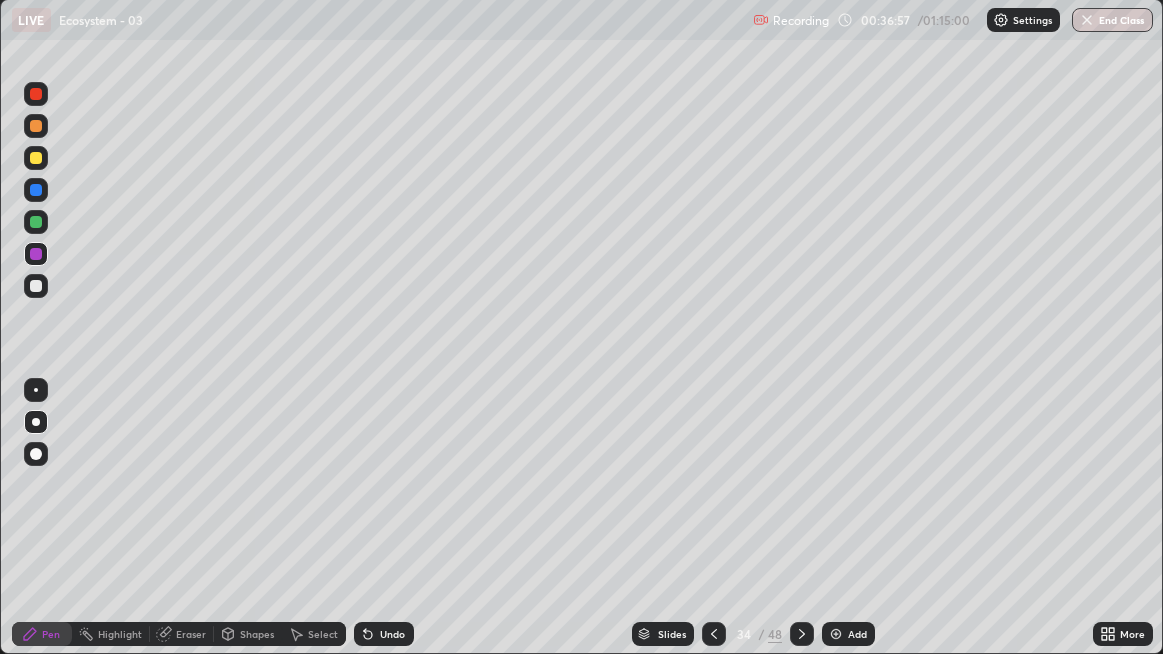 click on "Select" at bounding box center (314, 634) 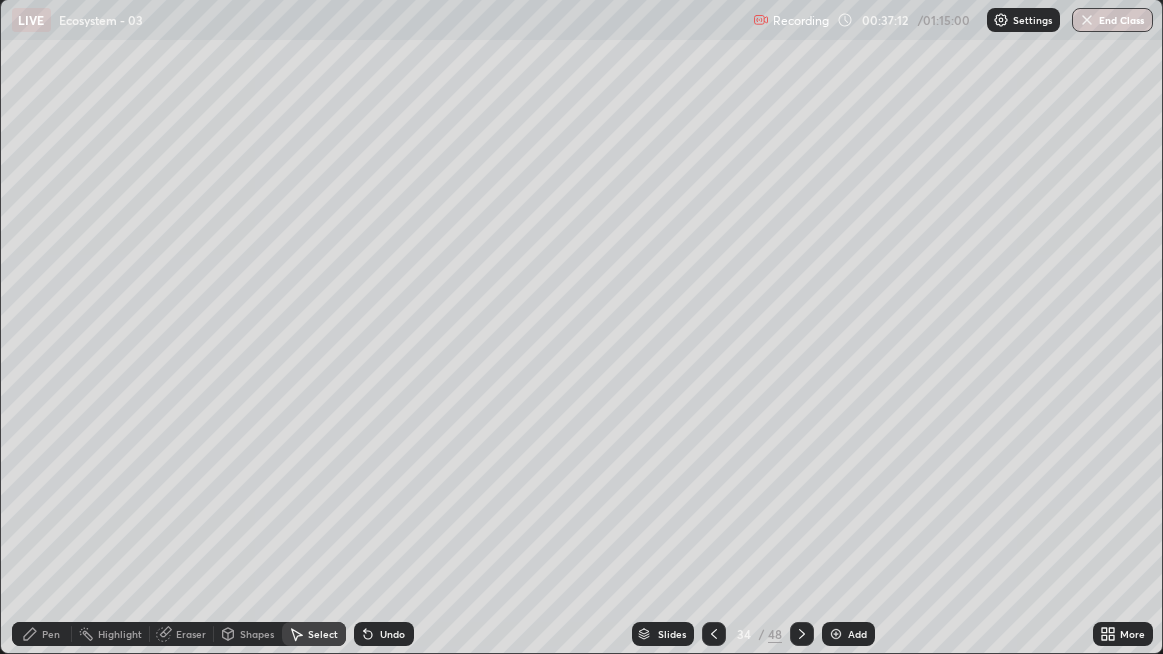 click on "Pen" at bounding box center [51, 634] 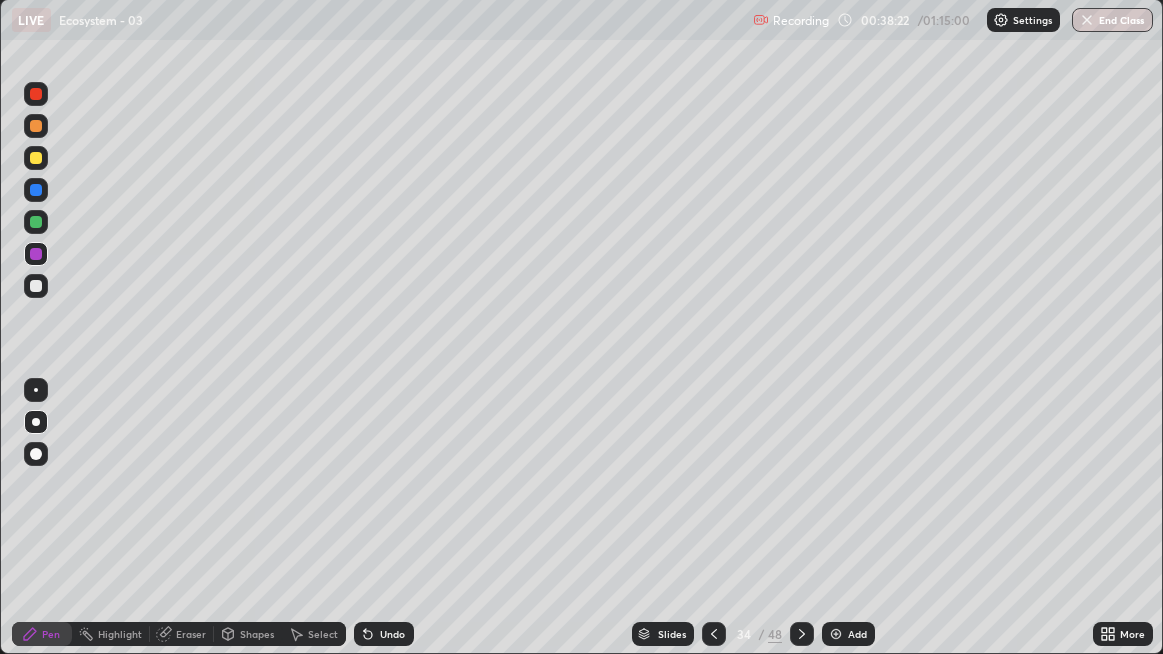 click at bounding box center (36, 222) 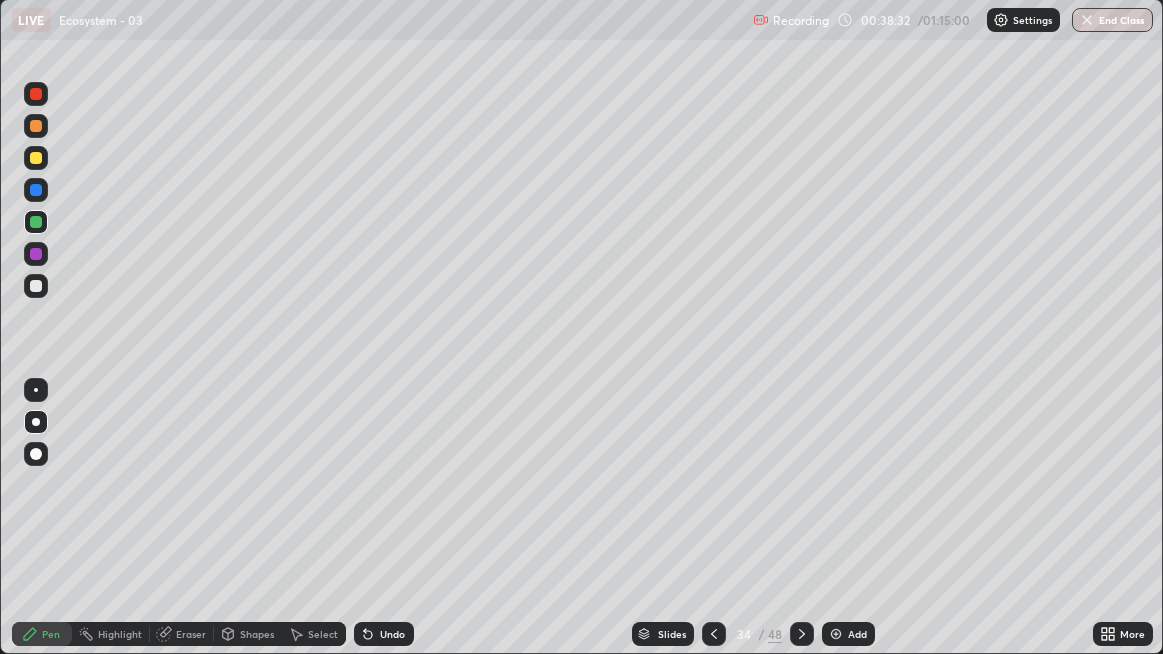 click on "Undo" at bounding box center [384, 634] 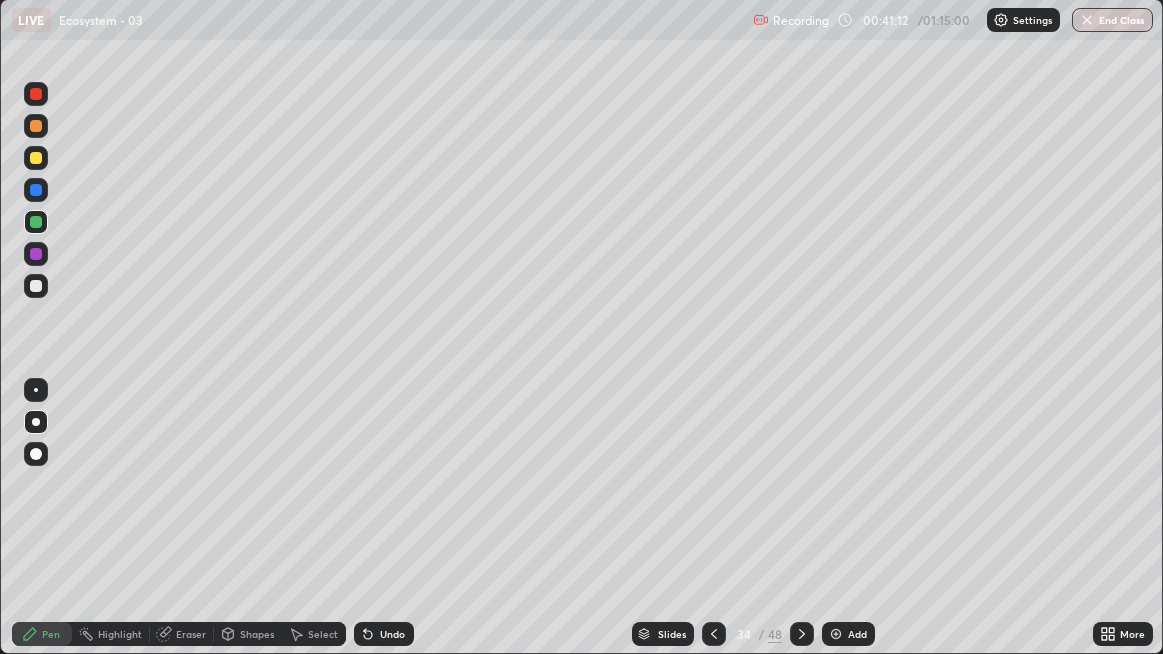click 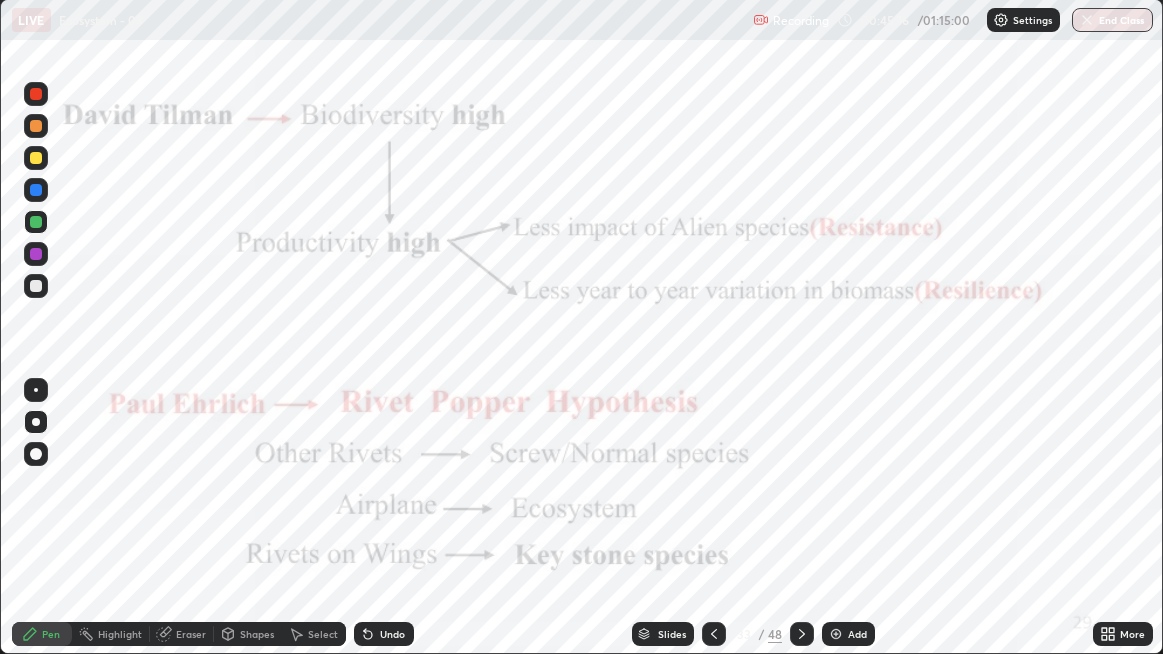 click 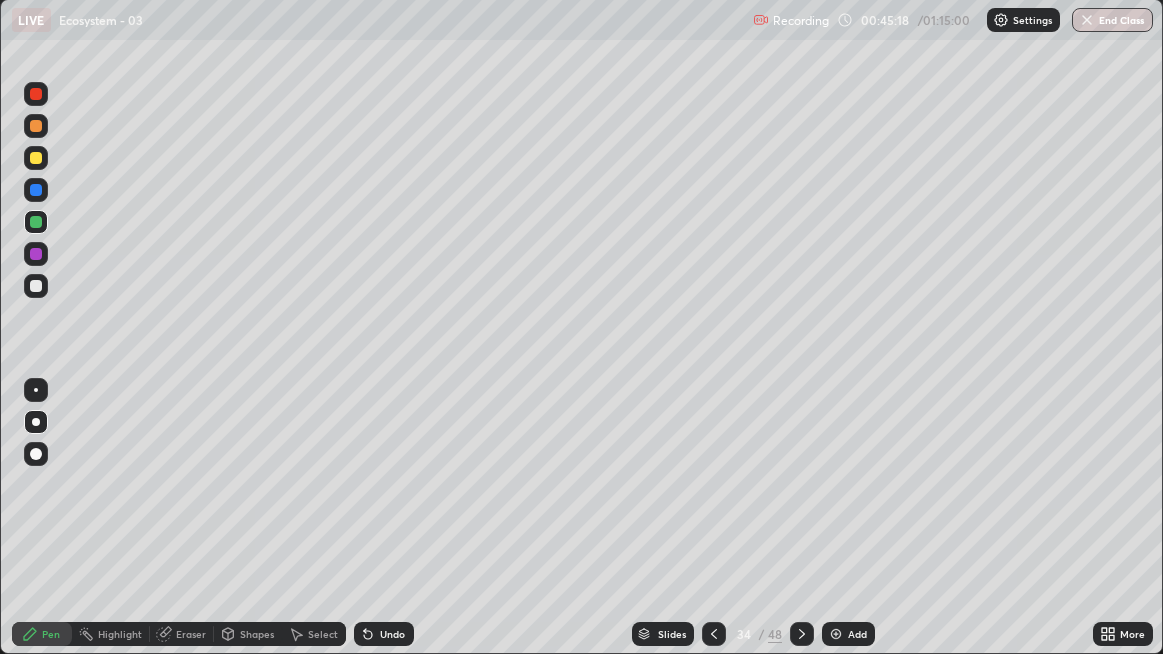 click at bounding box center (802, 634) 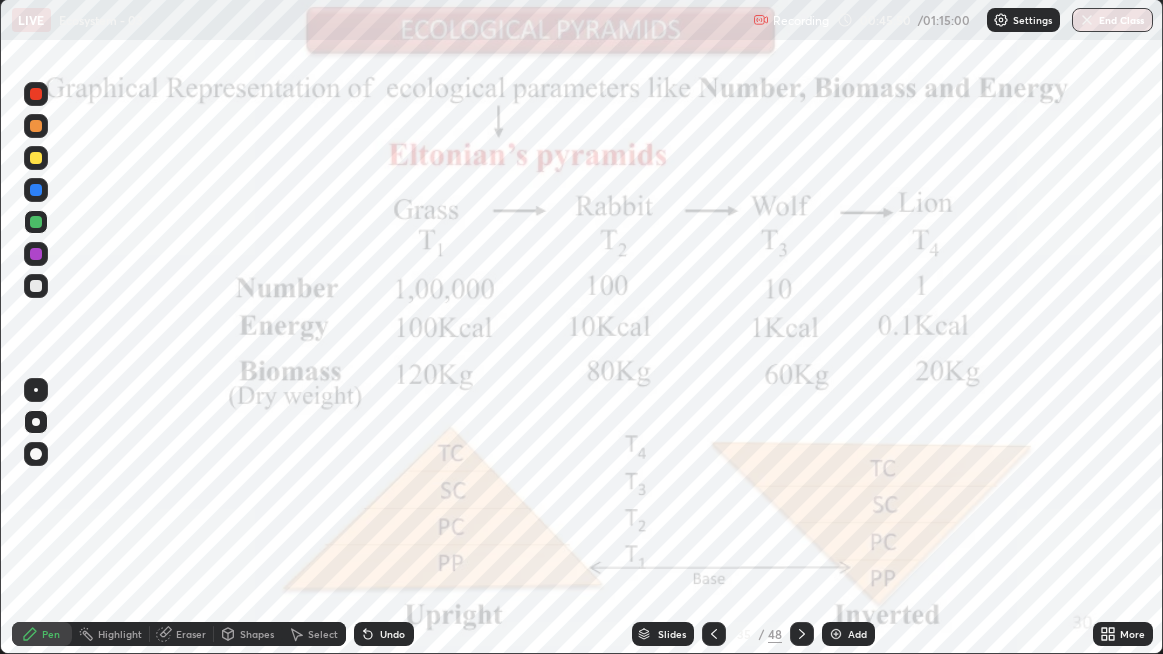 click 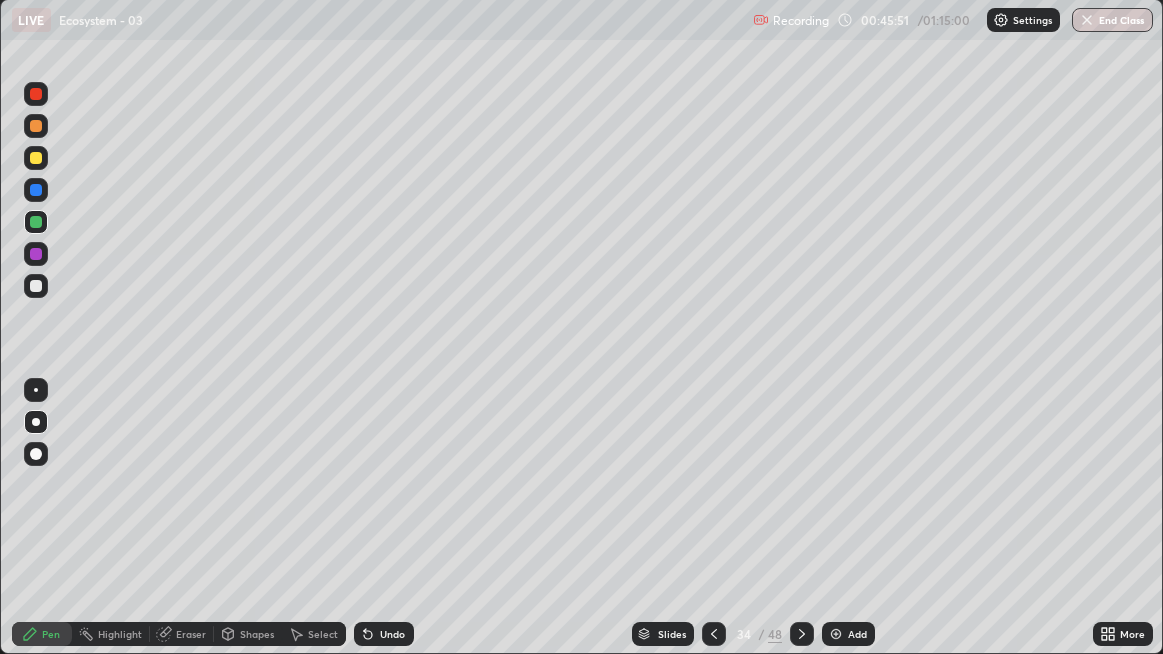 click on "Add" at bounding box center (857, 634) 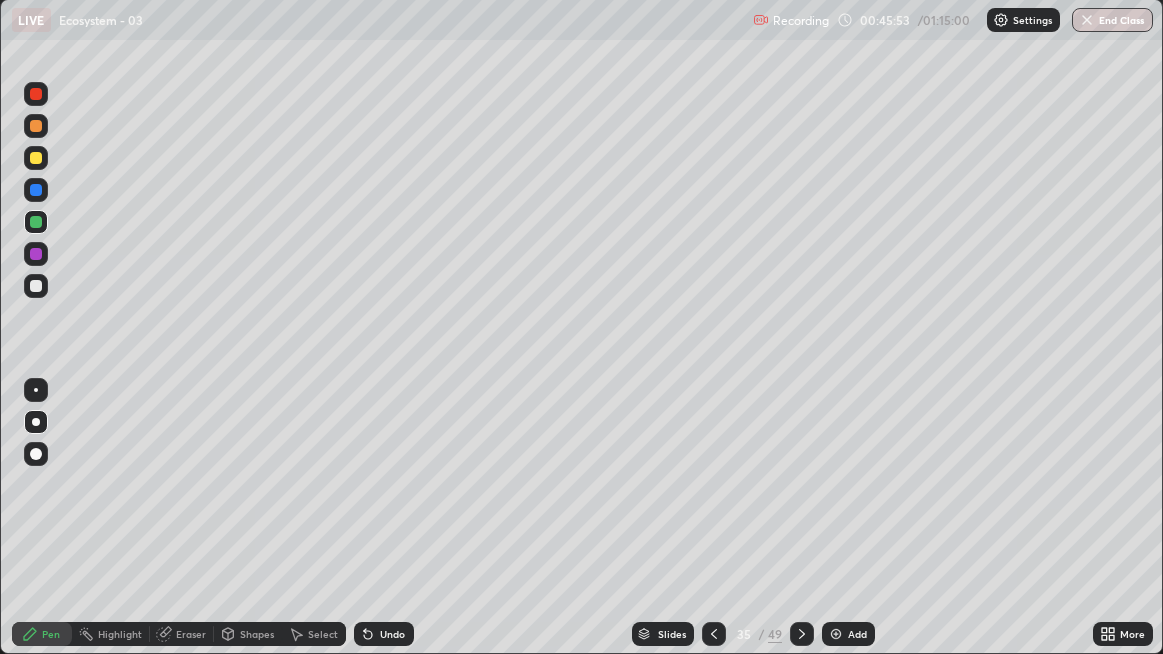 click at bounding box center [36, 286] 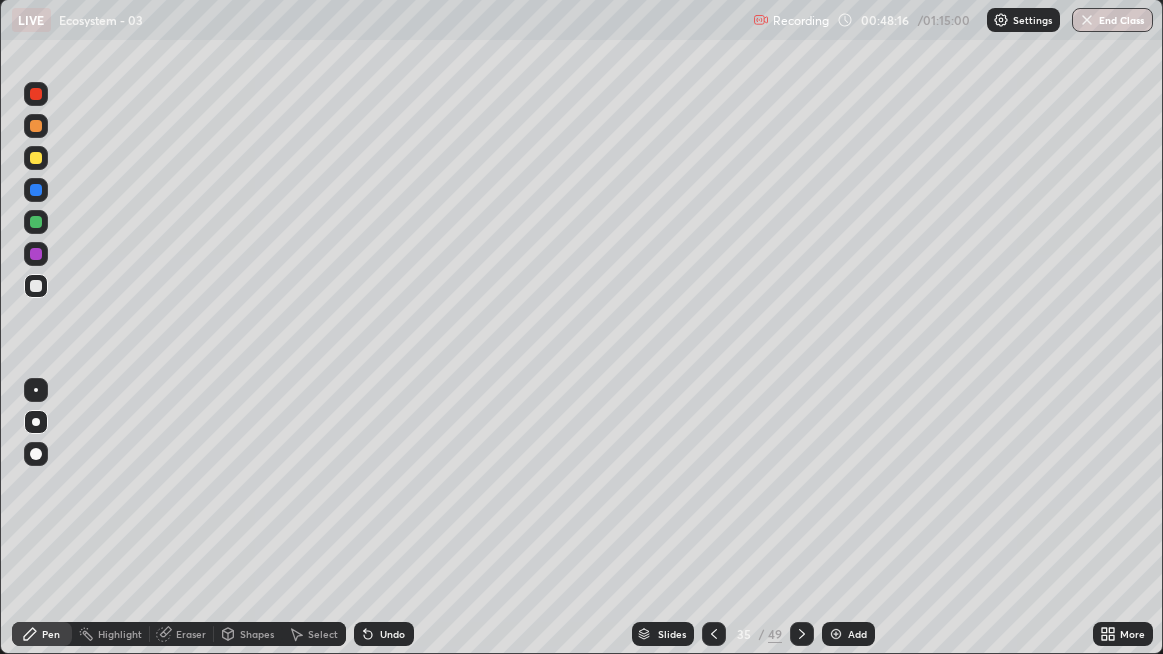 click on "Undo" at bounding box center (384, 634) 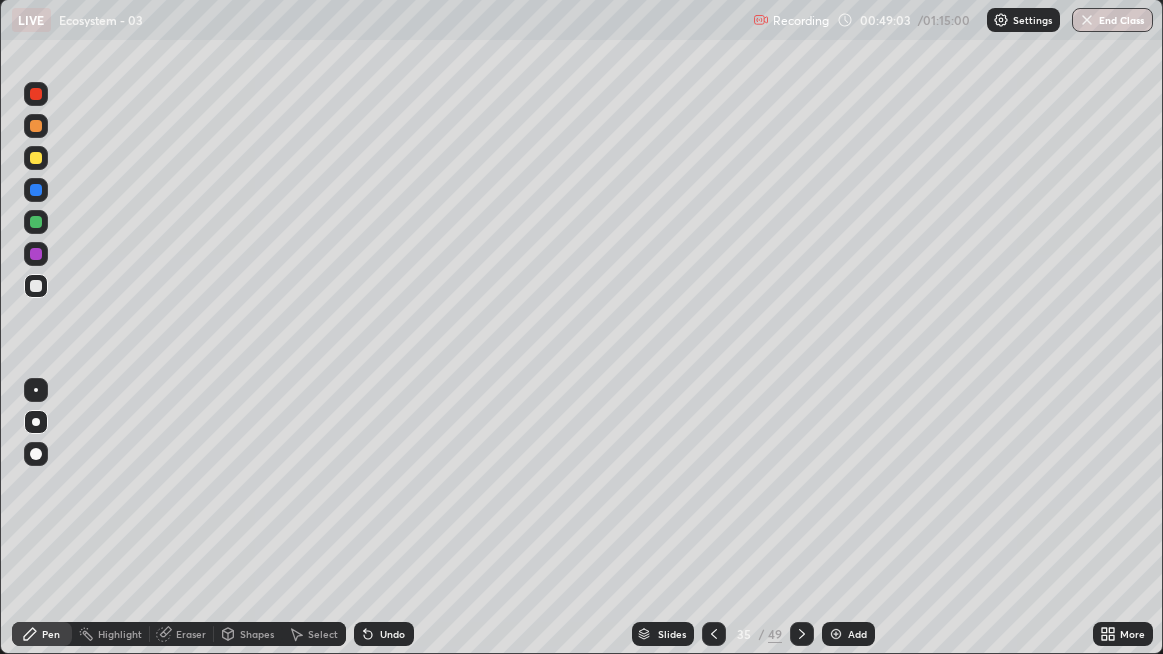 click at bounding box center [36, 254] 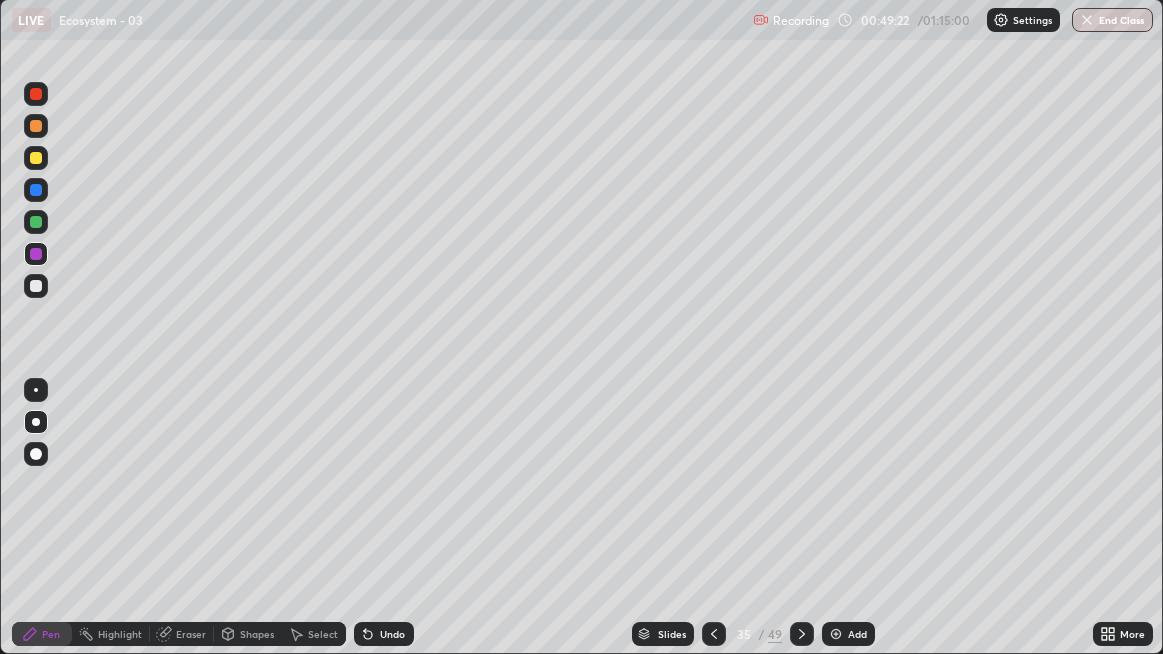 click on "Undo" at bounding box center (392, 634) 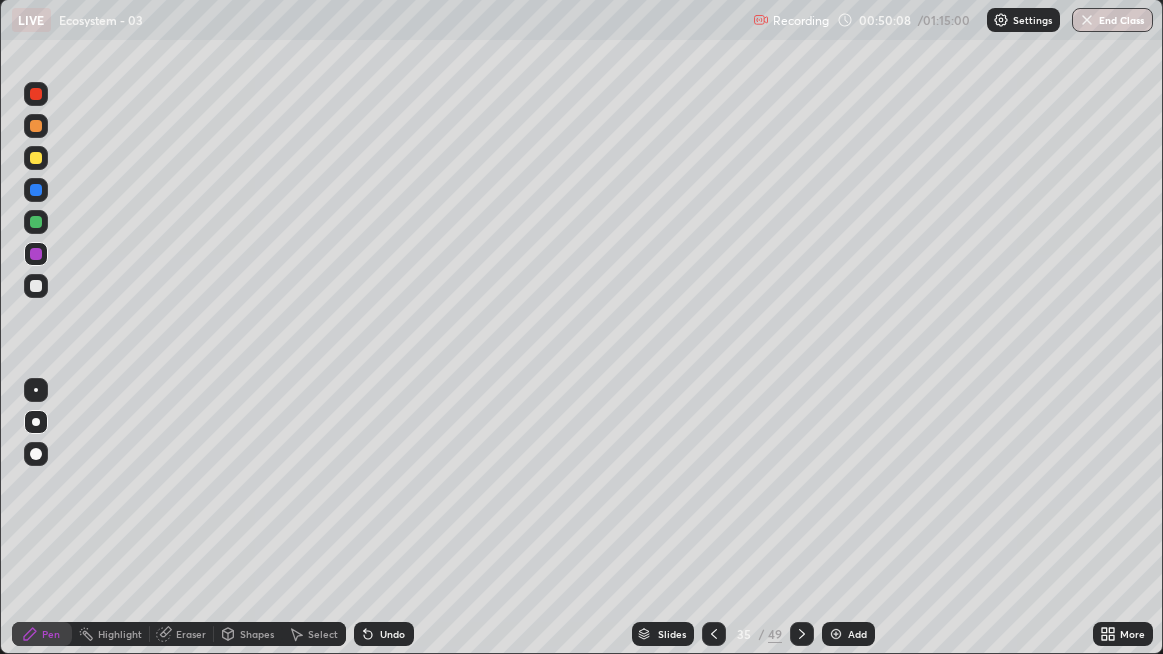 click at bounding box center (836, 634) 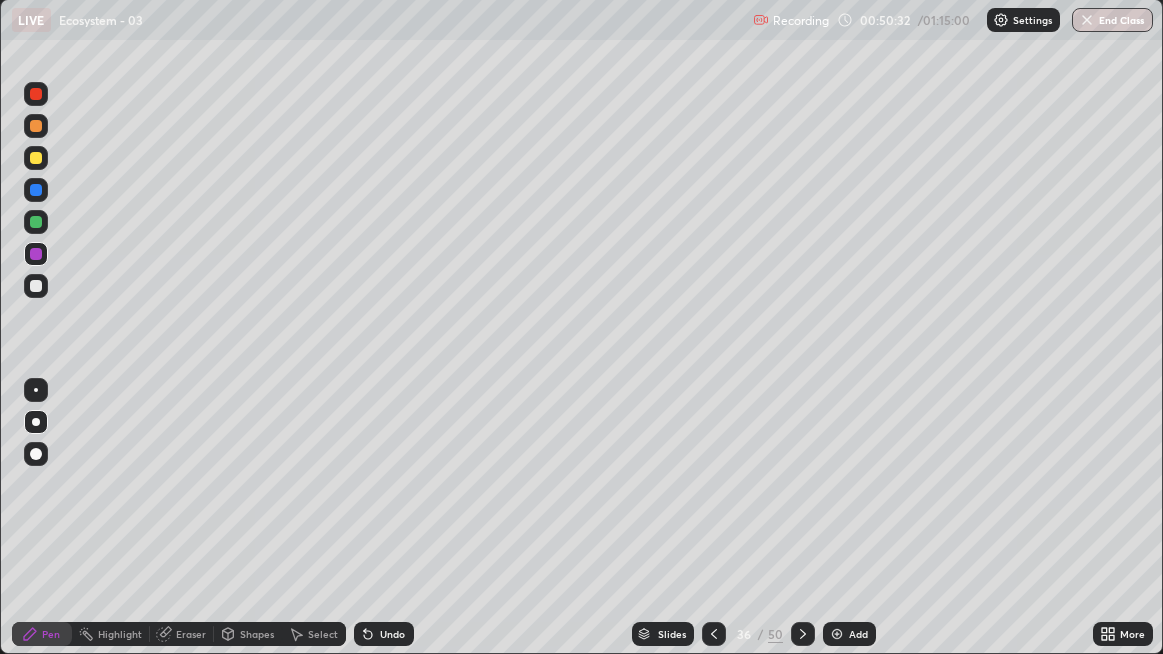 click on "Undo" at bounding box center [384, 634] 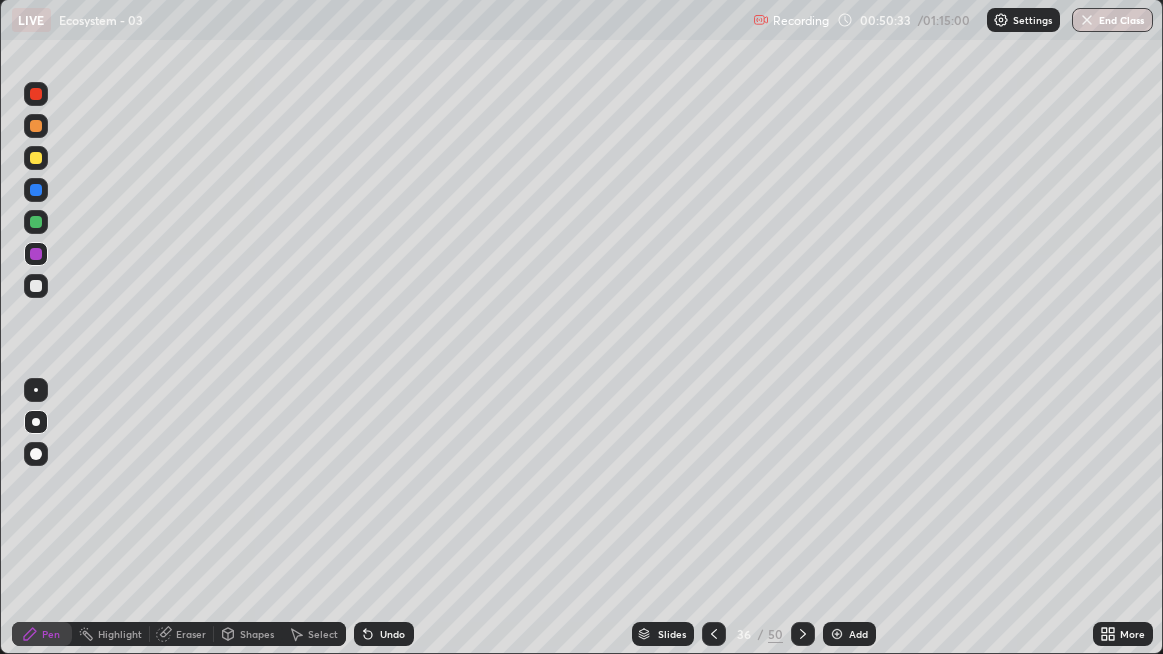 click on "Undo" at bounding box center [392, 634] 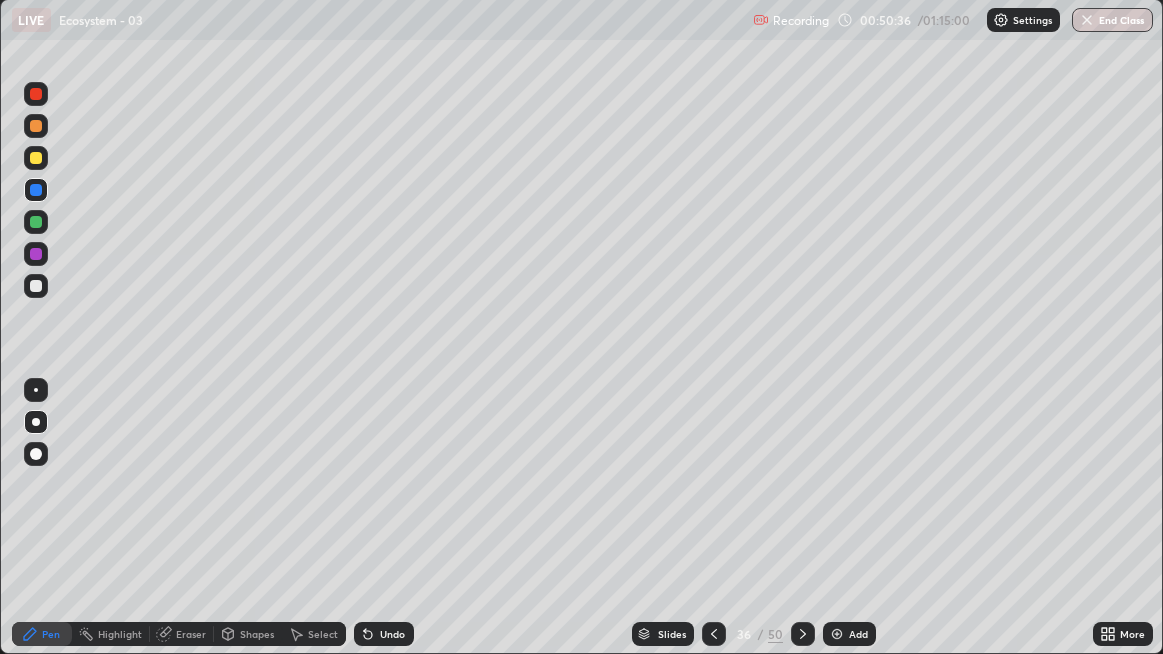 click on "Undo" at bounding box center (392, 634) 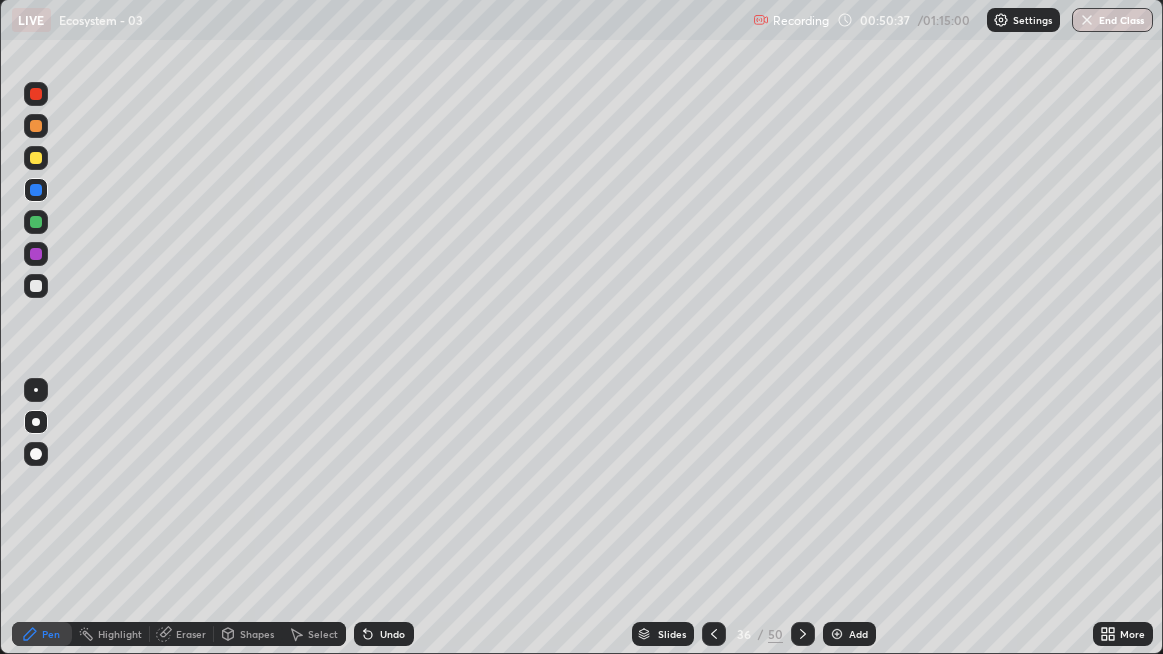 click on "Undo" at bounding box center [392, 634] 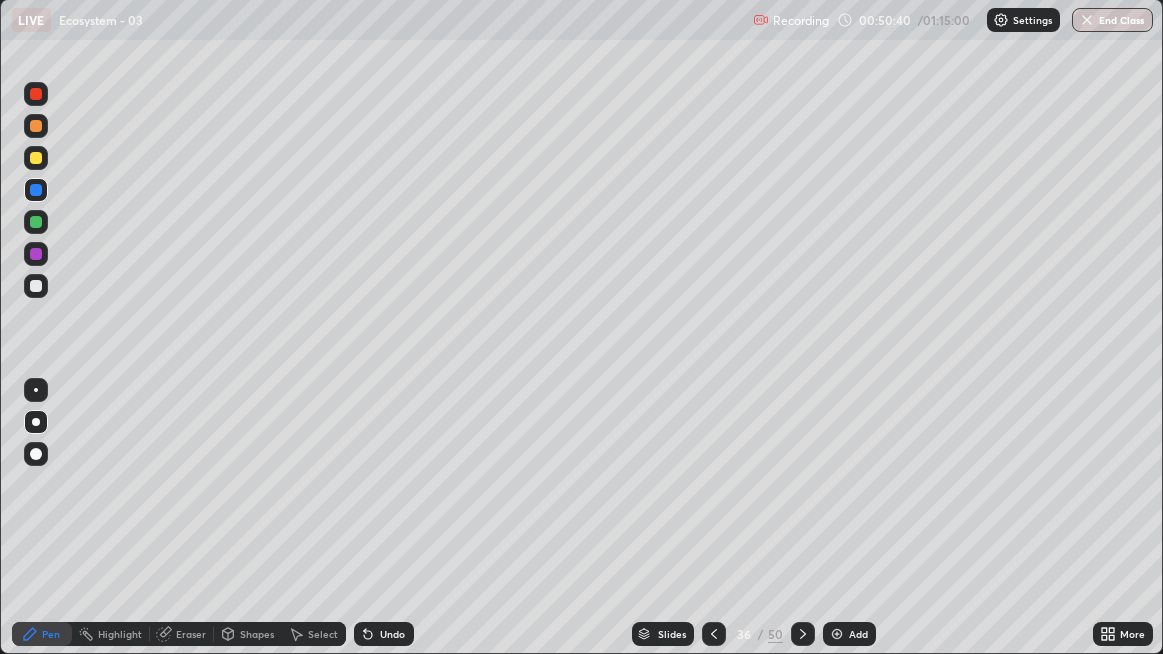 click on "Undo" at bounding box center [384, 634] 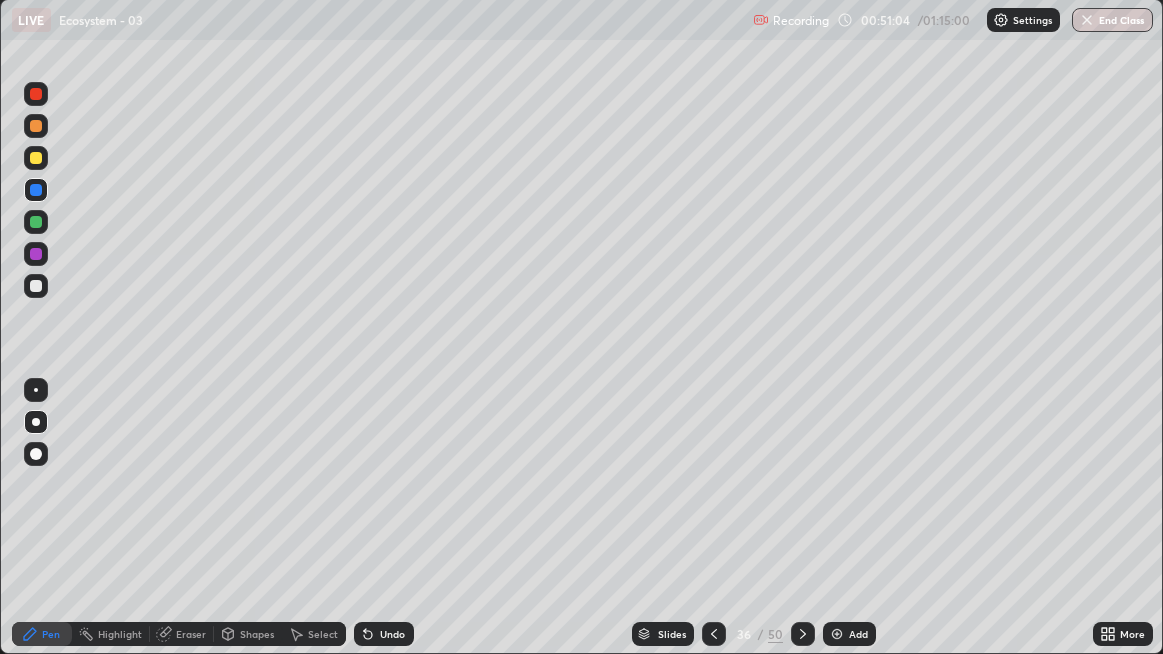 click 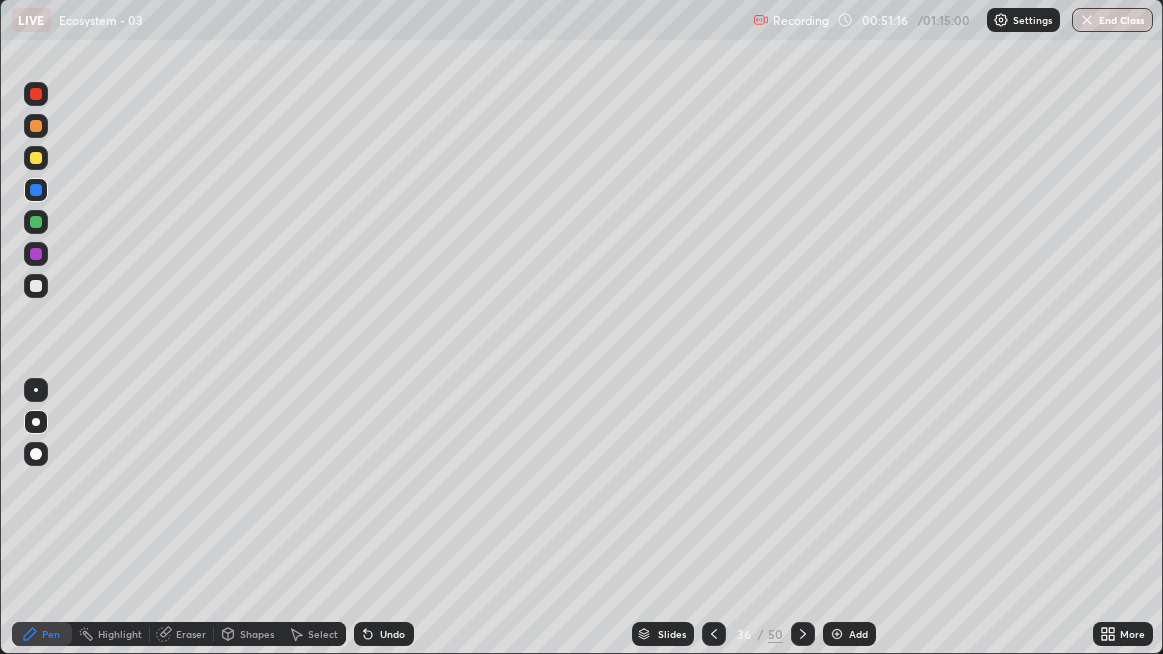 click on "Undo" at bounding box center (392, 634) 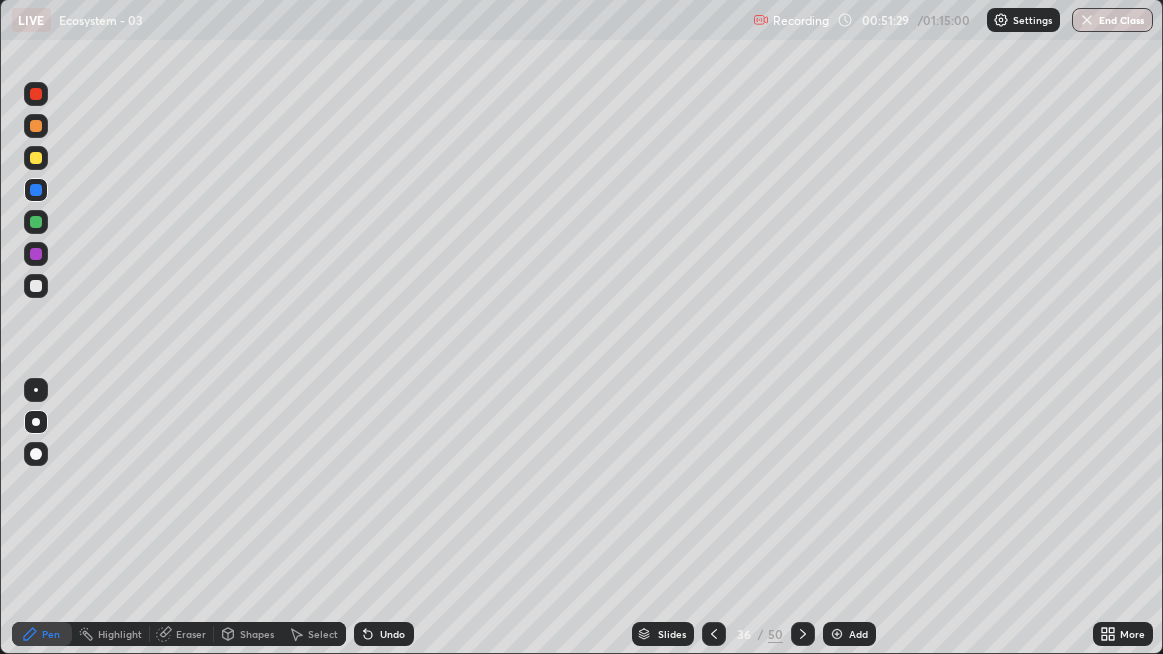 click 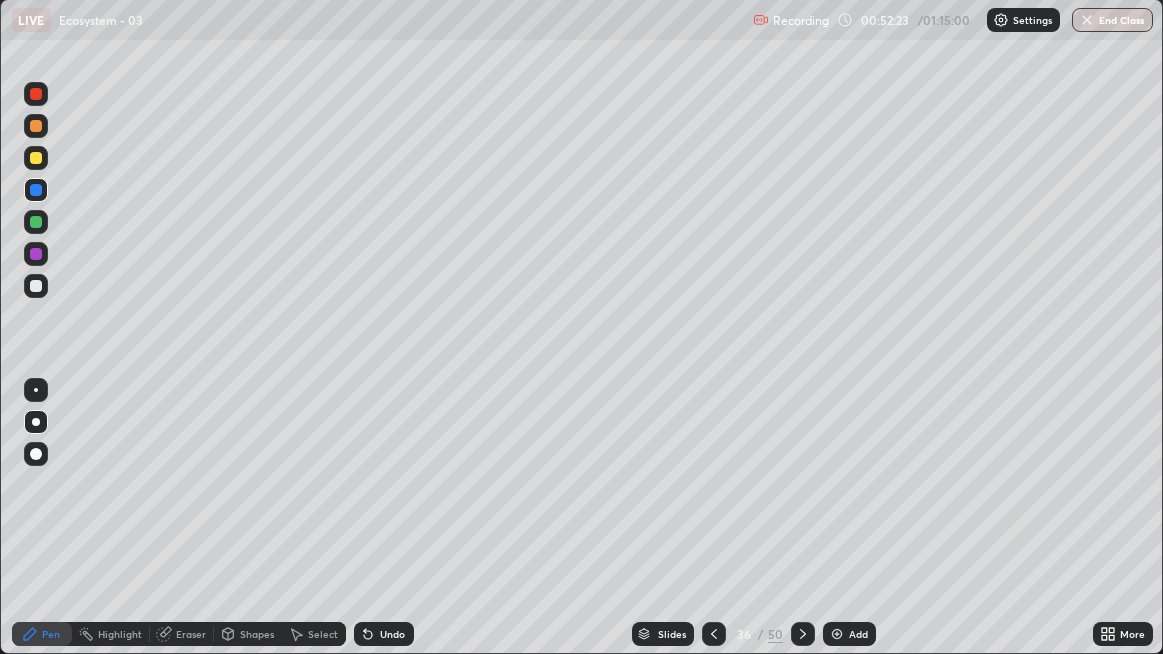 click on "Eraser" at bounding box center (191, 634) 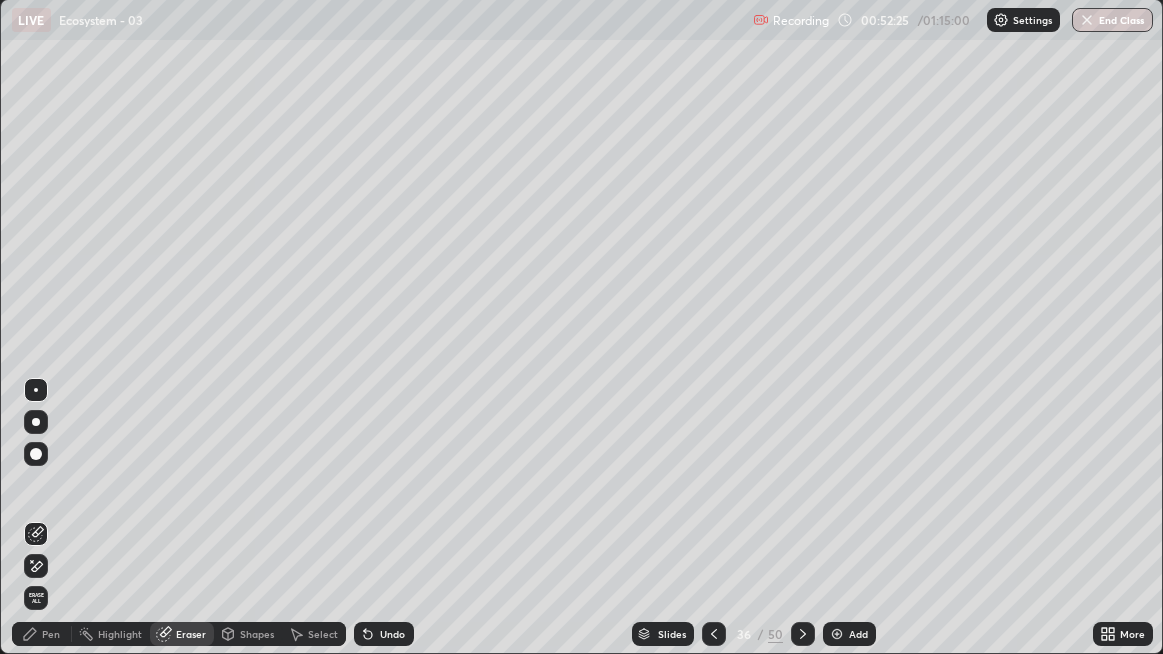 click on "Undo" at bounding box center [392, 634] 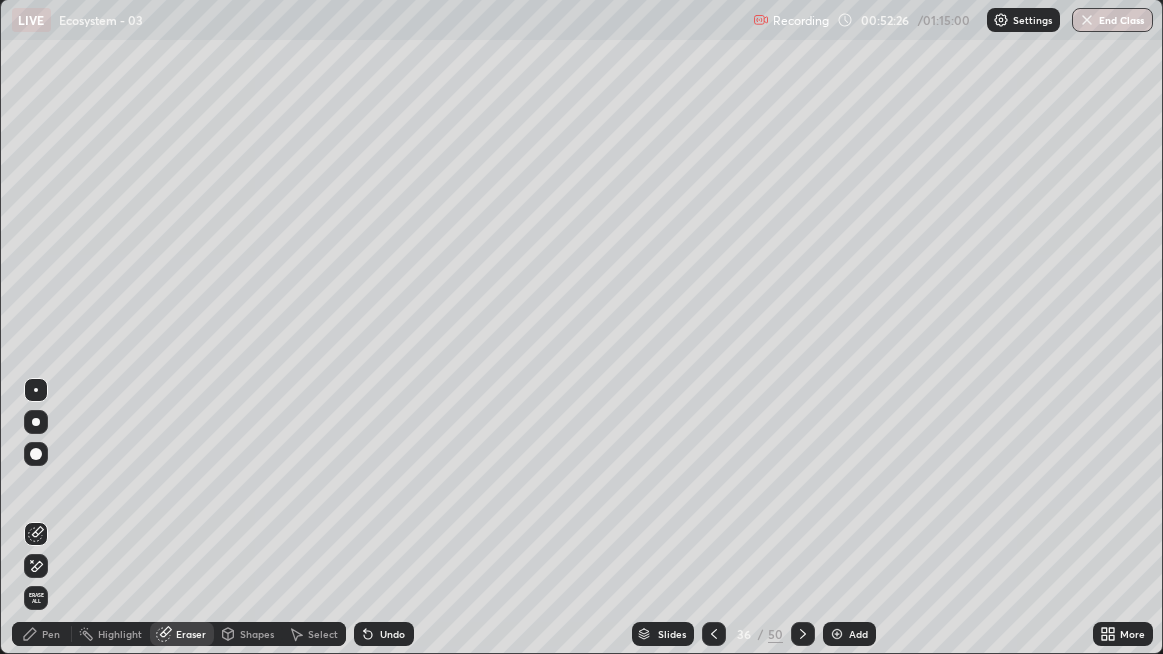 click on "Undo" at bounding box center (384, 634) 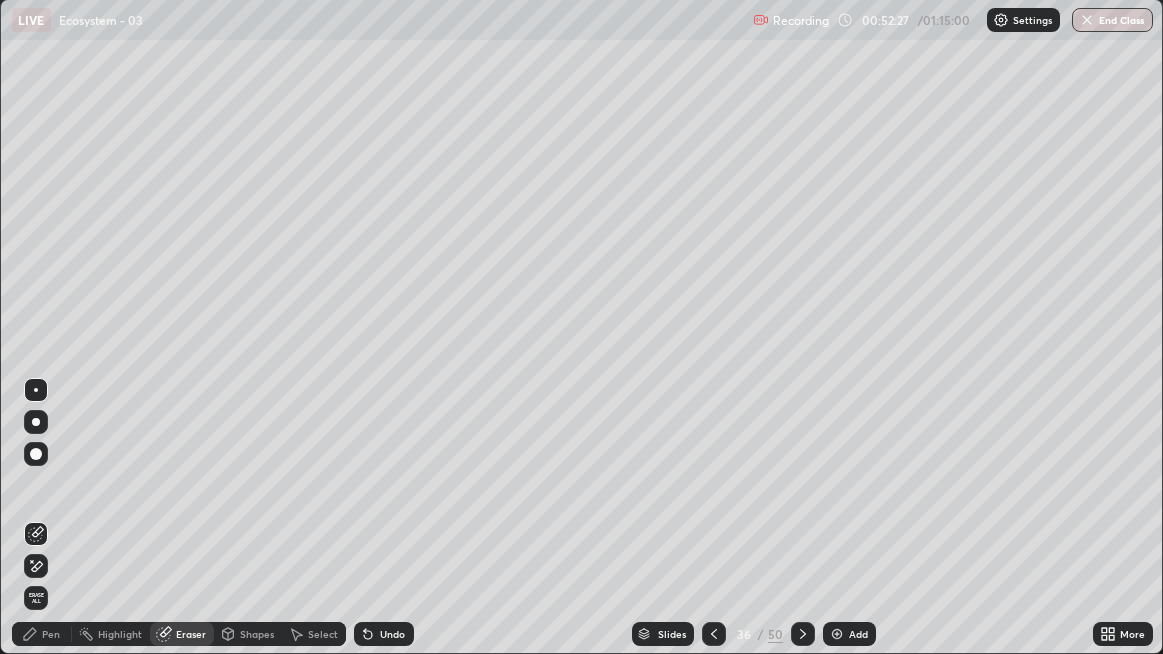 click on "Undo" at bounding box center [384, 634] 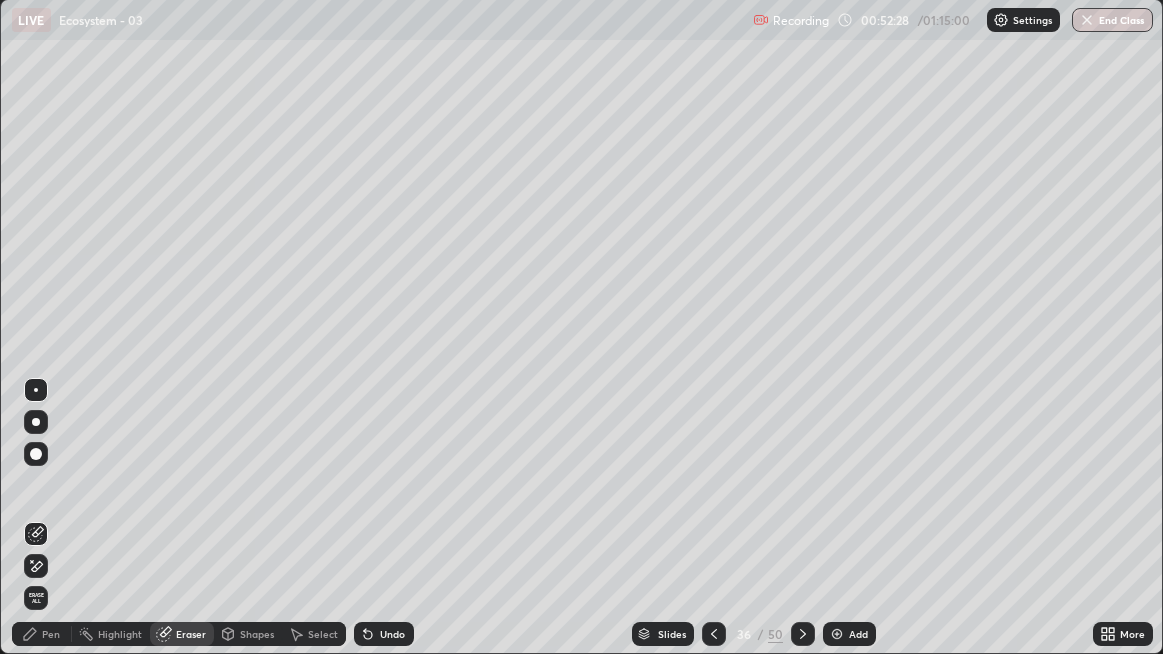 click on "Undo" at bounding box center (384, 634) 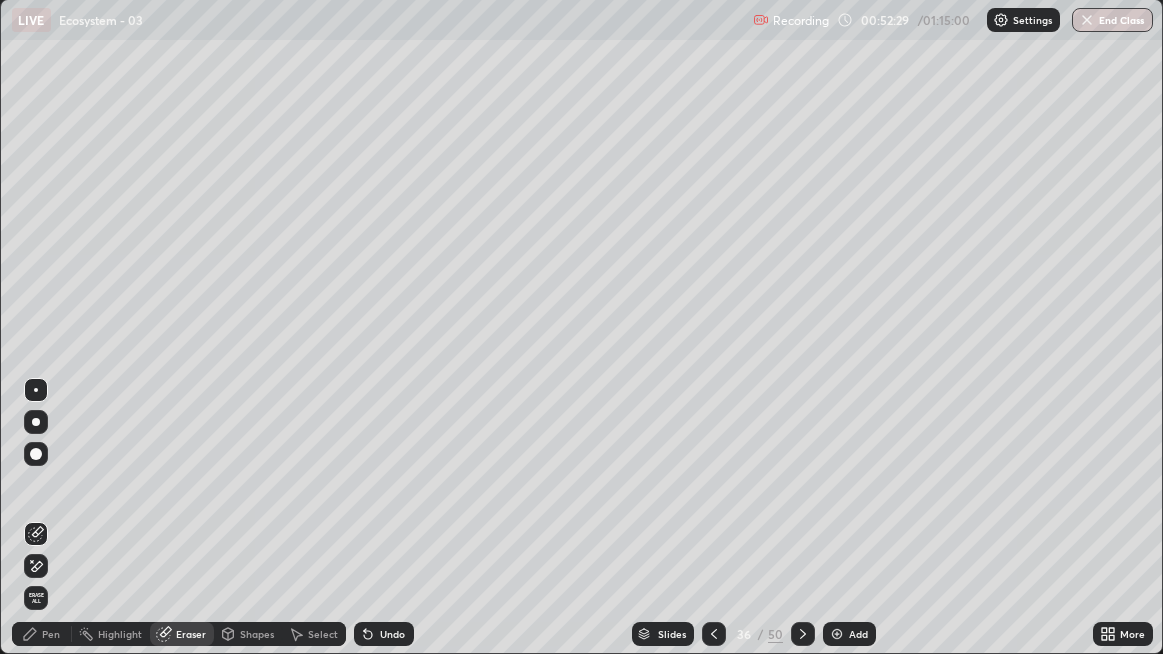 click on "Undo" at bounding box center (384, 634) 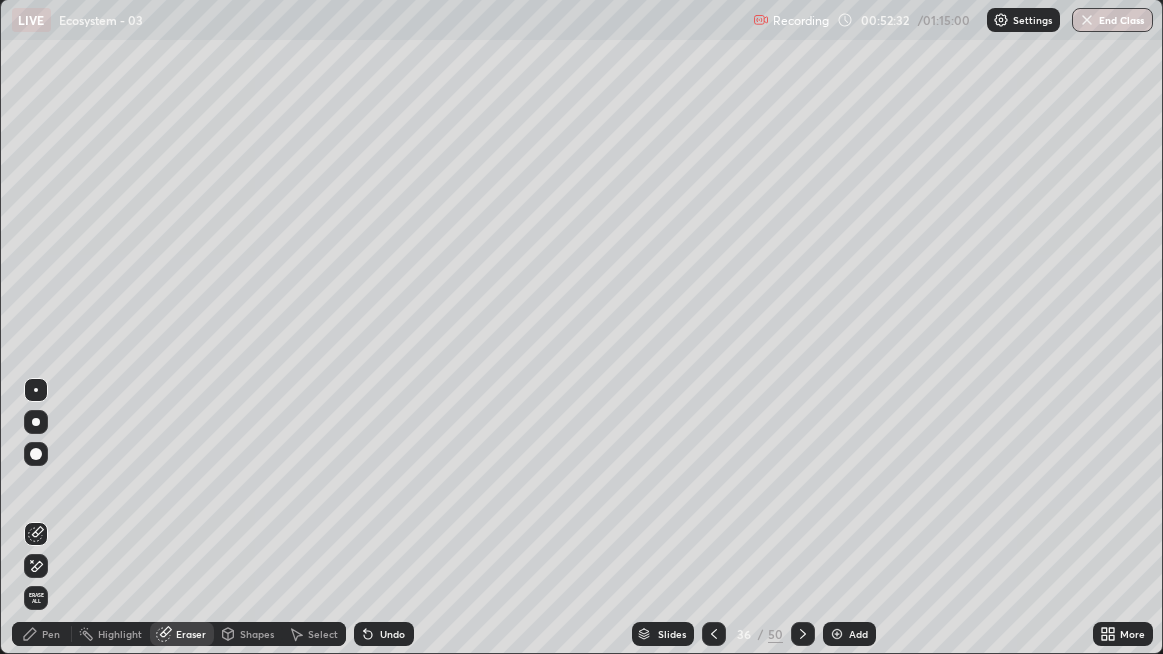 click 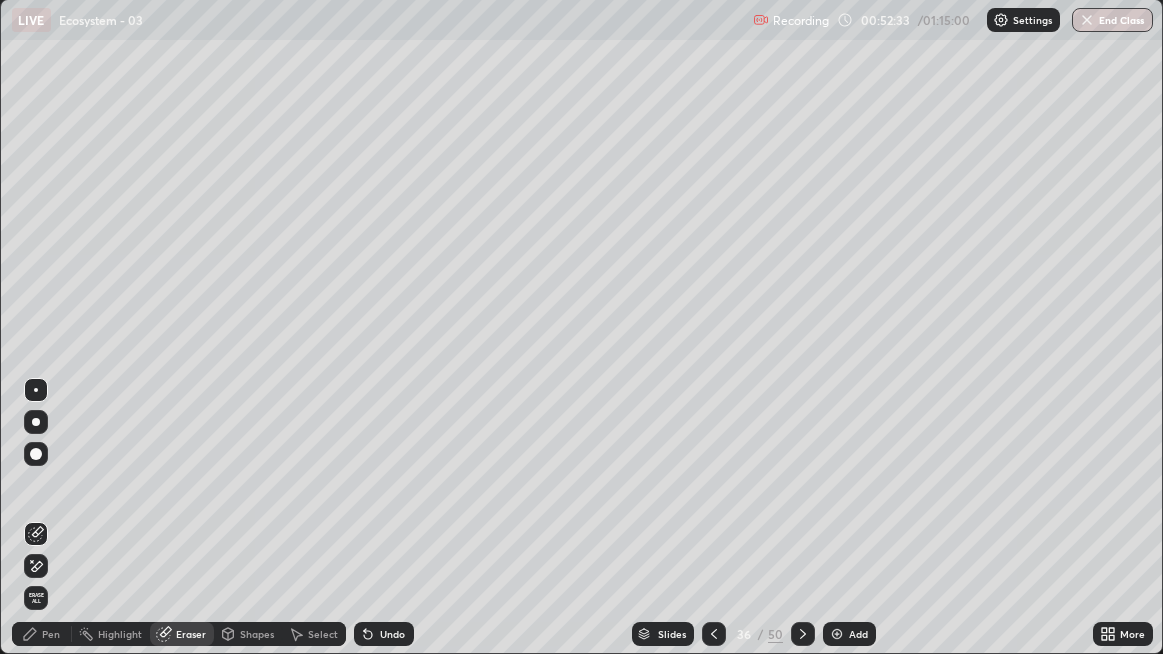 click on "Pen" at bounding box center [51, 634] 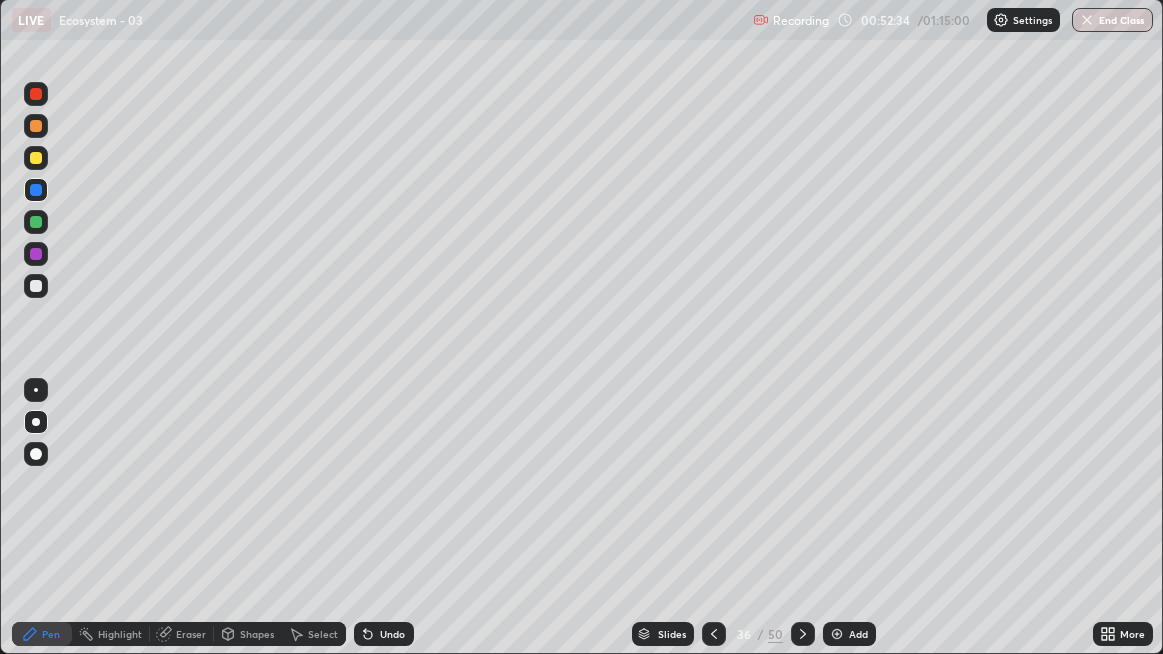 click 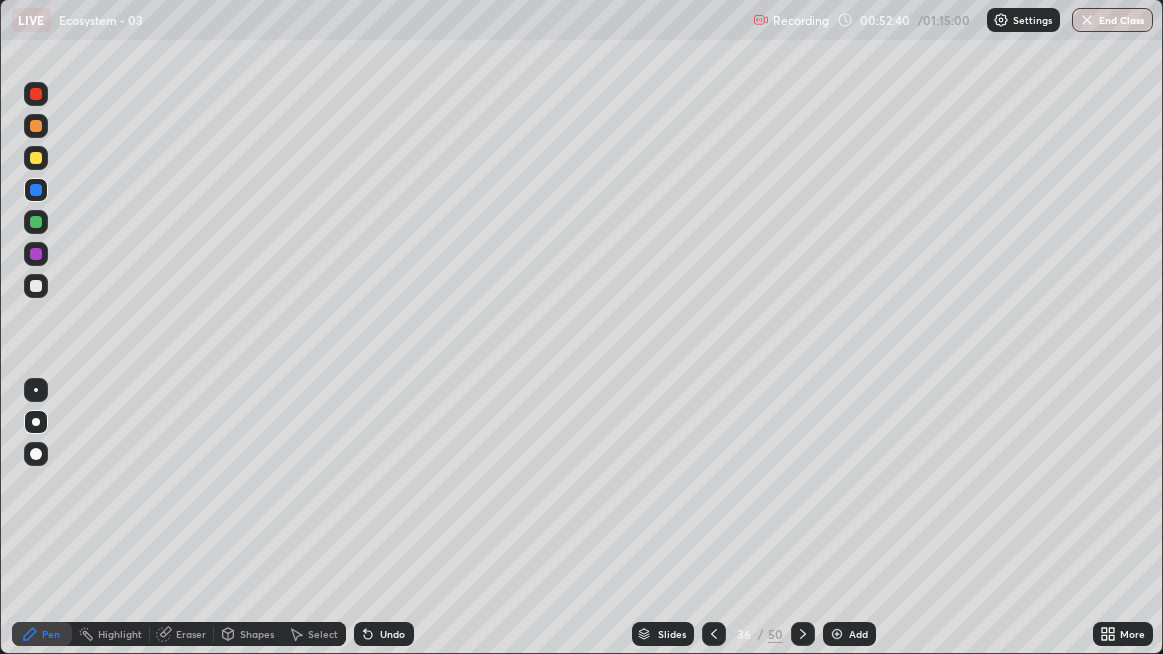 click on "Undo" at bounding box center [384, 634] 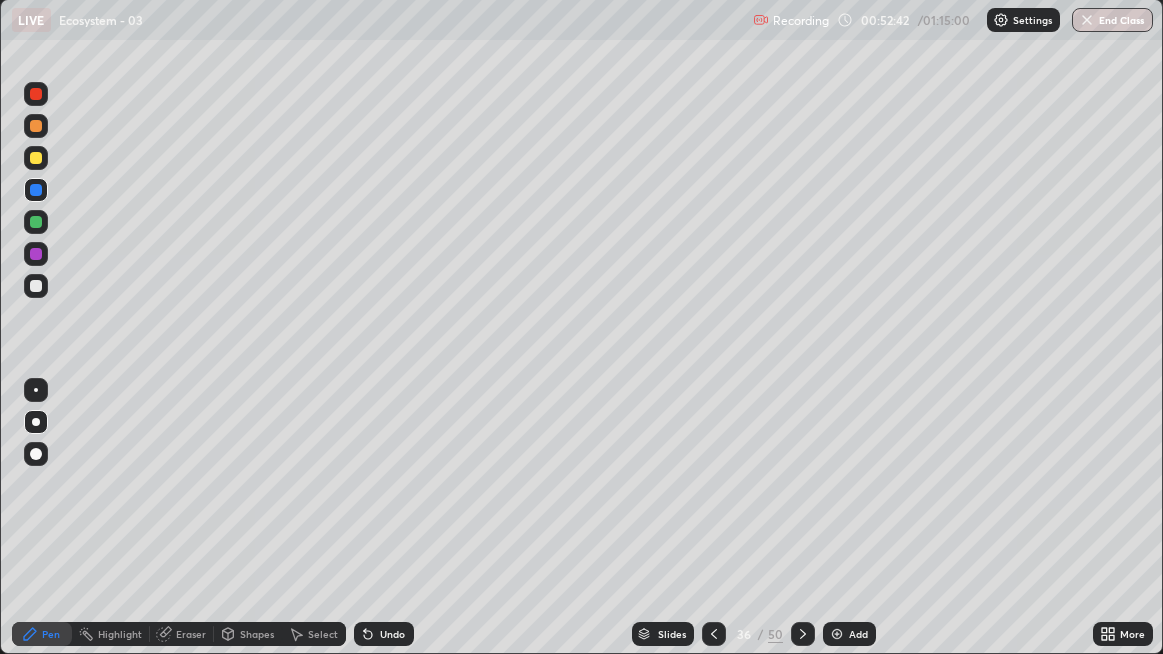 click 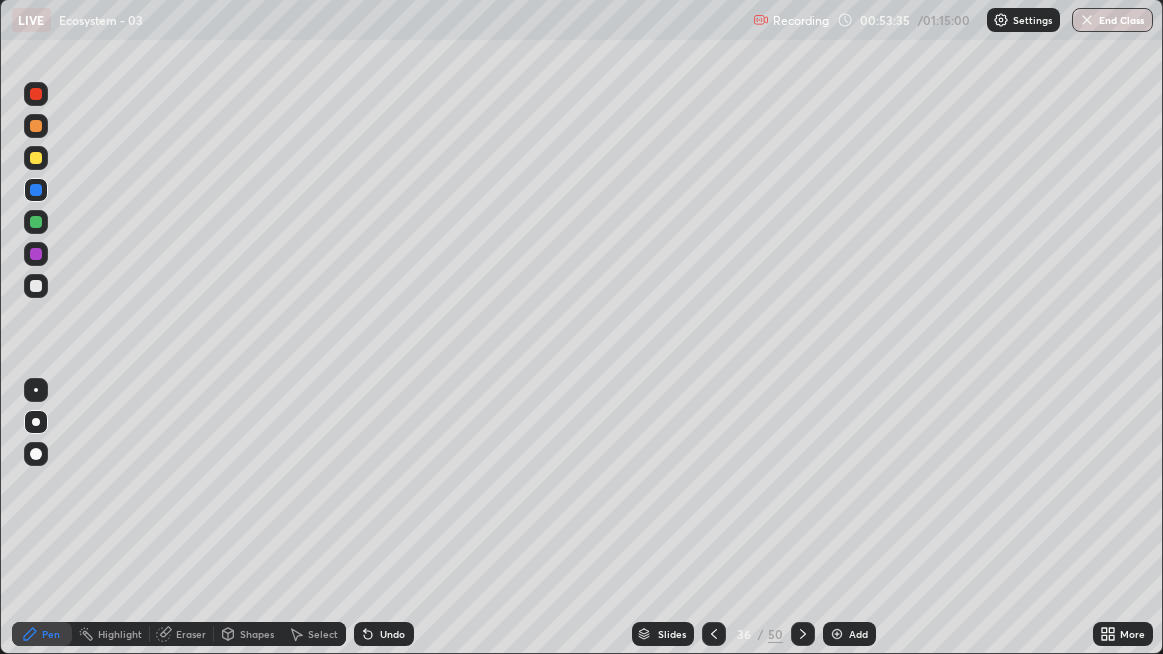 click at bounding box center (803, 634) 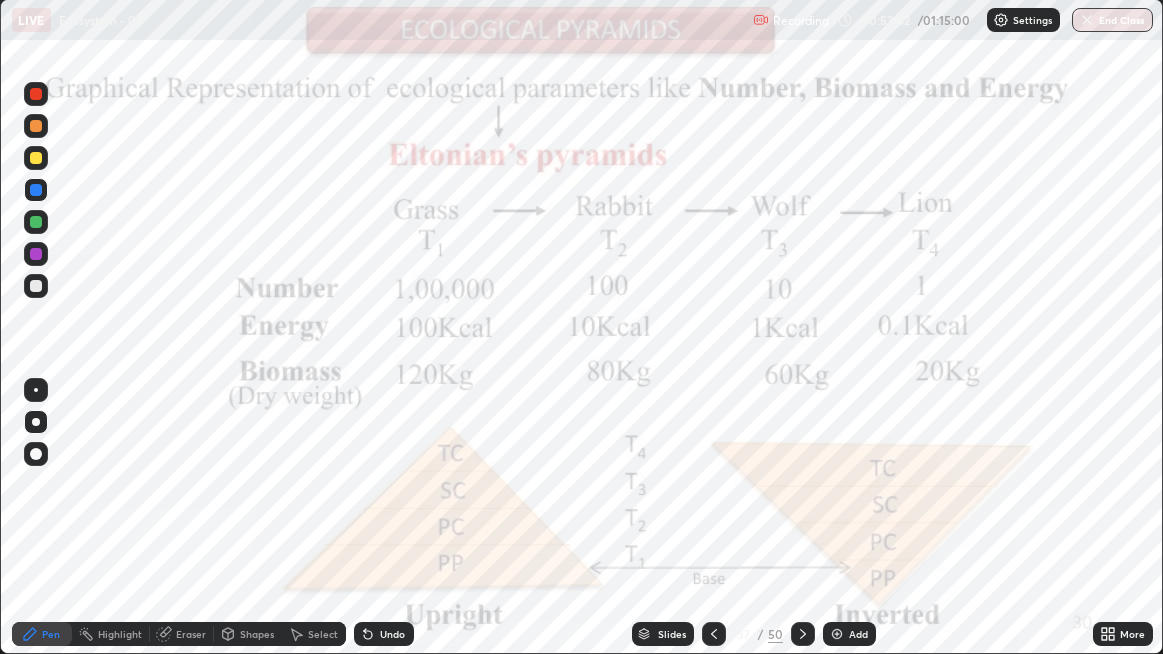 click on "Highlight" at bounding box center (120, 634) 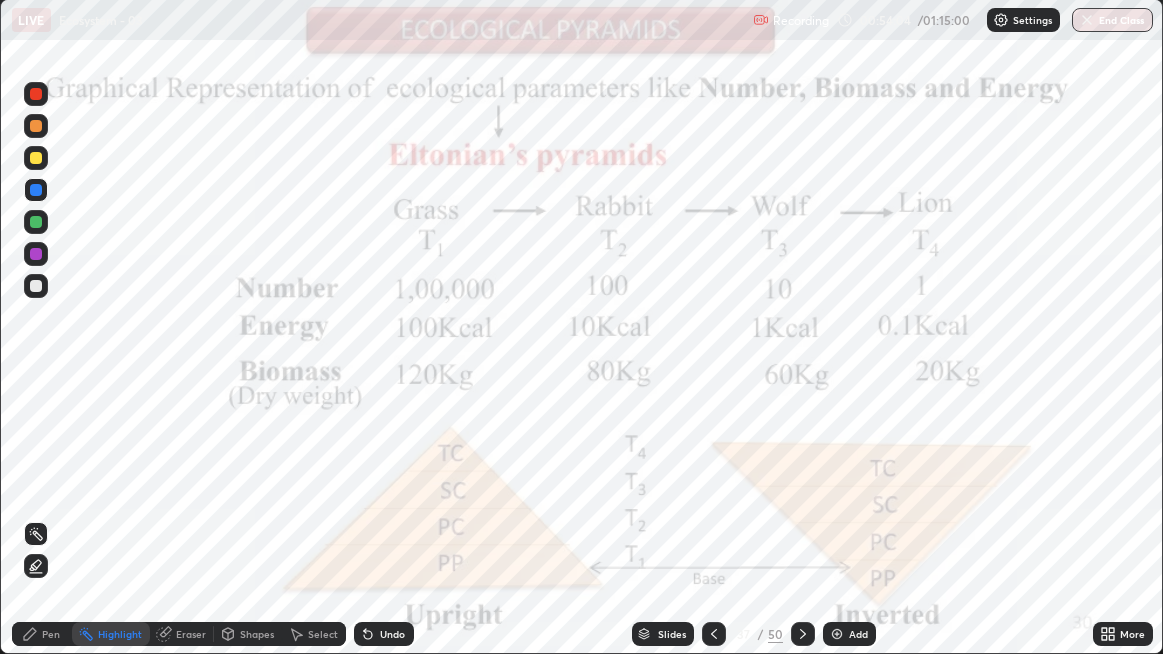 click on "Pen" at bounding box center (51, 634) 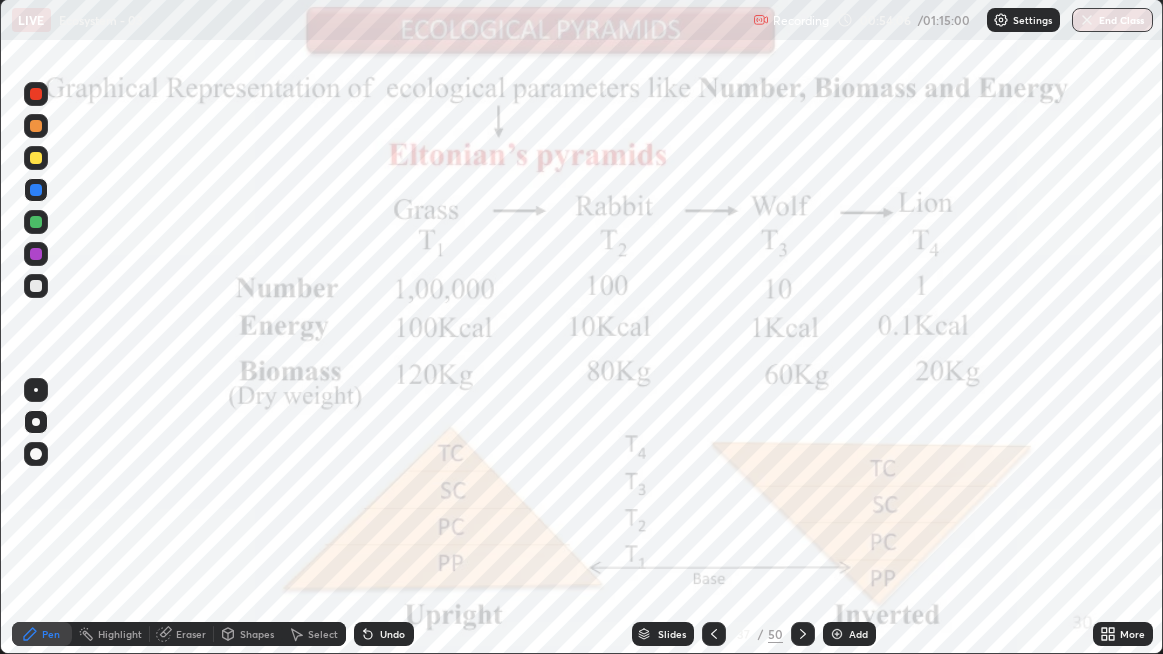 click on "Undo" at bounding box center [392, 634] 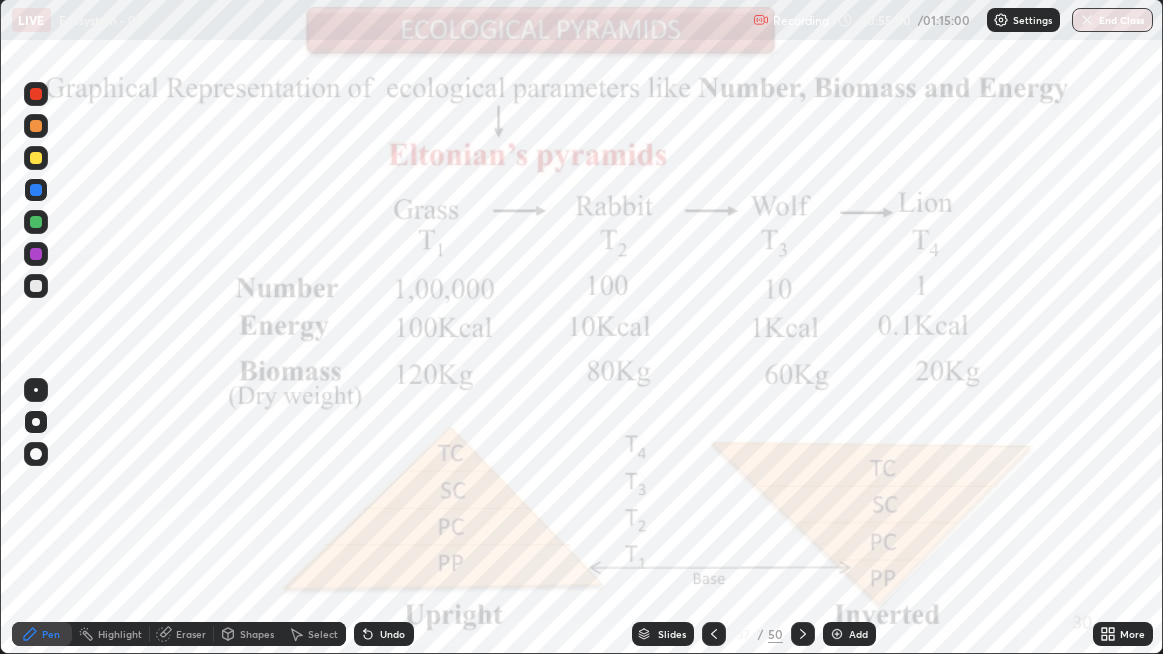 click 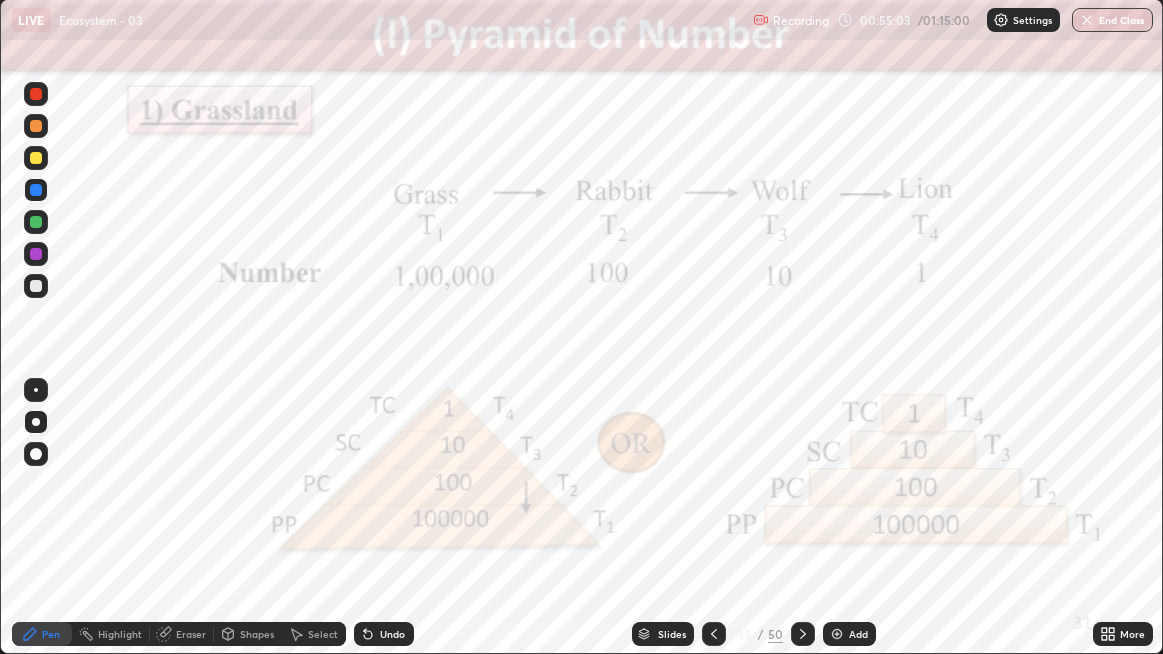 click 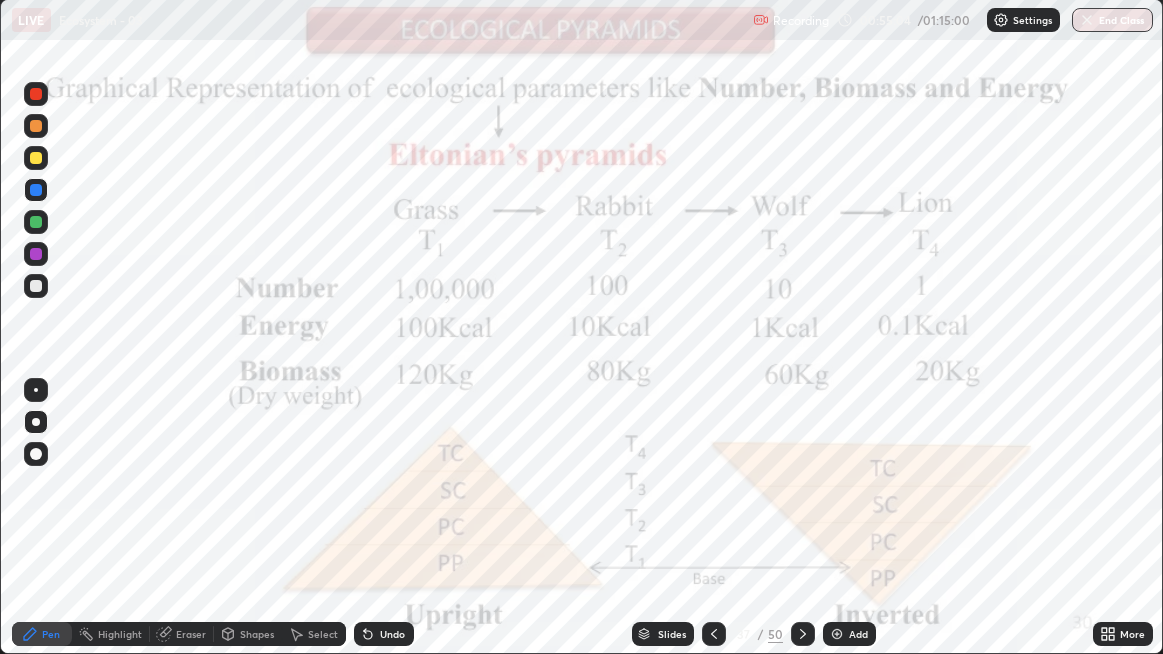 click 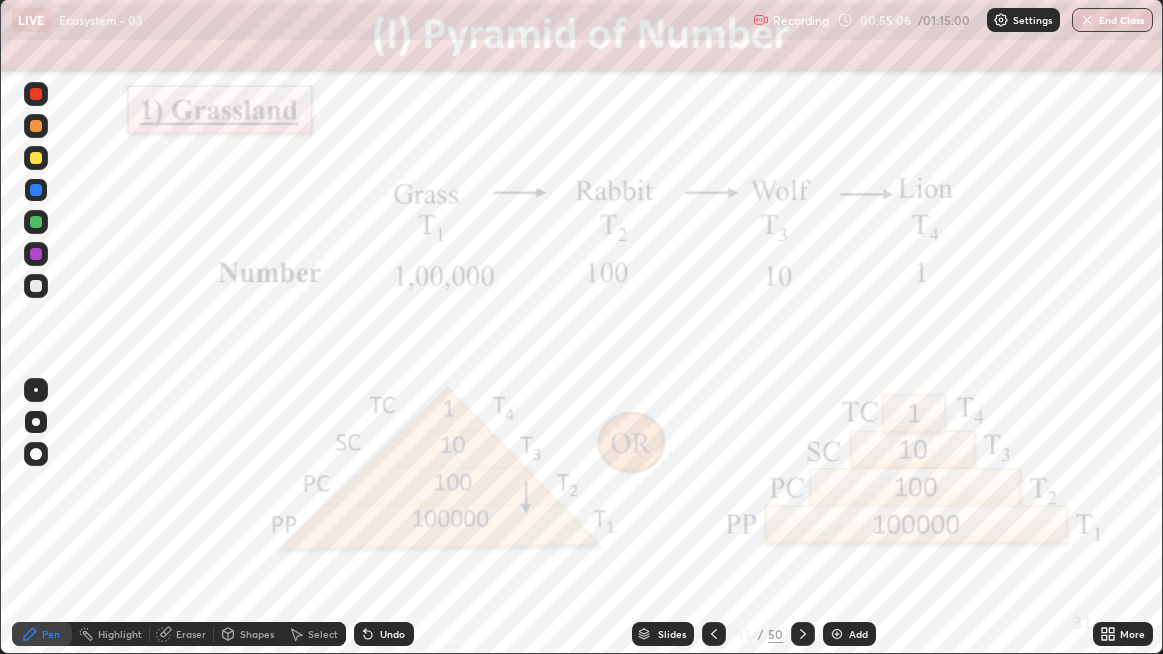 click 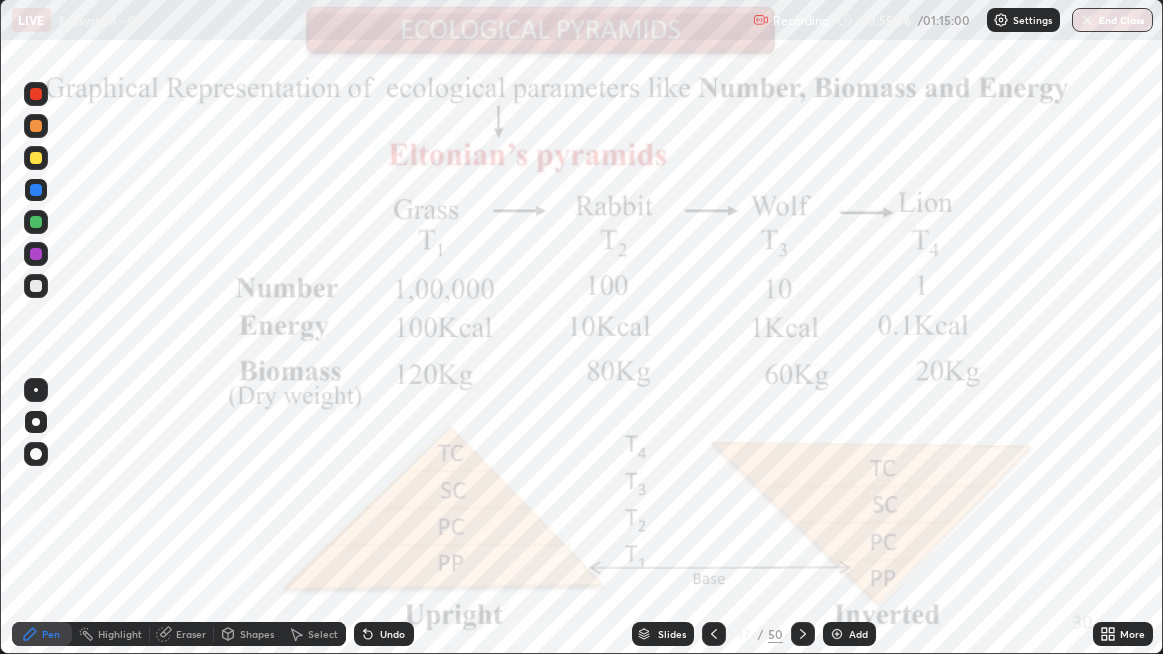 click at bounding box center [837, 634] 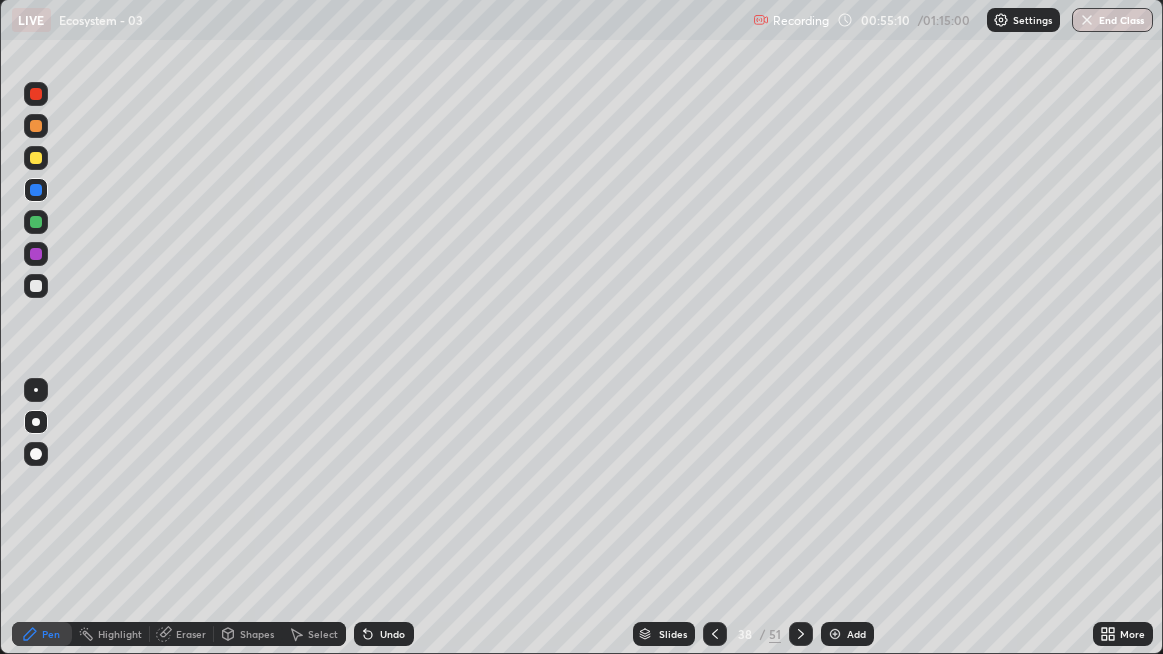 click at bounding box center [36, 94] 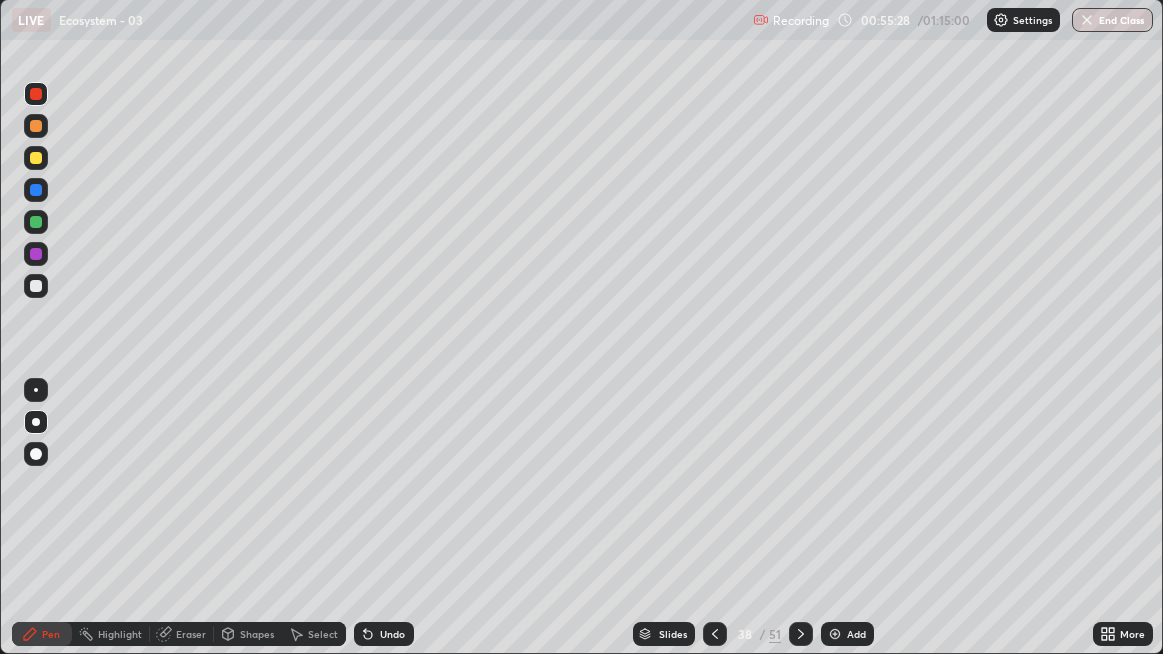 click on "Eraser" at bounding box center [191, 634] 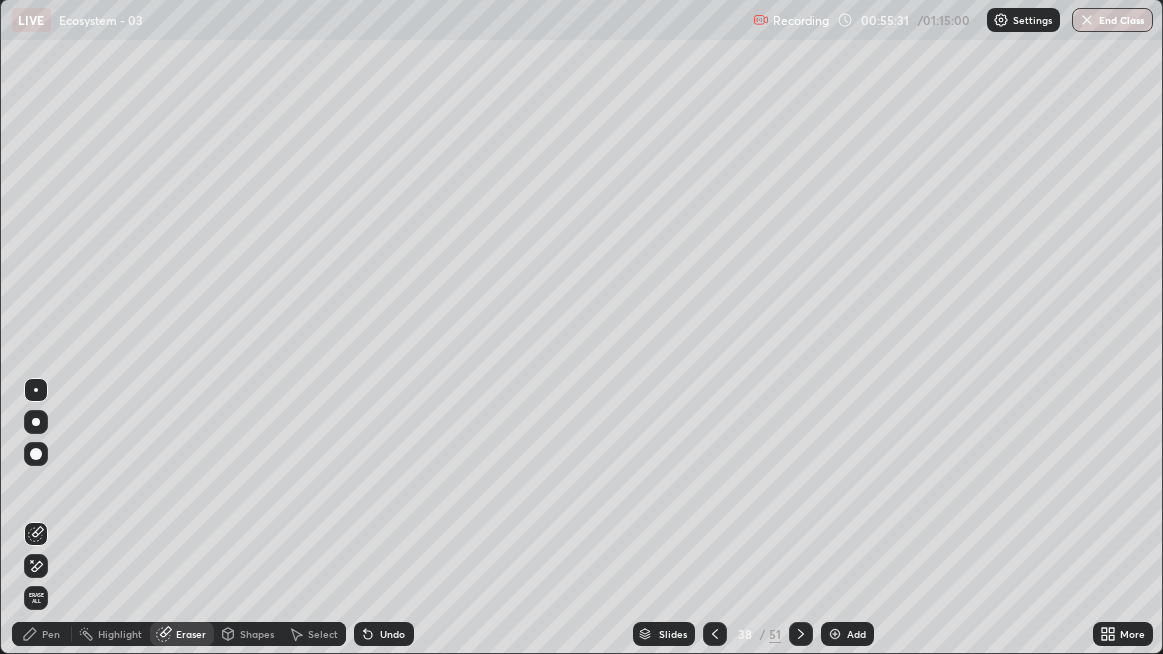 click 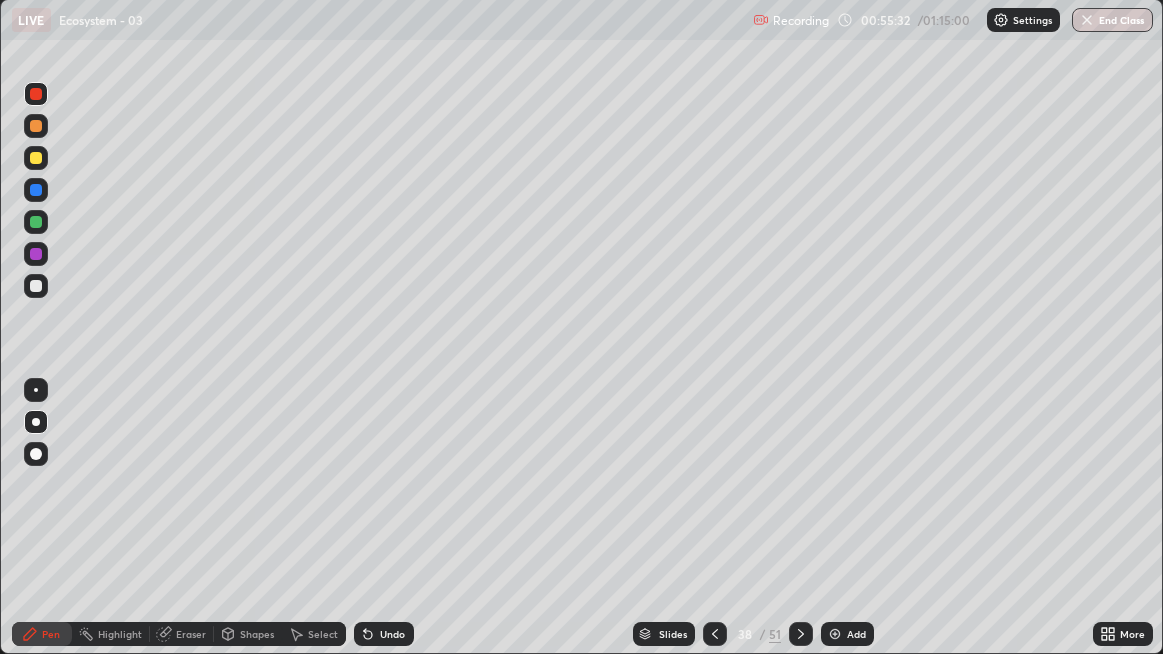 click at bounding box center [36, 94] 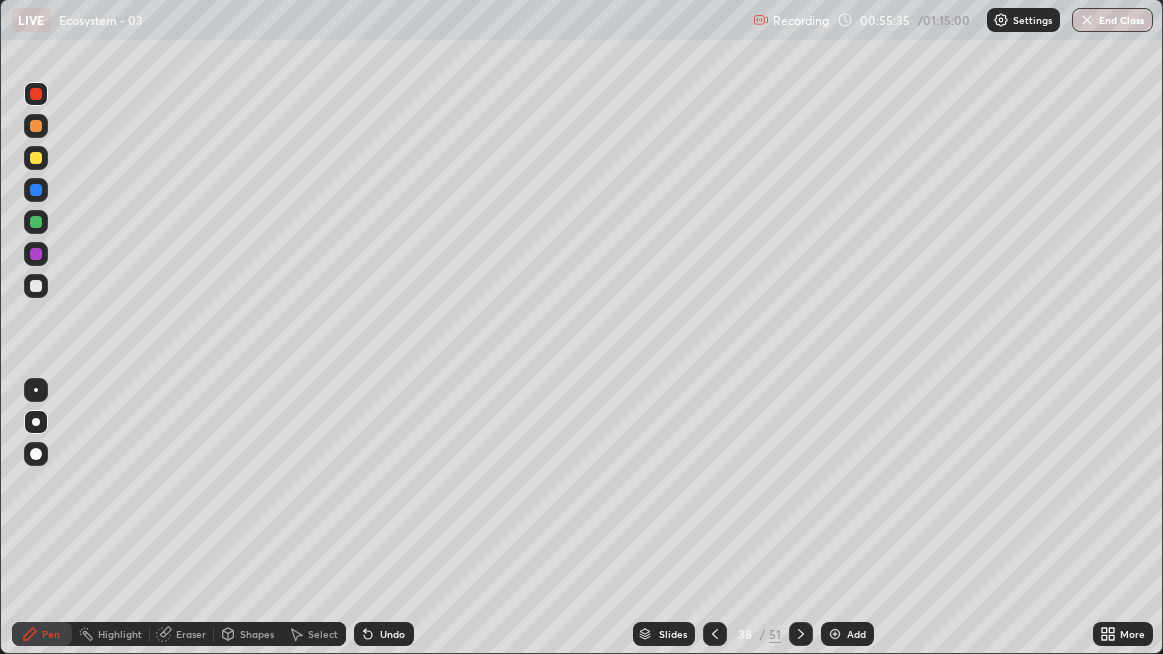 click on "Undo" at bounding box center [384, 634] 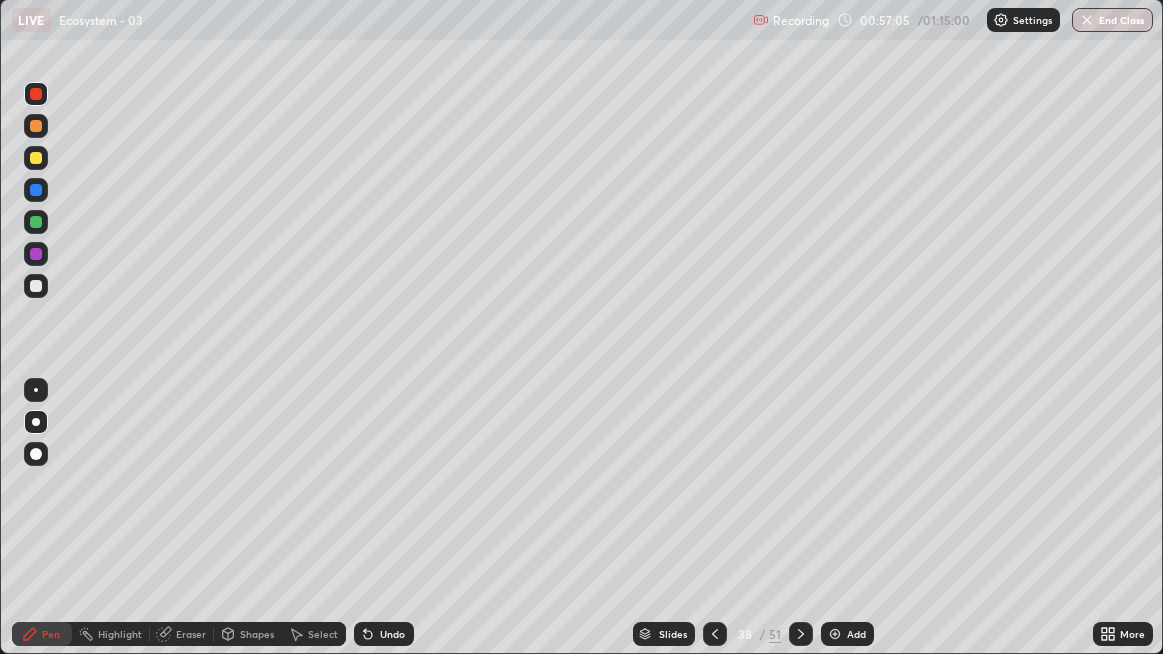click at bounding box center (36, 254) 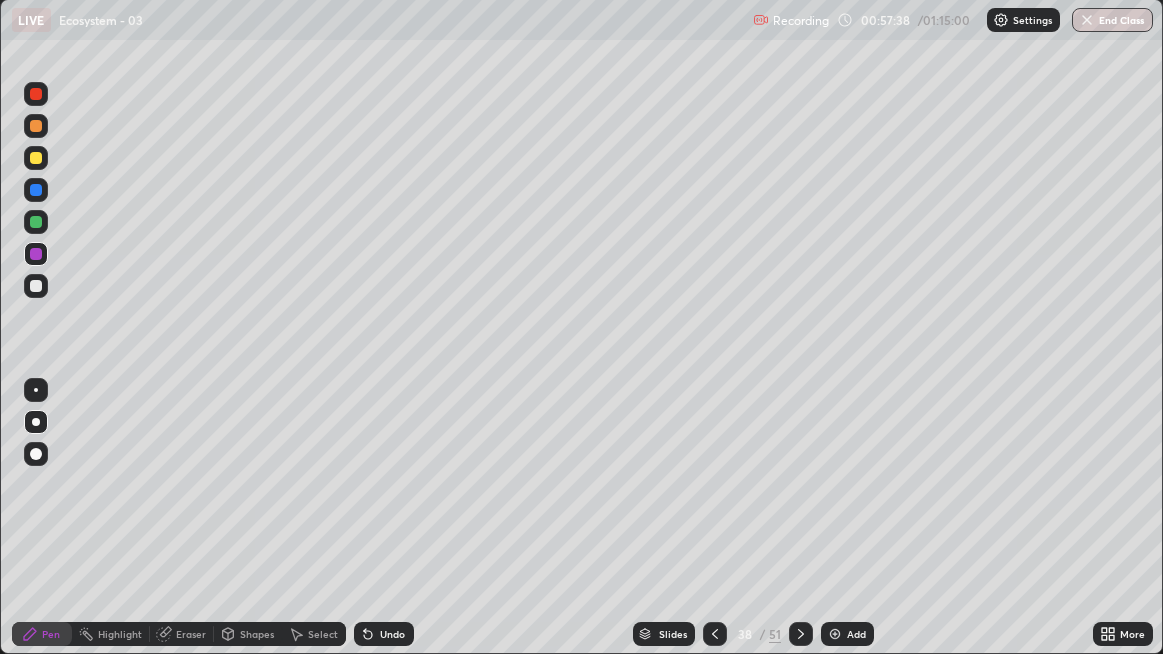 click at bounding box center [36, 286] 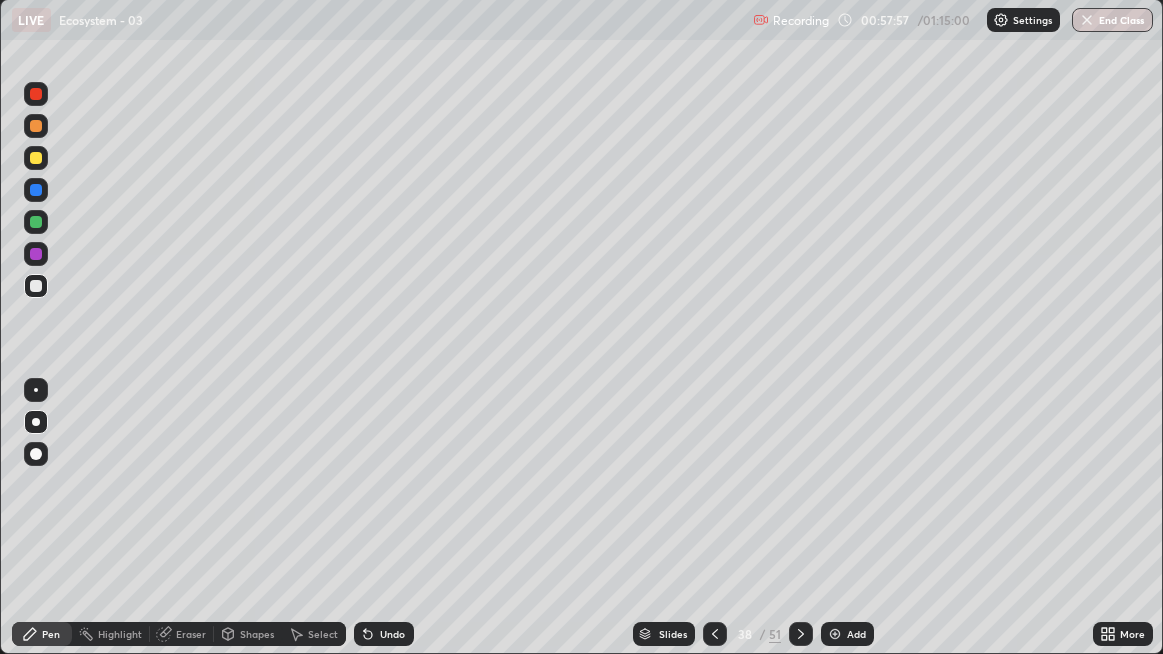 click at bounding box center (36, 222) 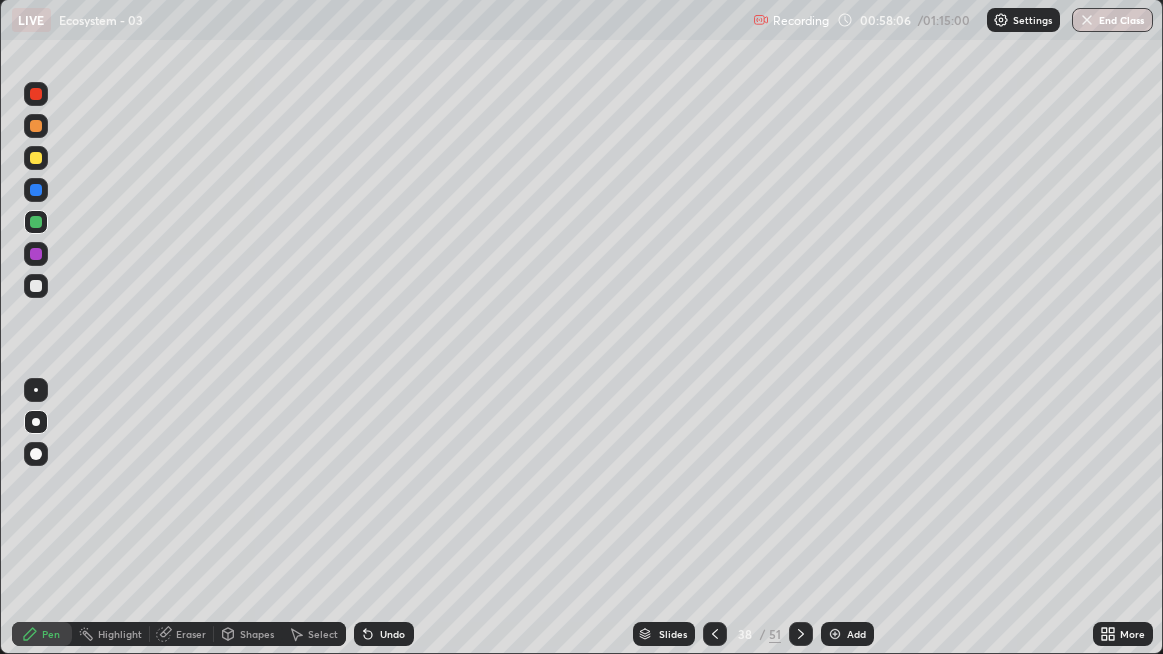 click on "Undo" at bounding box center [392, 634] 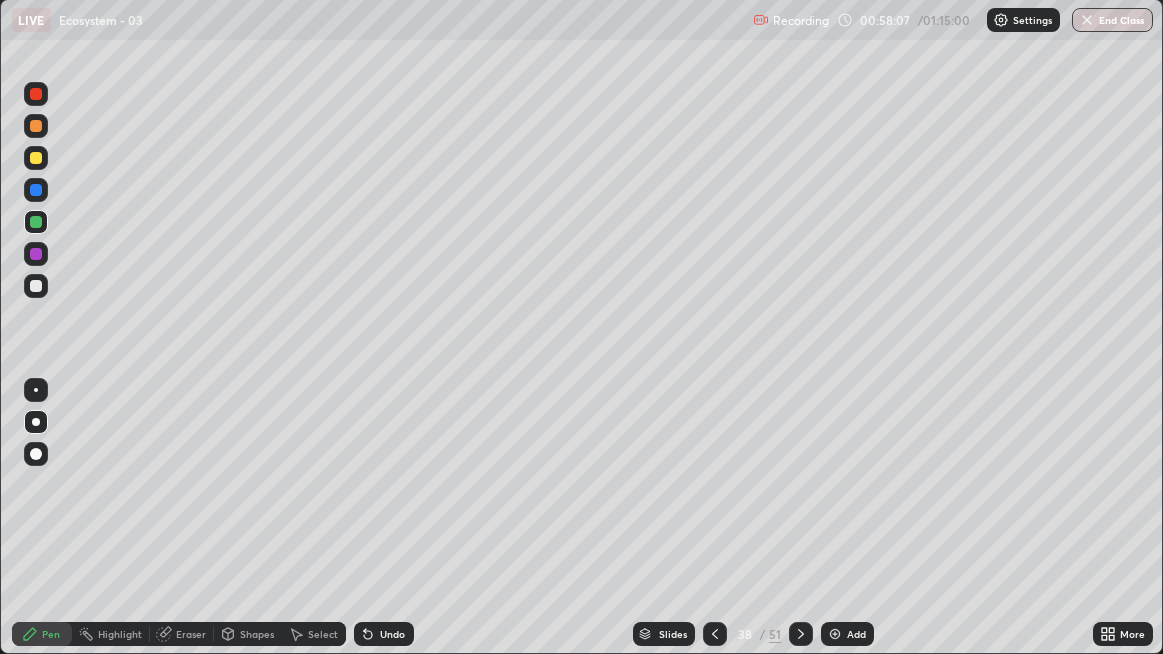 click on "Undo" at bounding box center [392, 634] 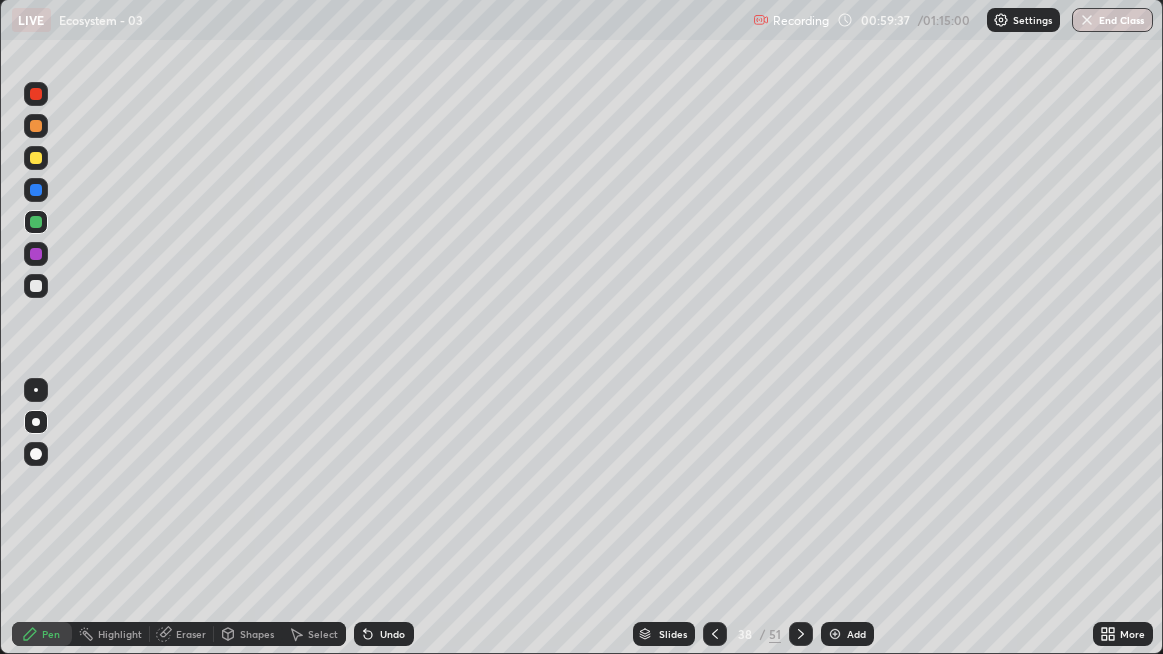 click at bounding box center [801, 634] 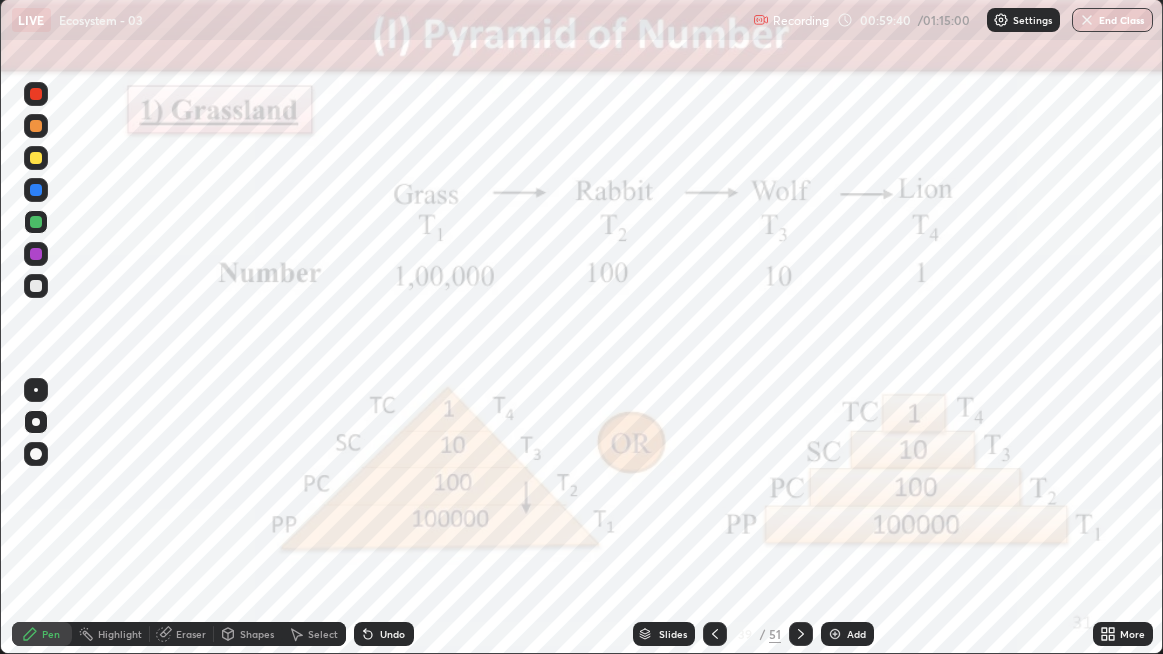 click 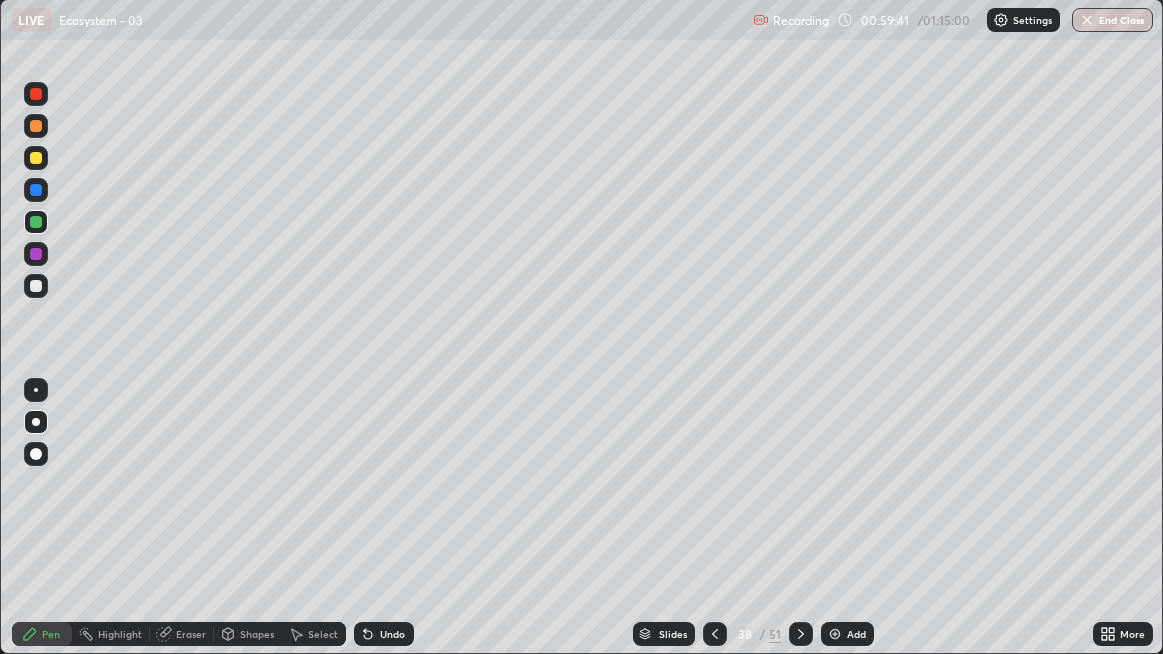 click on "Add" at bounding box center (847, 634) 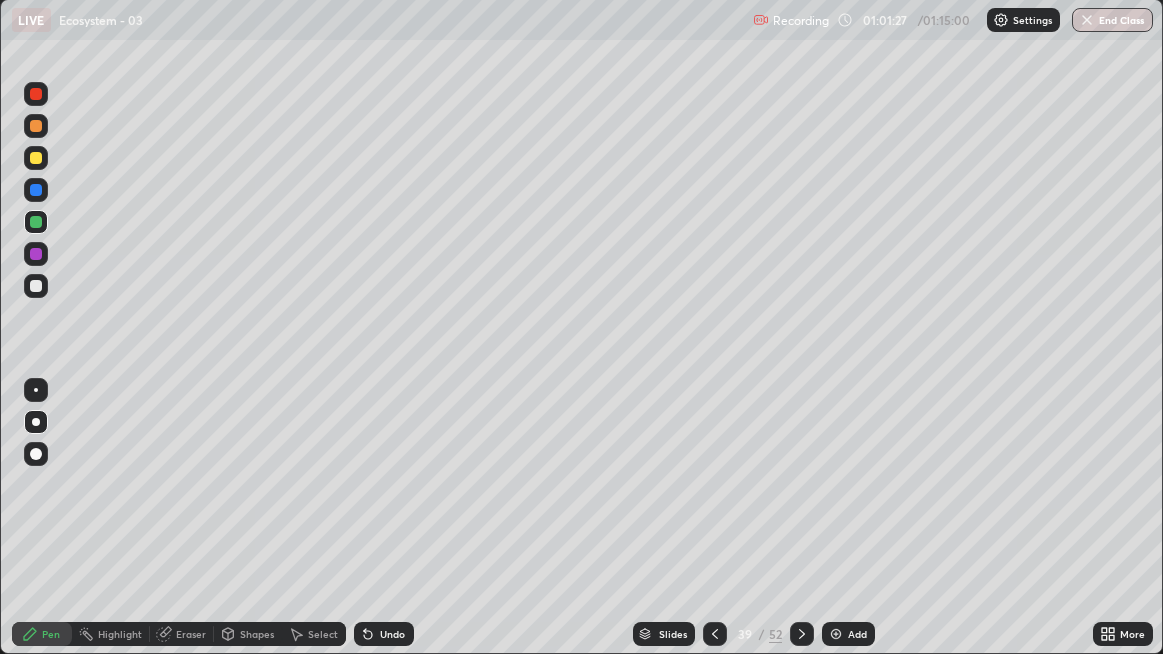 click at bounding box center [36, 190] 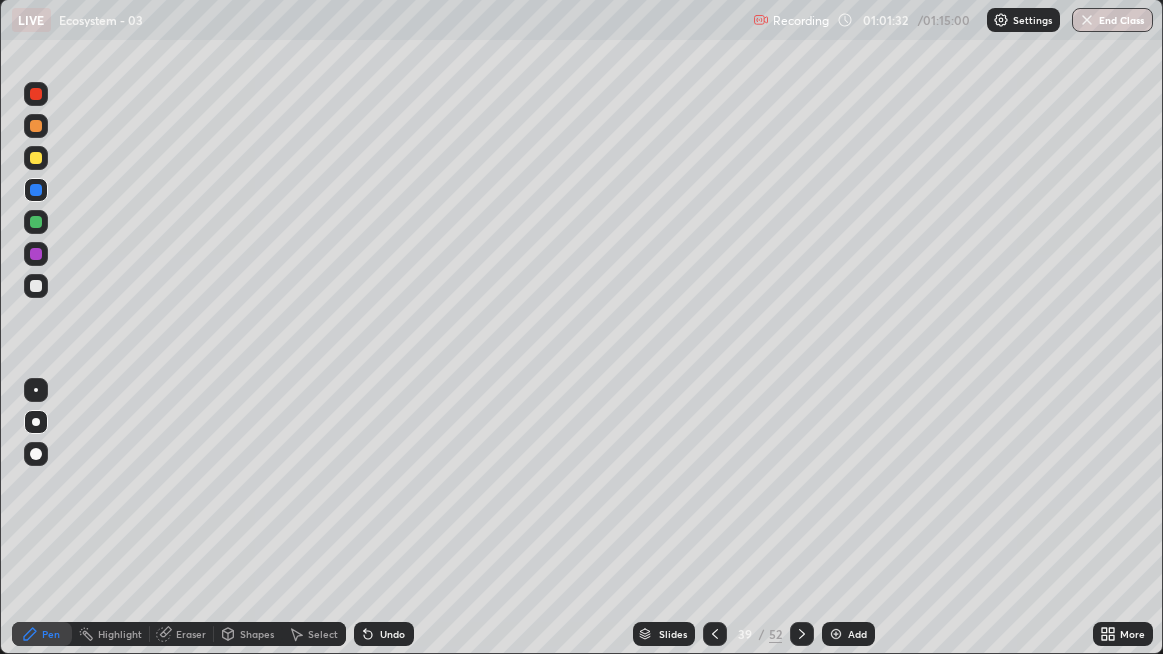 click on "Undo" at bounding box center [392, 634] 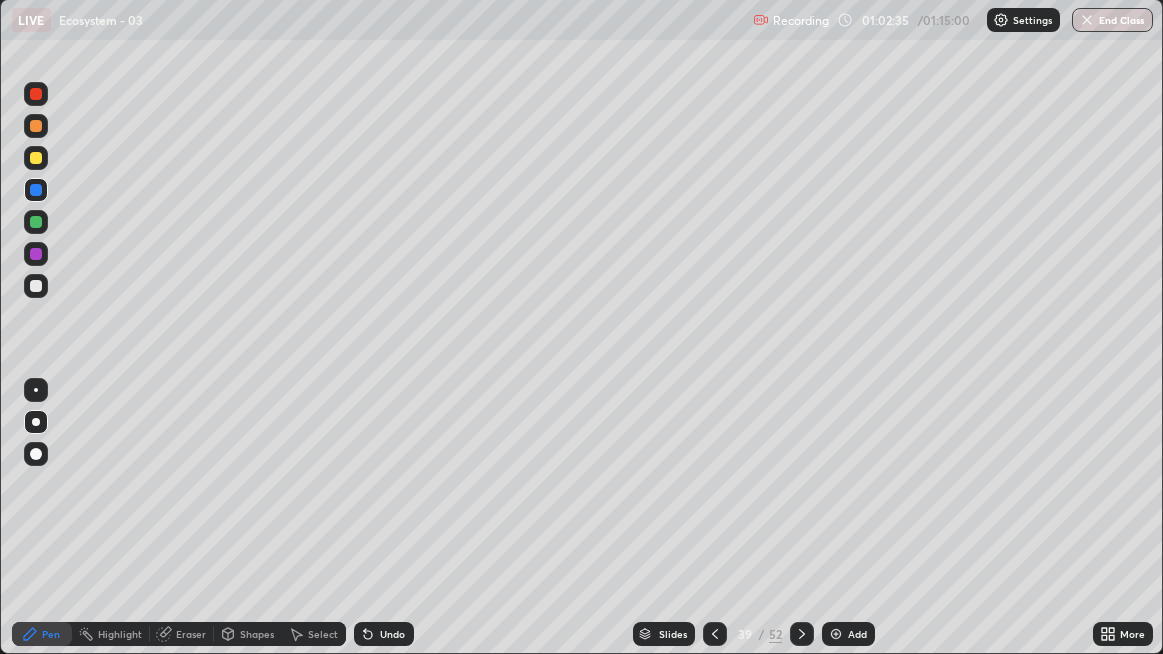 click at bounding box center (36, 222) 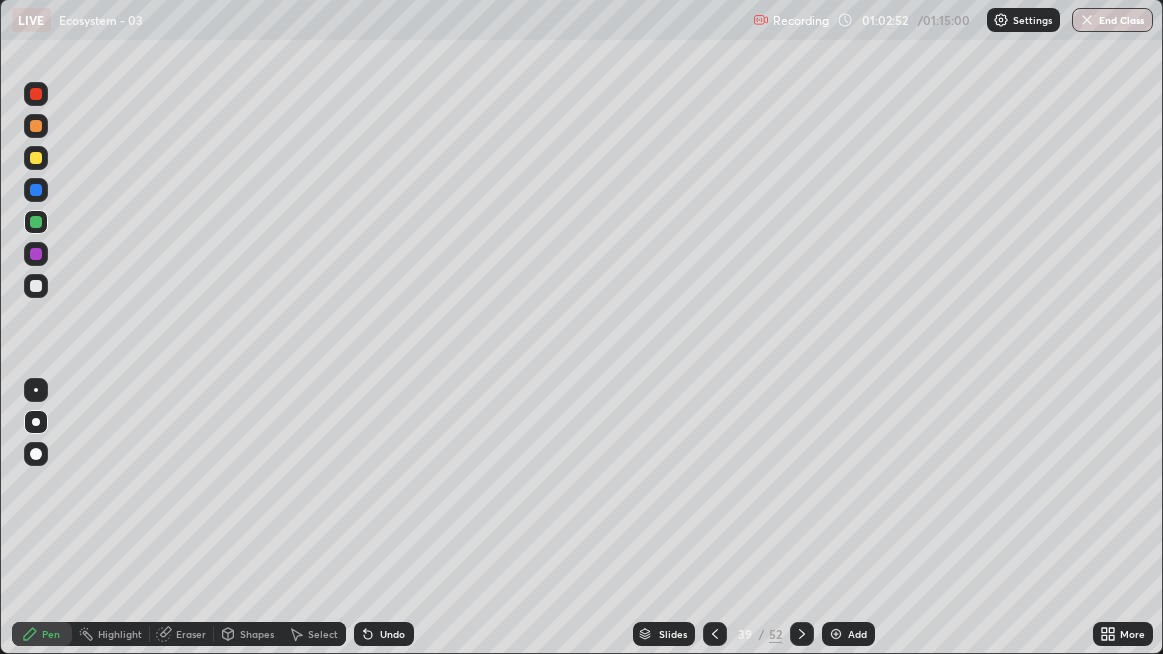 click at bounding box center [836, 634] 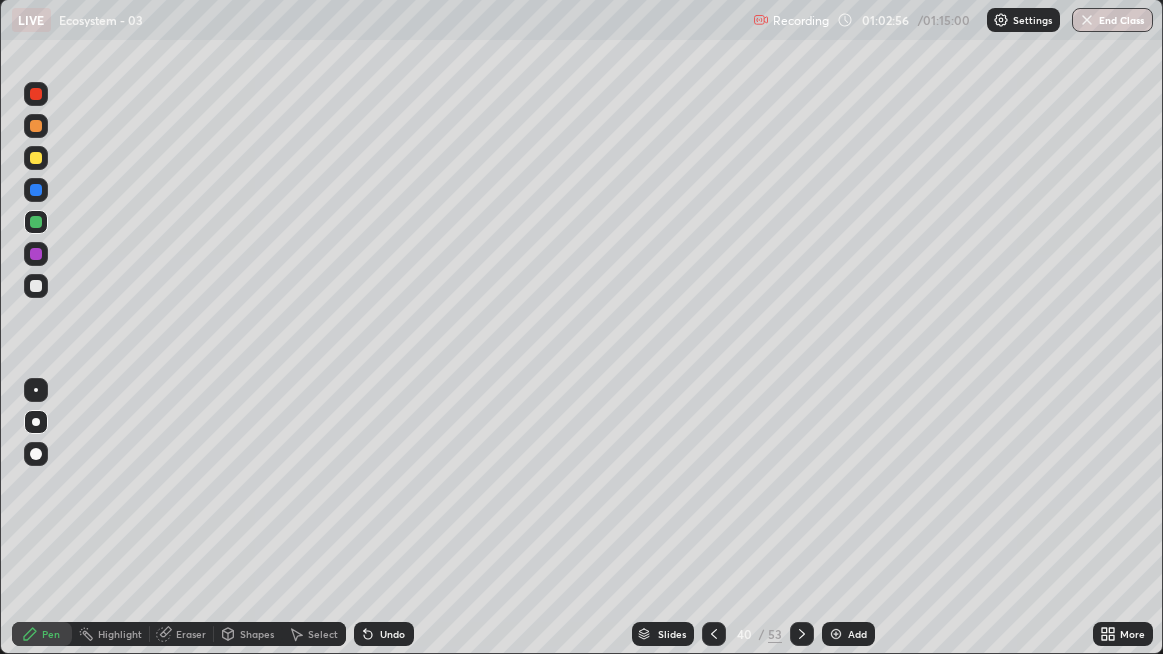 click on "Undo" at bounding box center [384, 634] 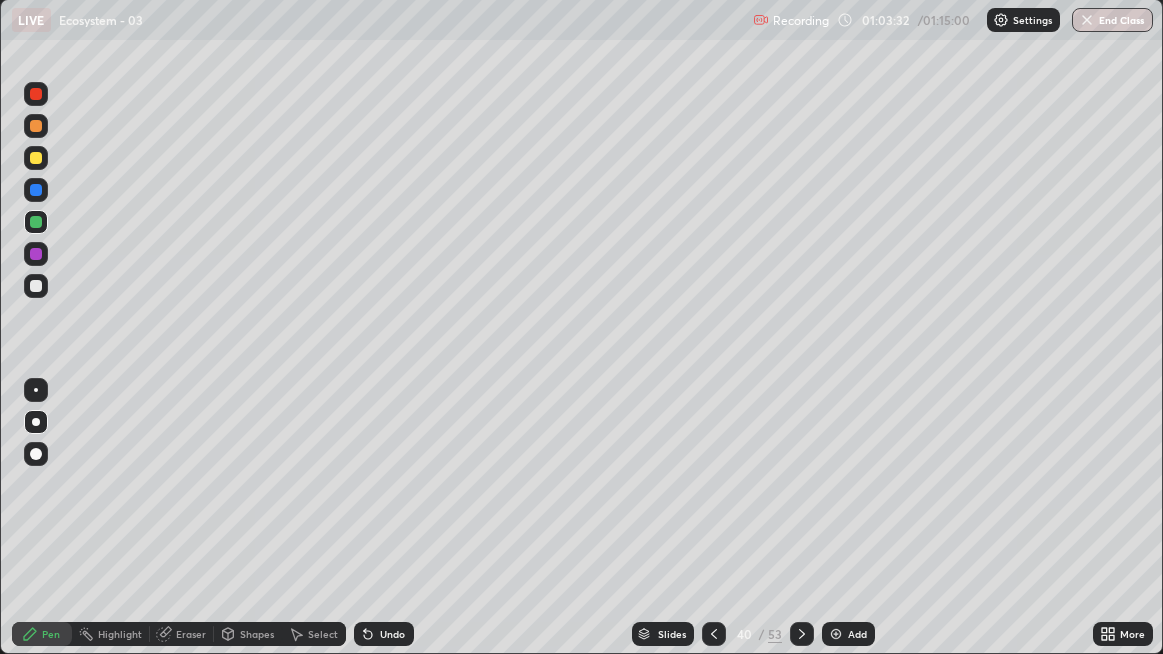 click 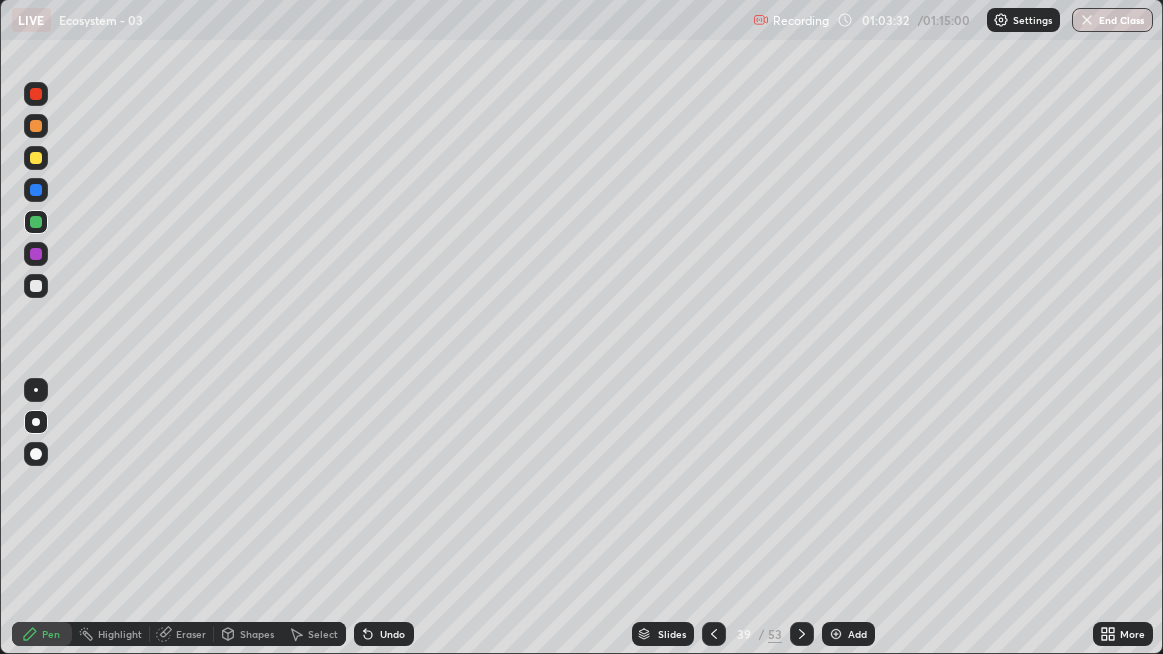 click 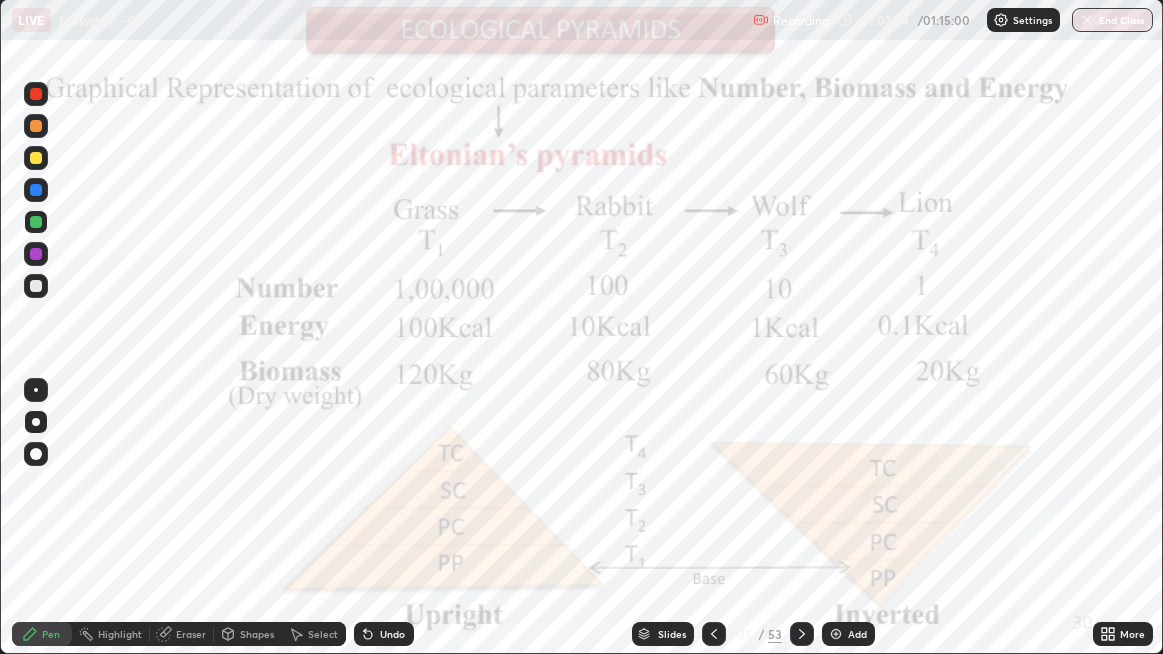click 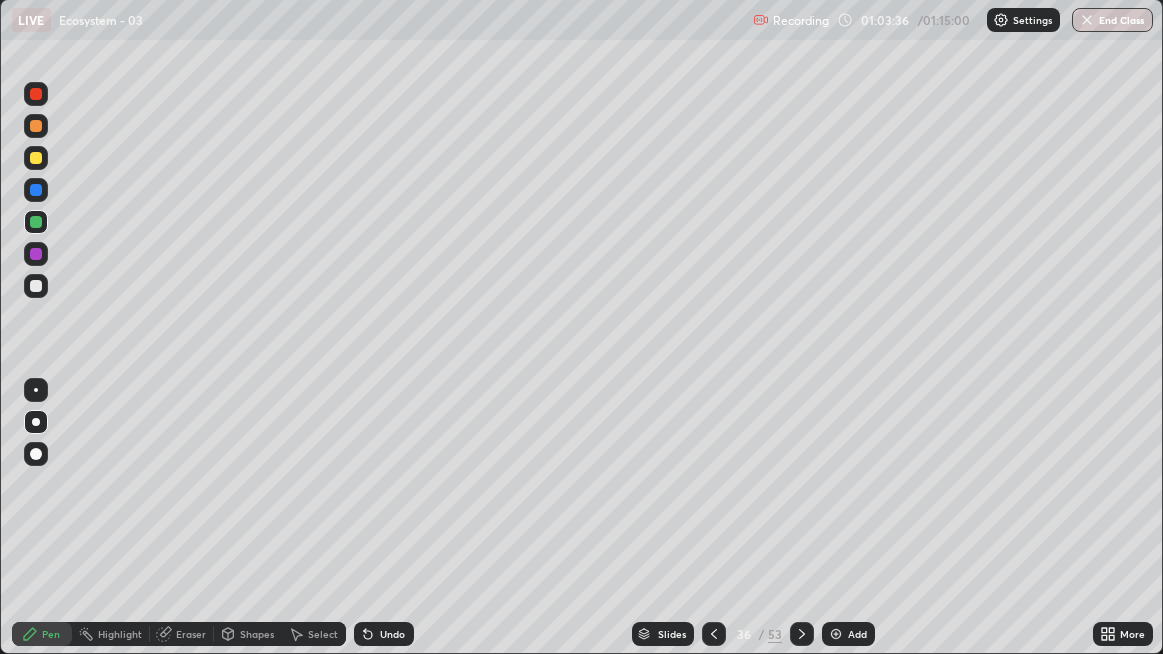 click 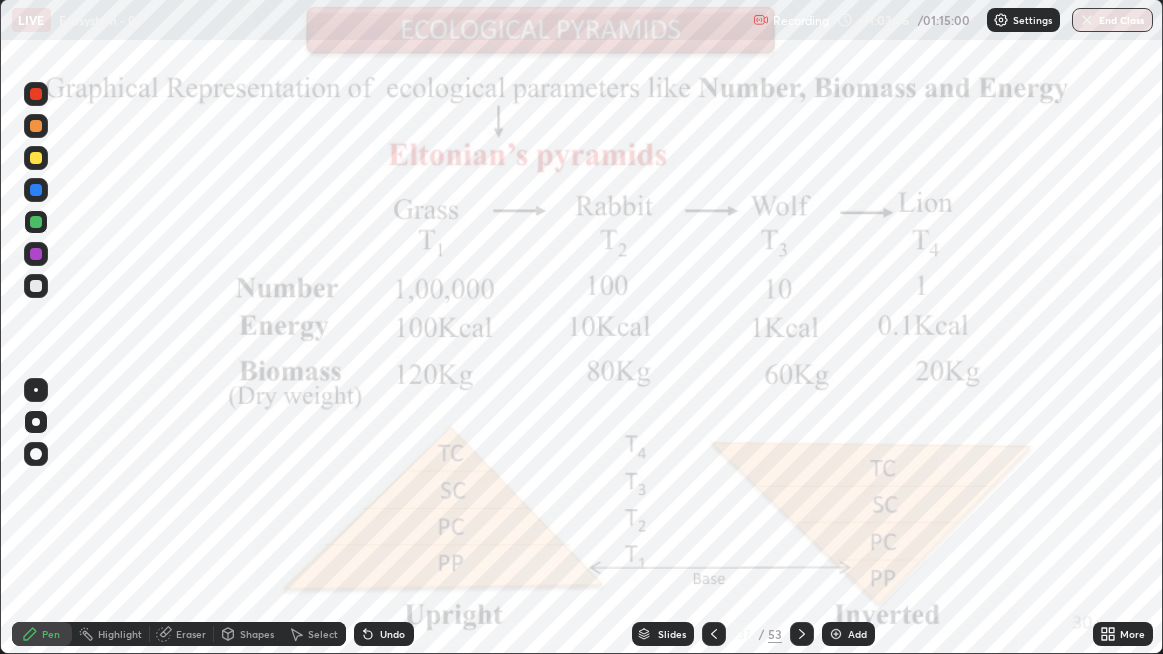click 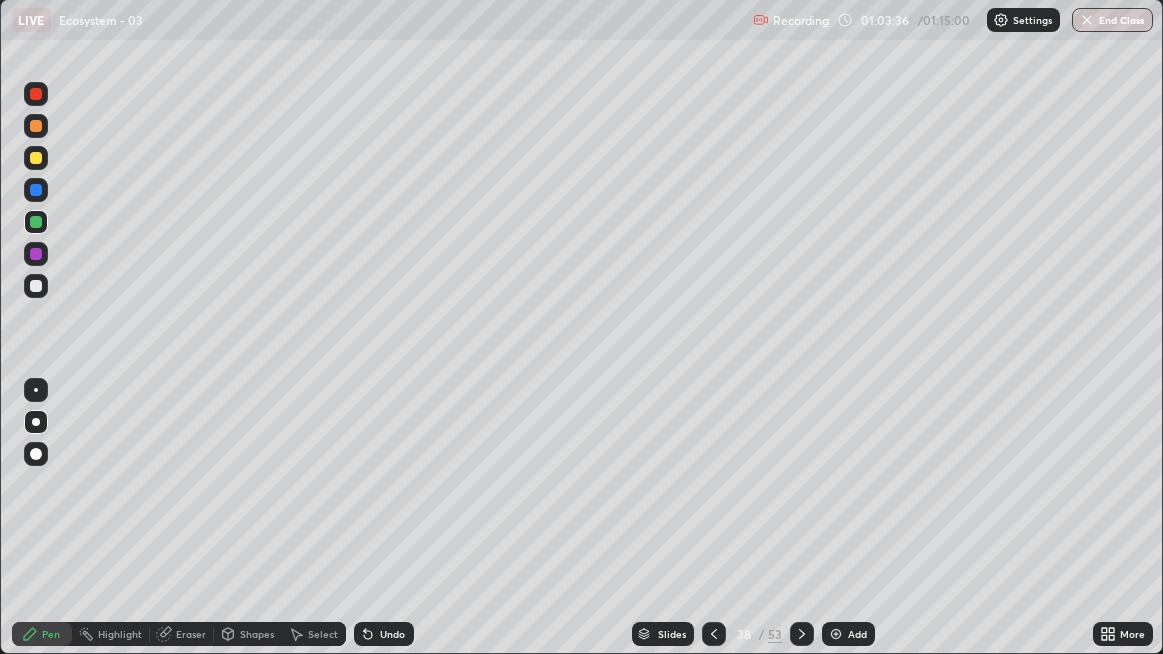 click 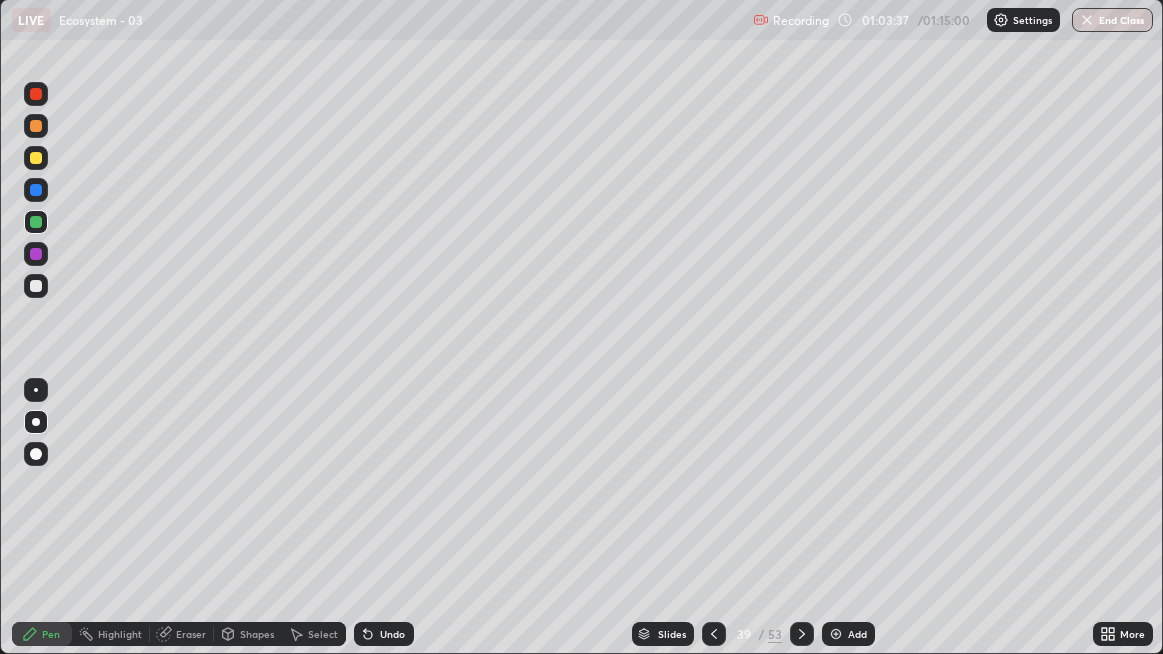 click 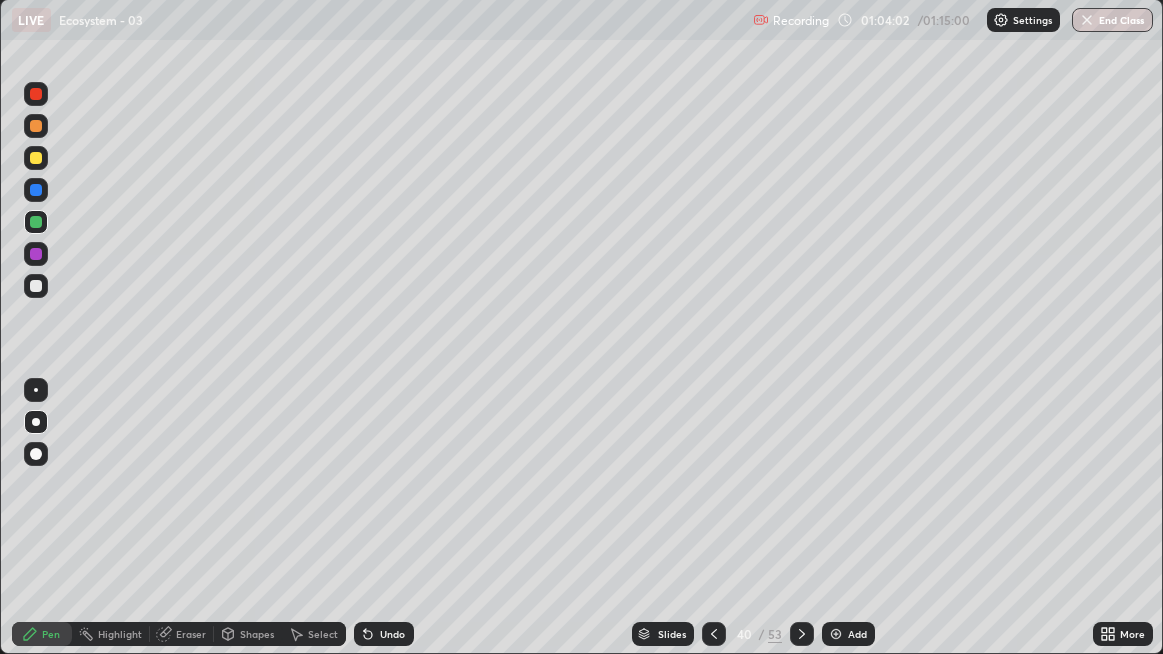 click on "Undo" at bounding box center (392, 634) 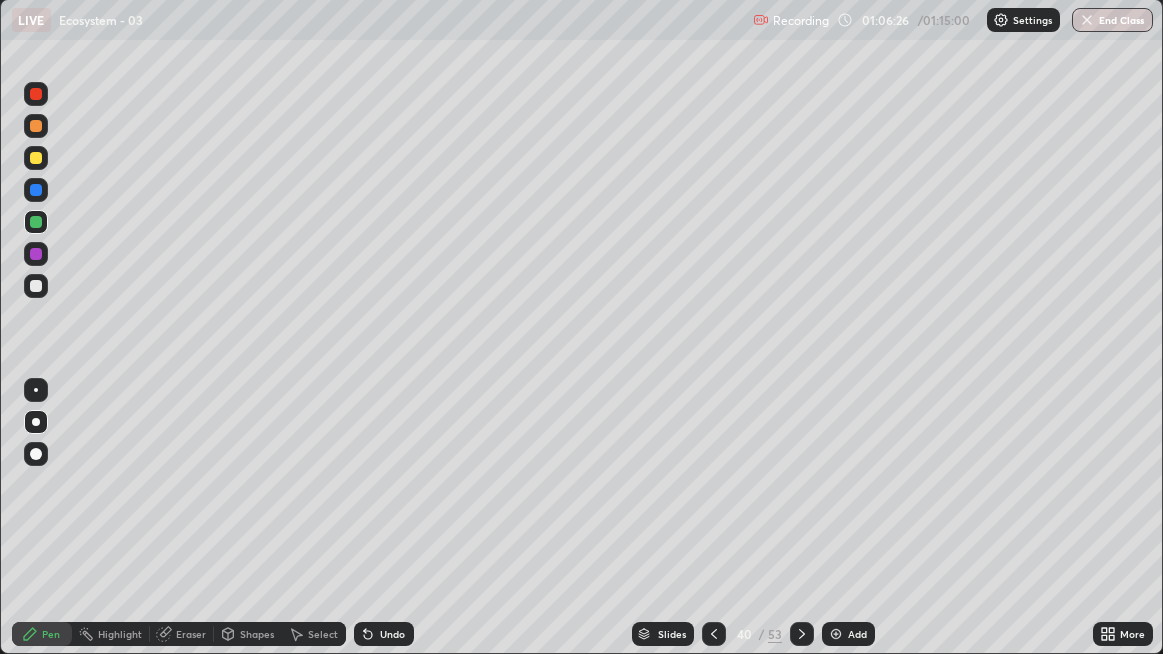 click at bounding box center [36, 190] 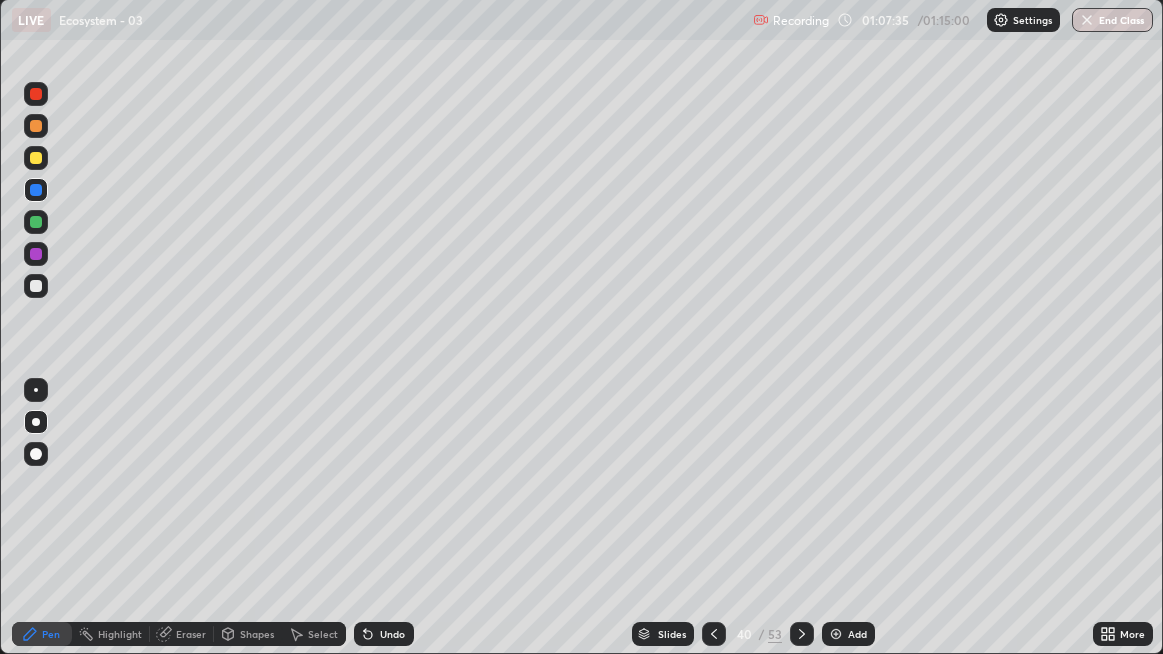 click on "Undo" at bounding box center (384, 634) 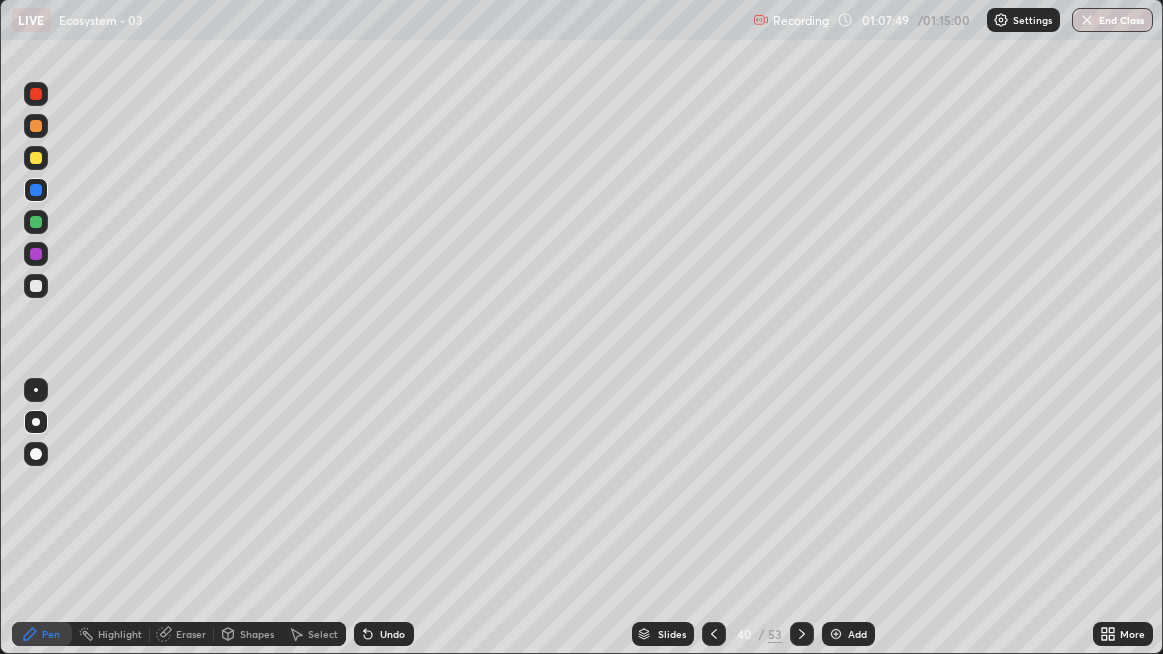 click on "Undo" at bounding box center (384, 634) 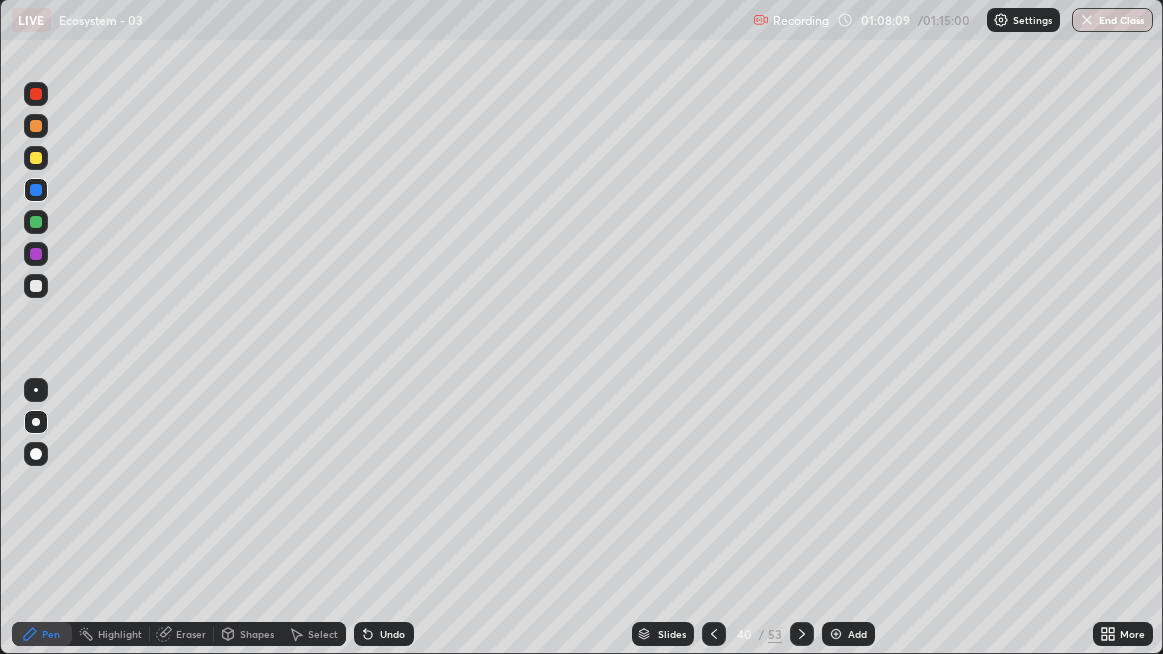 click 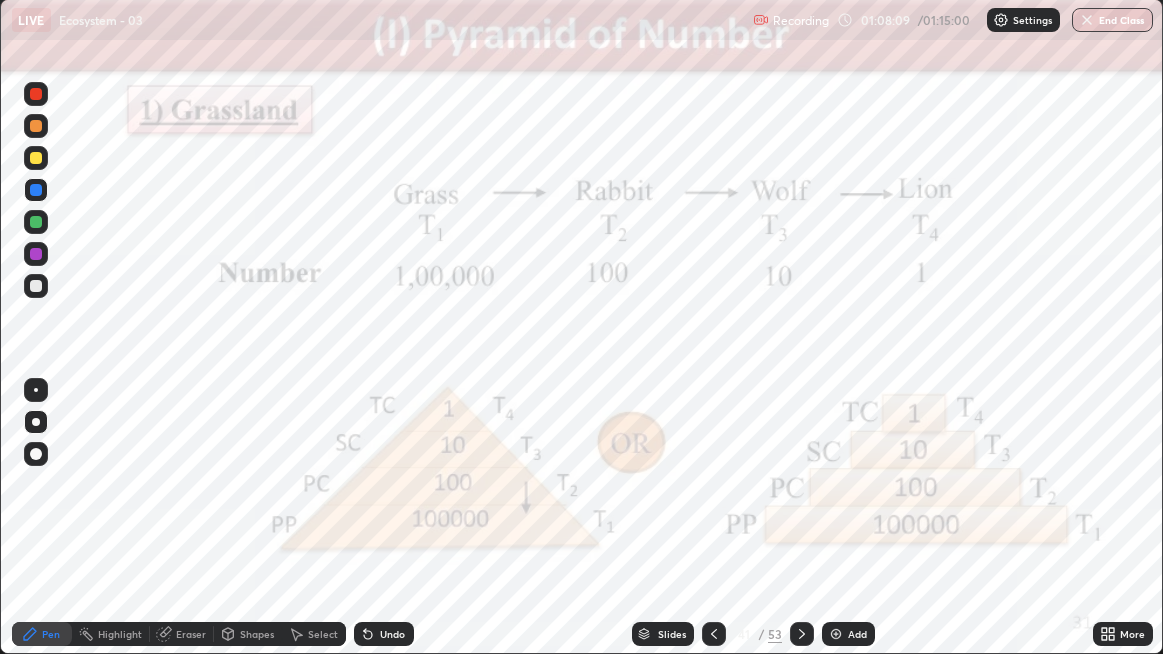 click at bounding box center [802, 634] 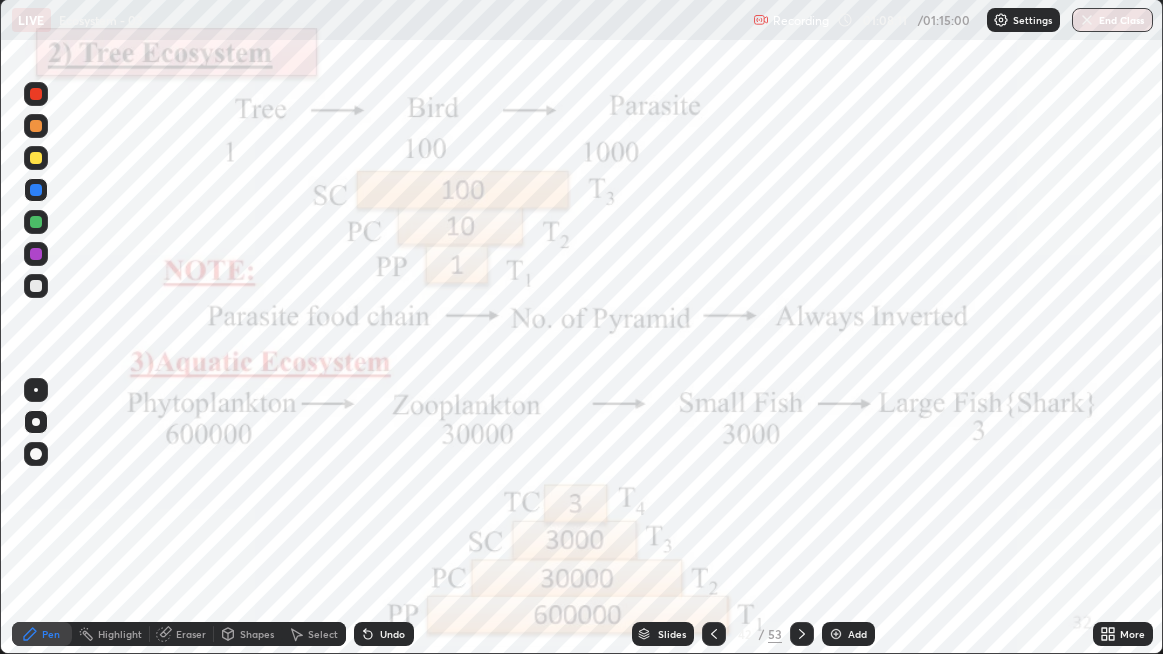 click 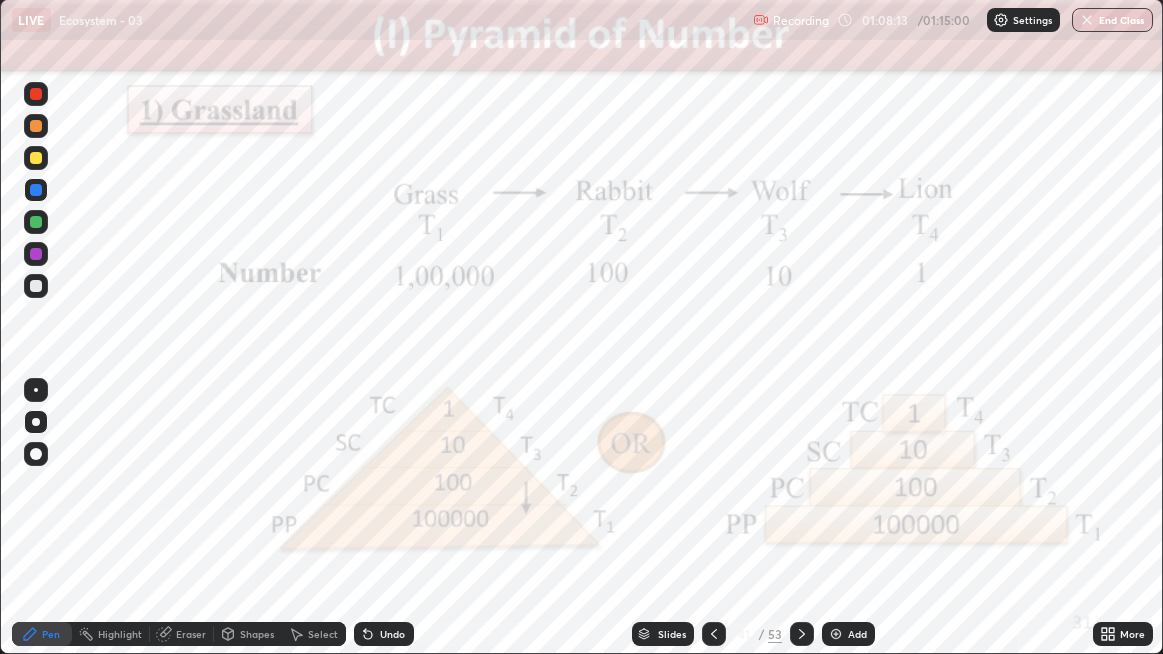 click 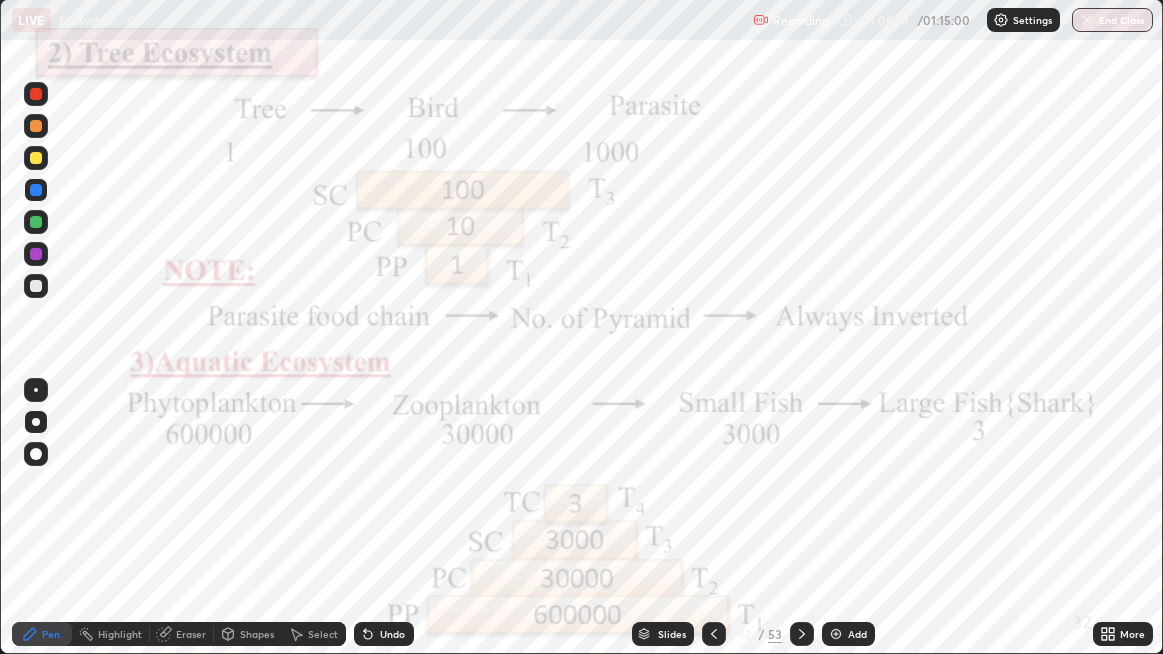 click 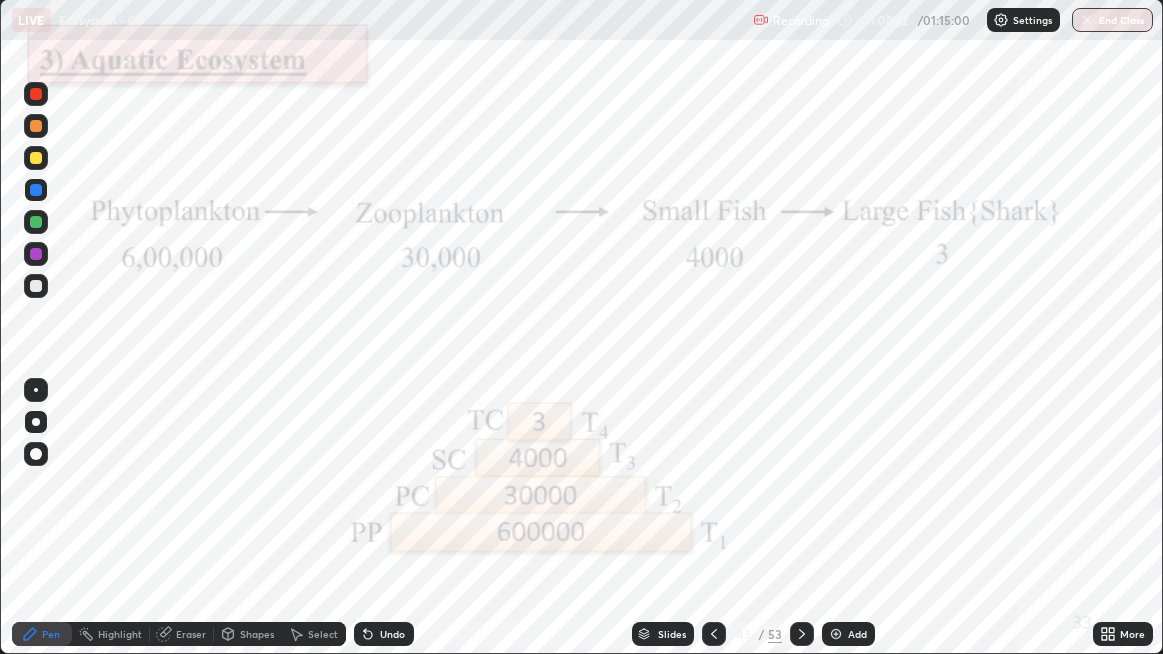 click 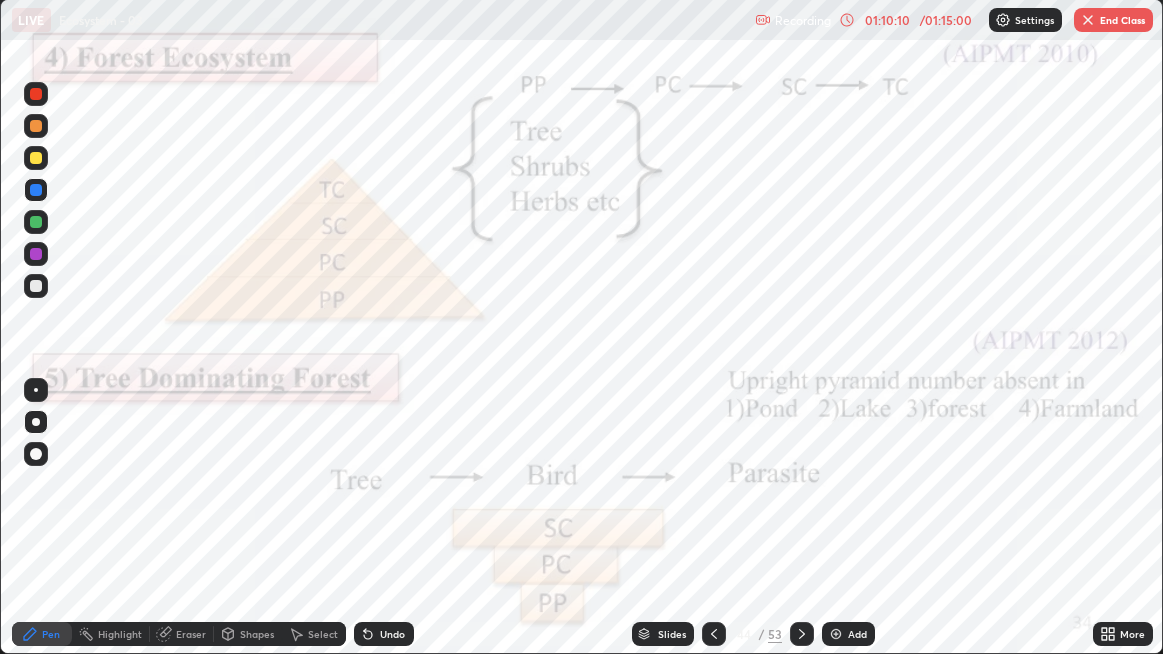 click on "Undo" at bounding box center [392, 634] 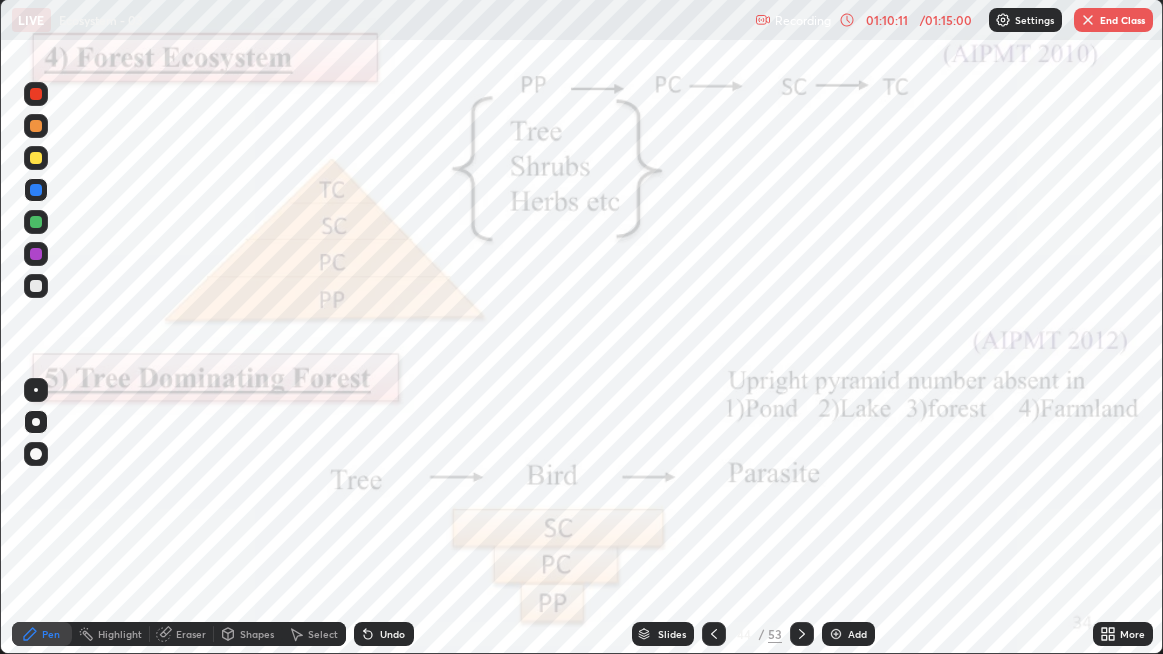 click on "Undo" at bounding box center (392, 634) 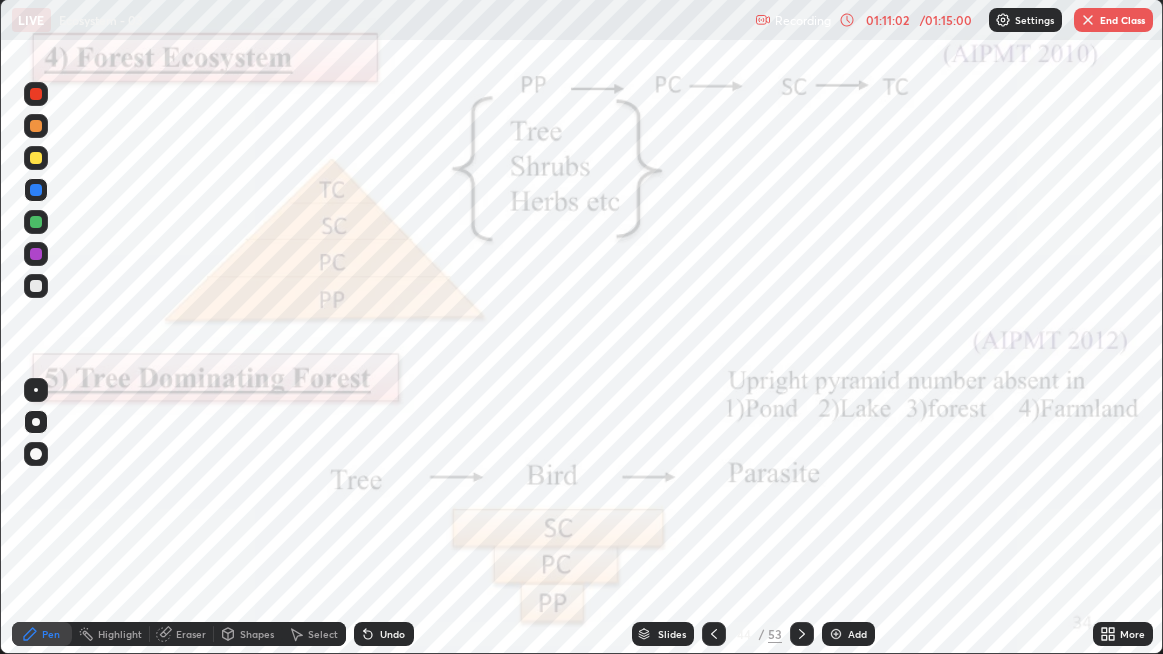 click at bounding box center [802, 634] 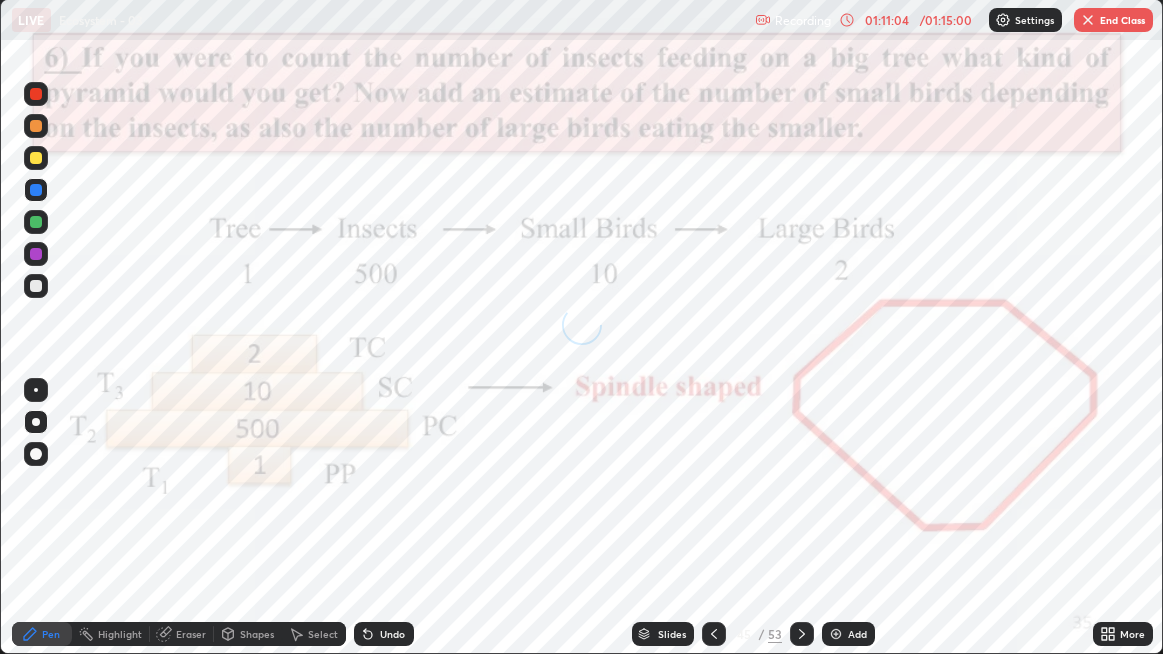 click at bounding box center [802, 634] 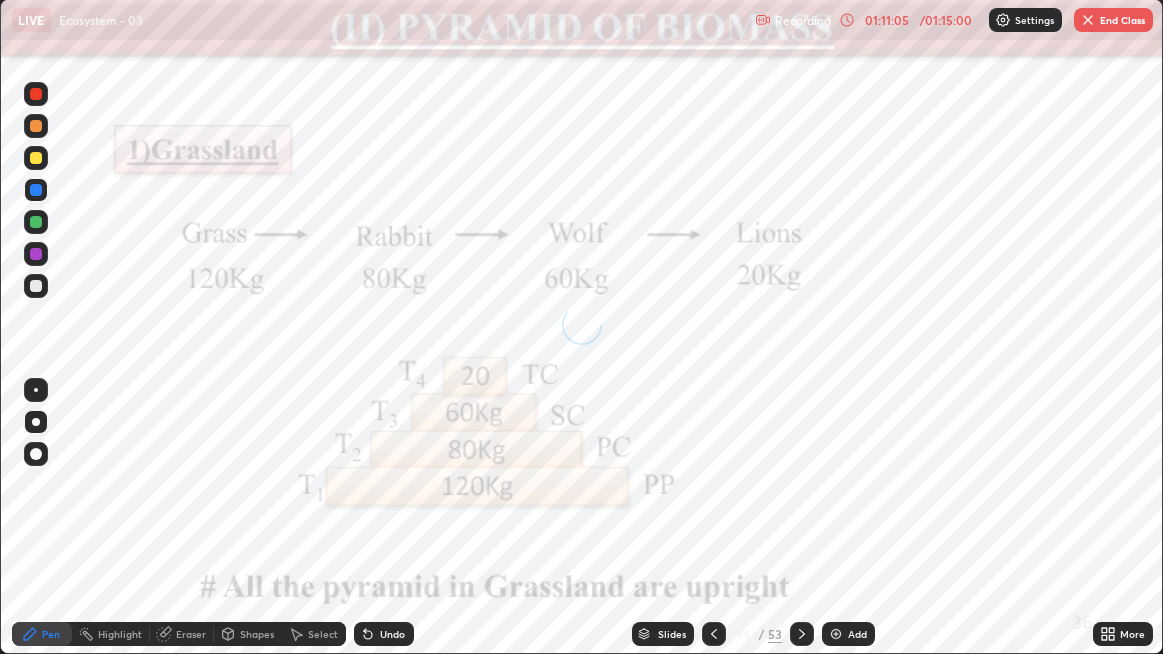 click 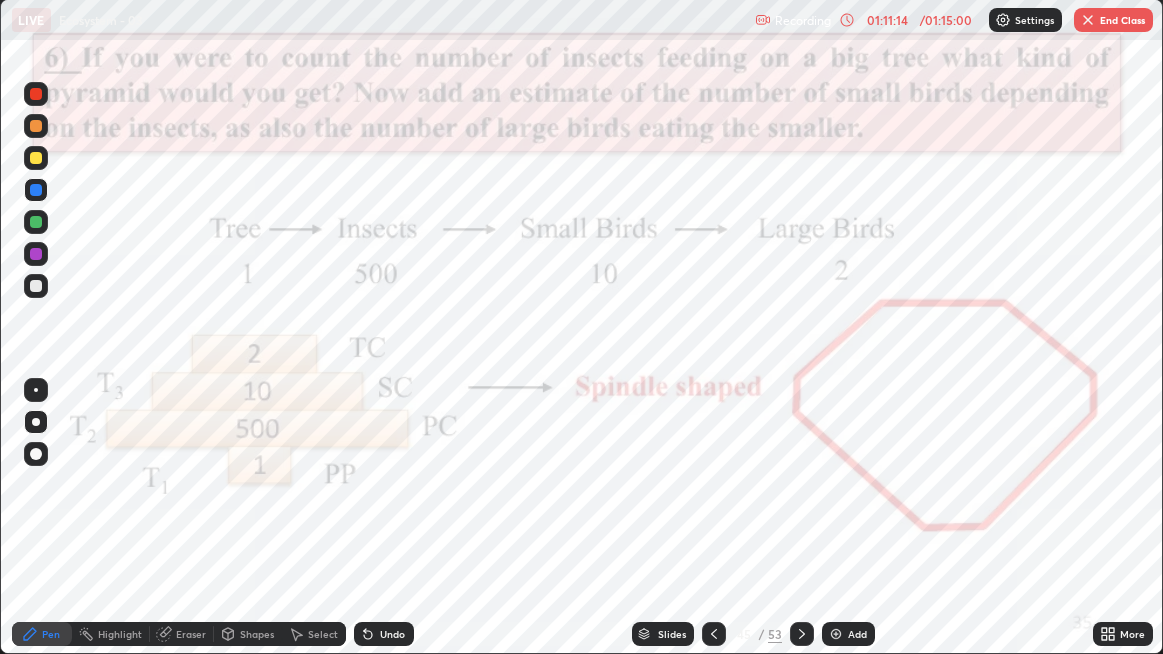 click 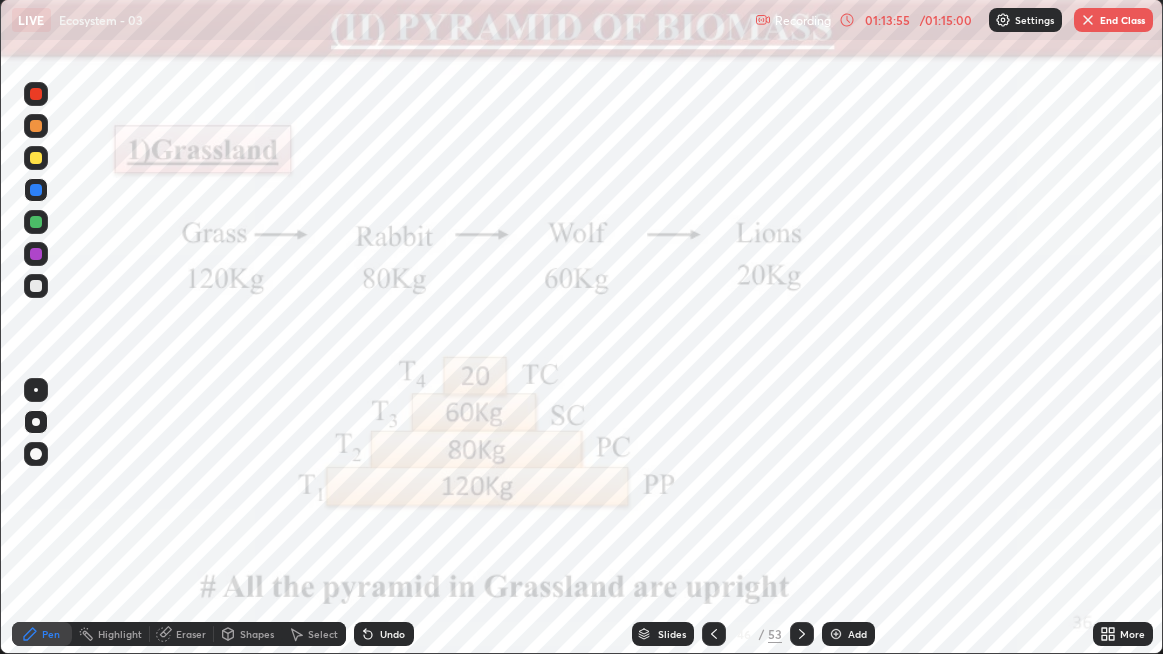 click on "End Class" at bounding box center [1113, 20] 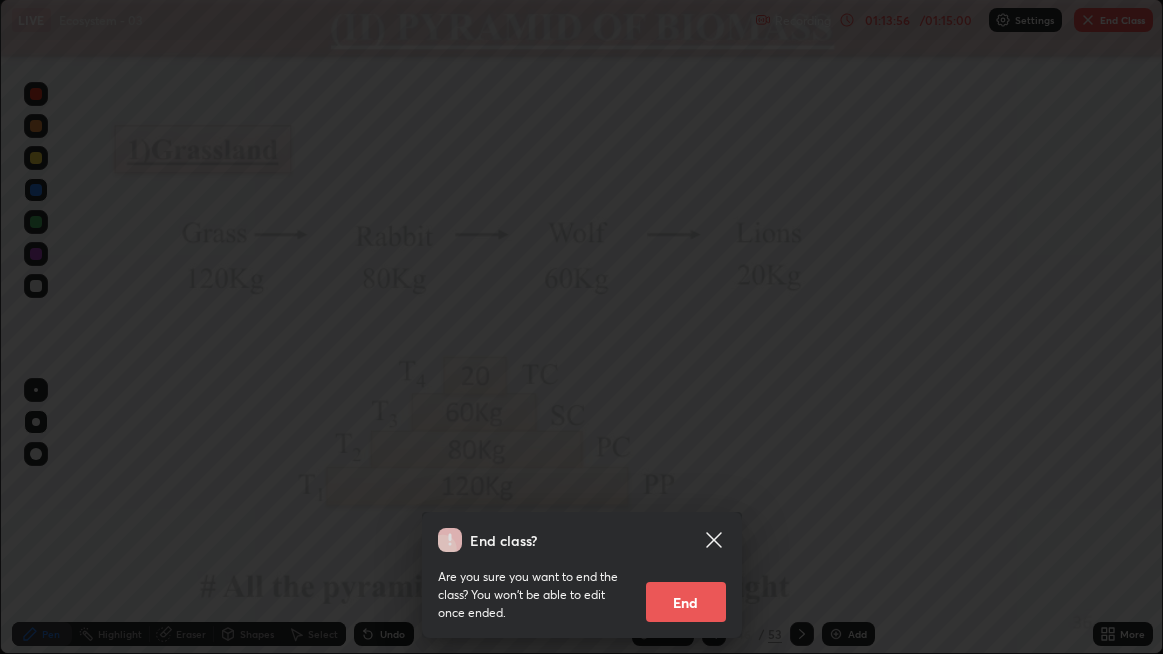 click on "End" at bounding box center [686, 602] 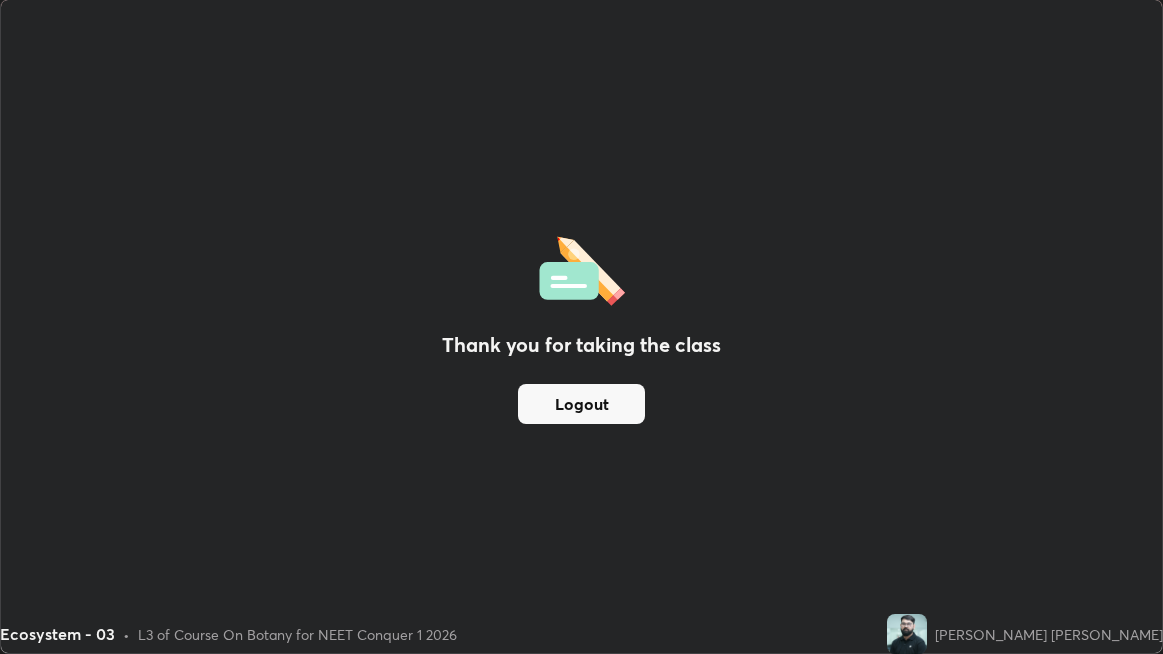 click on "Logout" at bounding box center (581, 404) 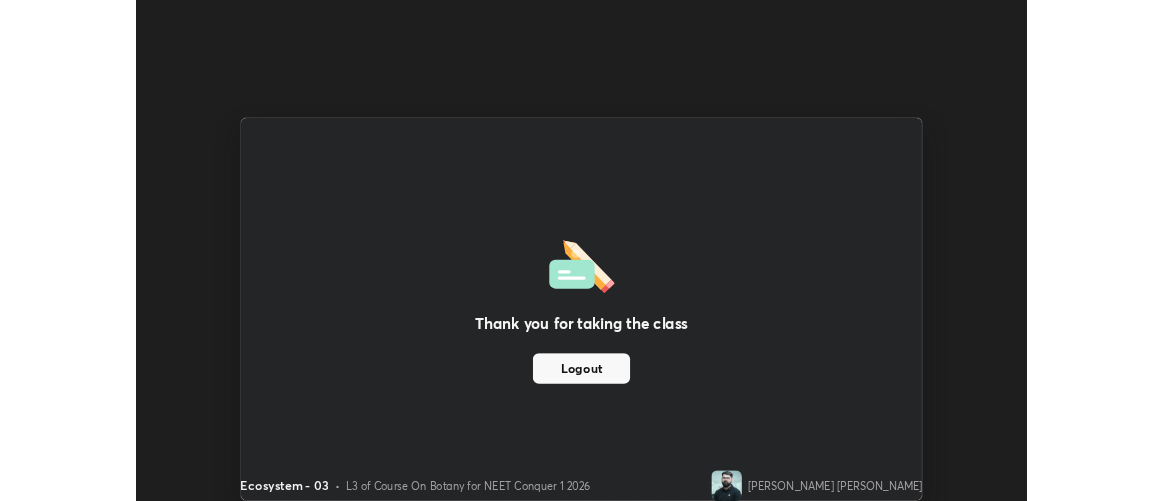 scroll, scrollTop: 500, scrollLeft: 1163, axis: both 